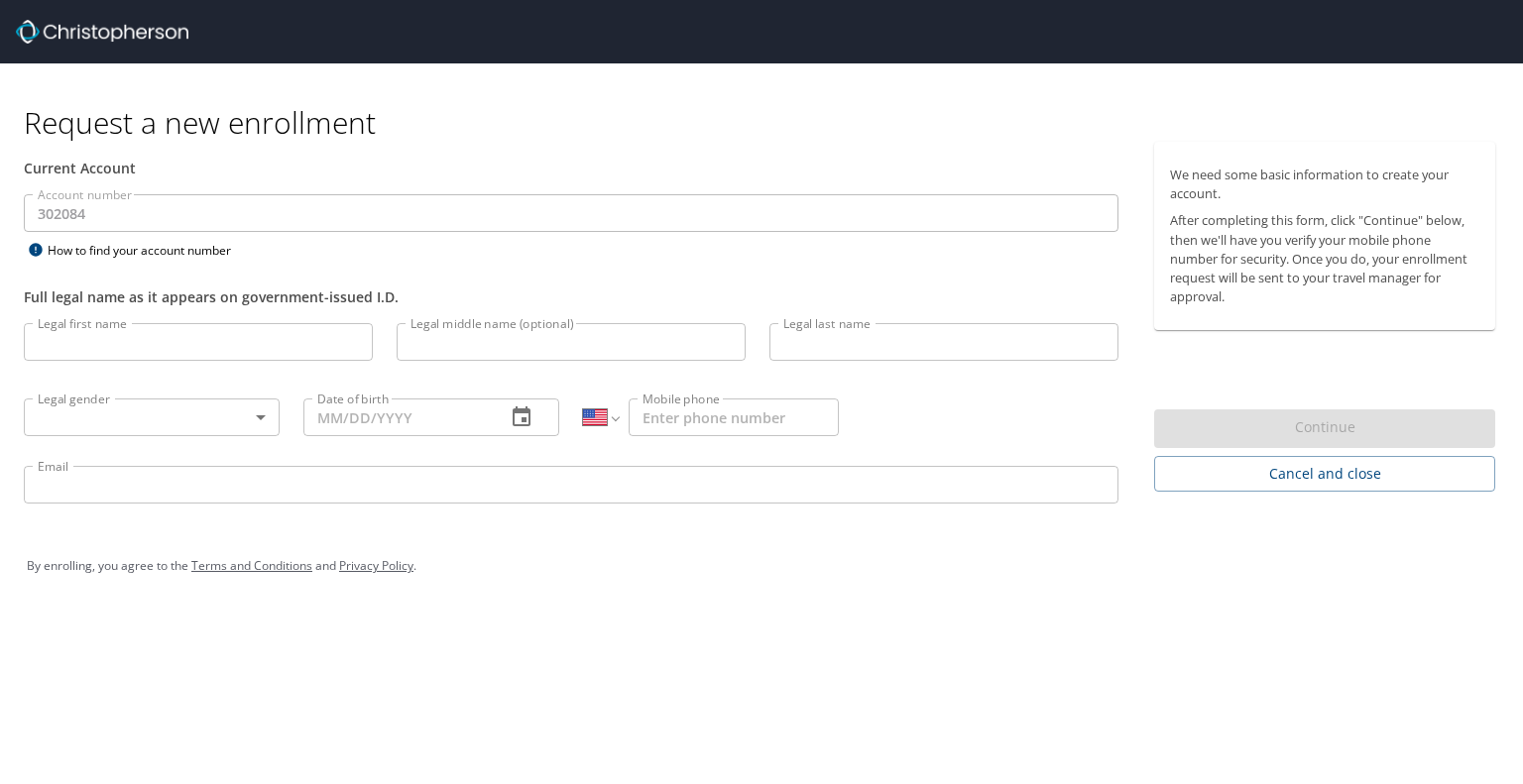 select on "US" 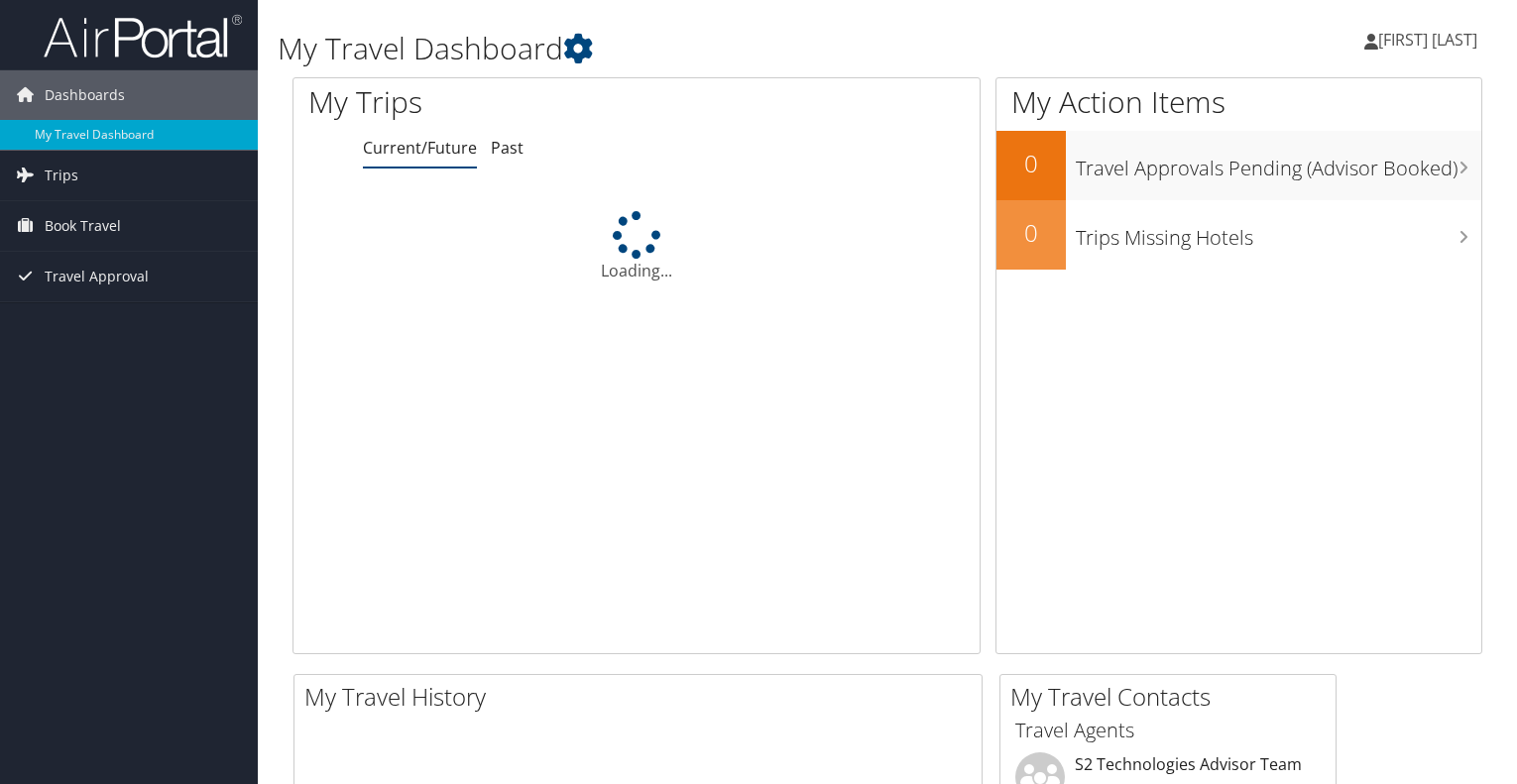 scroll, scrollTop: 0, scrollLeft: 0, axis: both 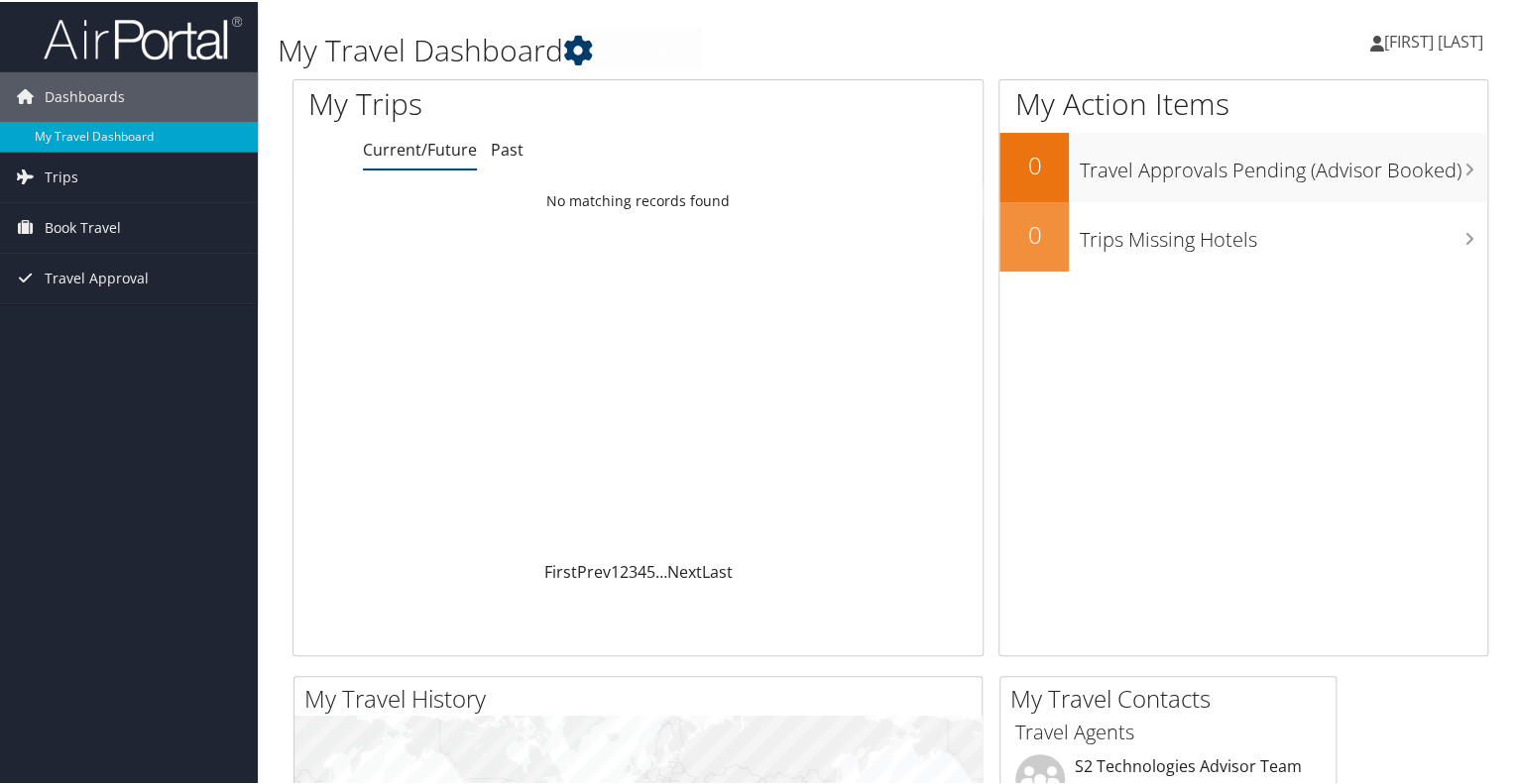 click at bounding box center [578, 49] 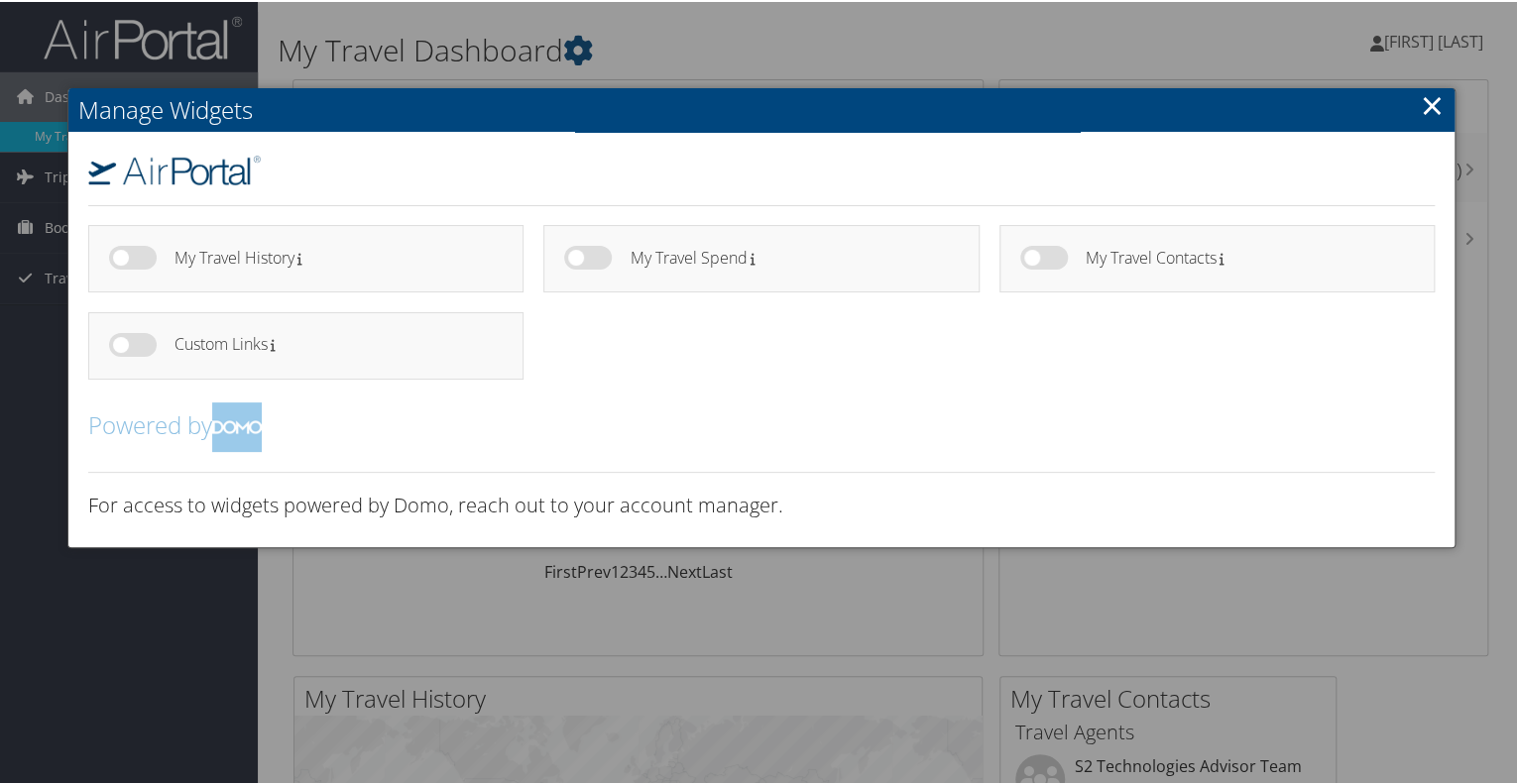 click on "×" at bounding box center (1432, 103) 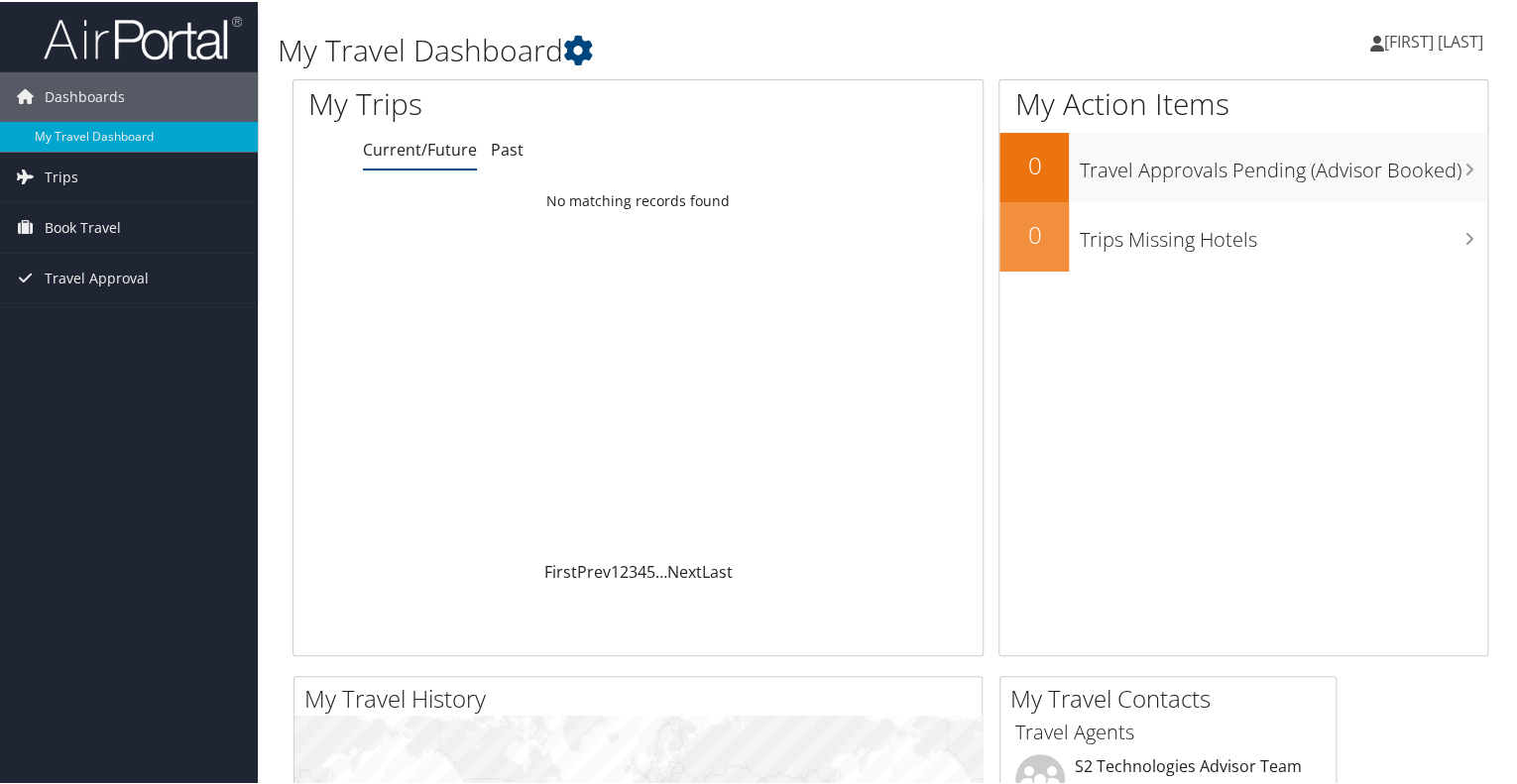 click on "[FIRST] [LAST]" at bounding box center [1437, 40] 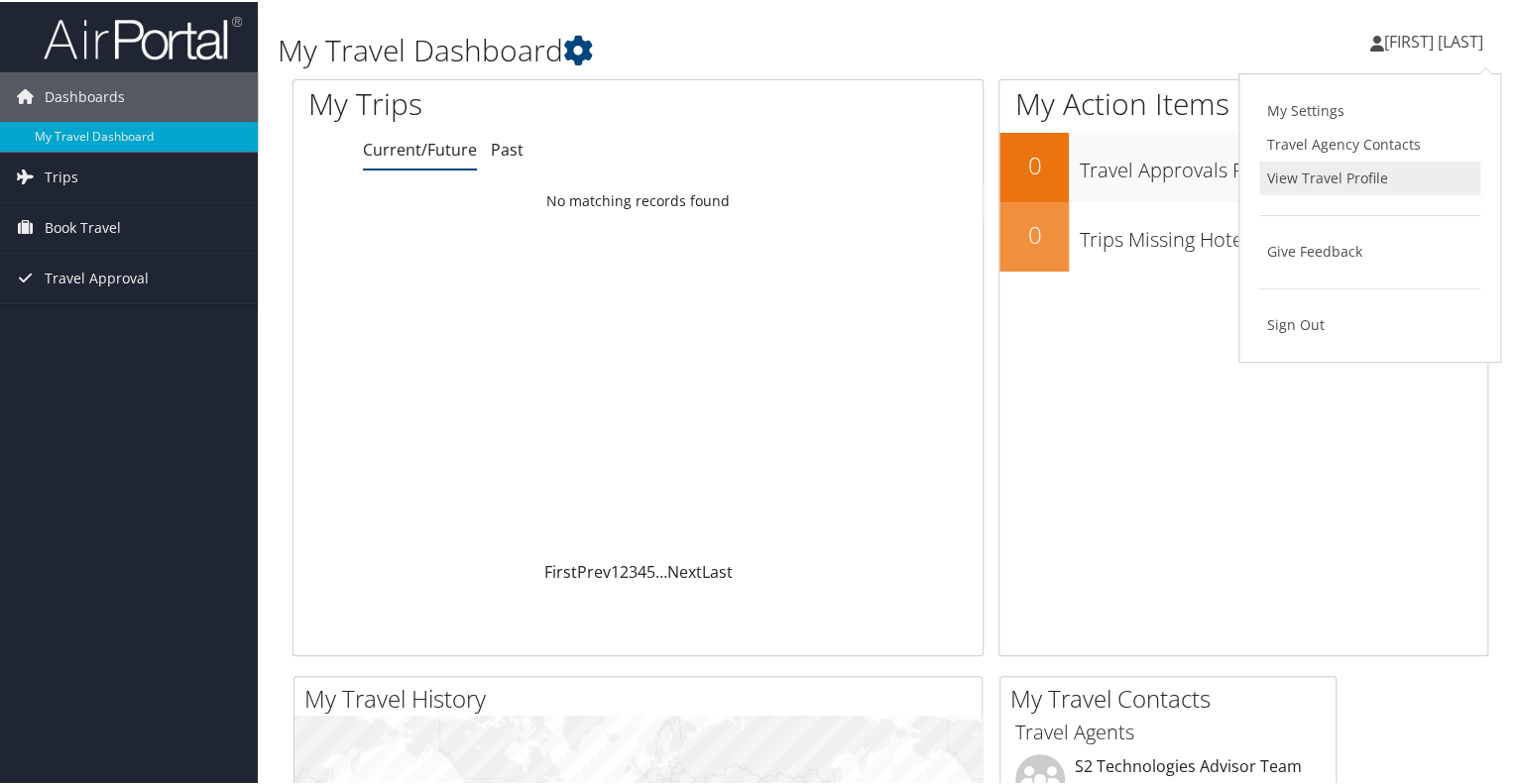click on "View Travel Profile" at bounding box center (1369, 176) 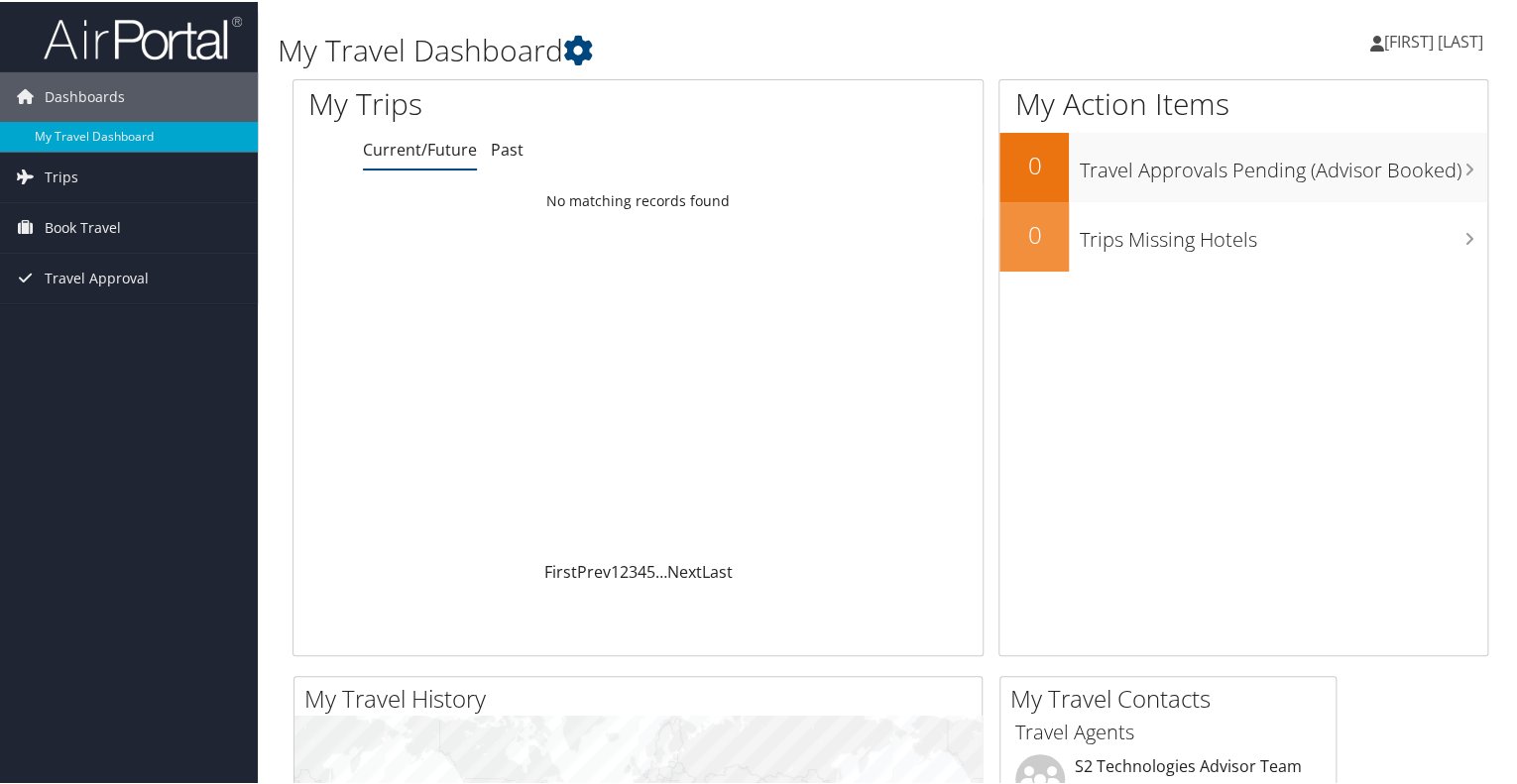click on "Current/Future
Past" at bounding box center (672, 149) 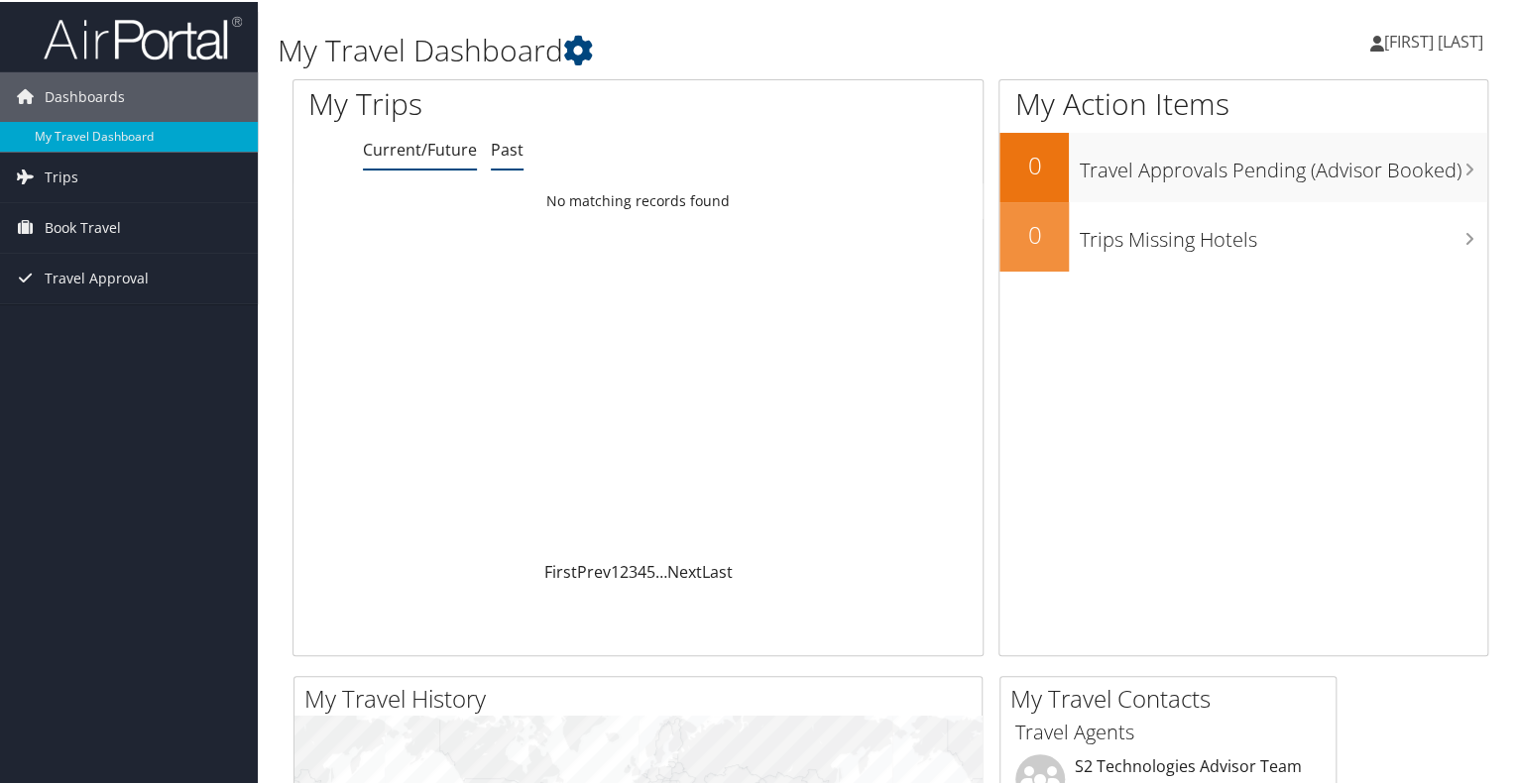 click on "Past" at bounding box center [507, 148] 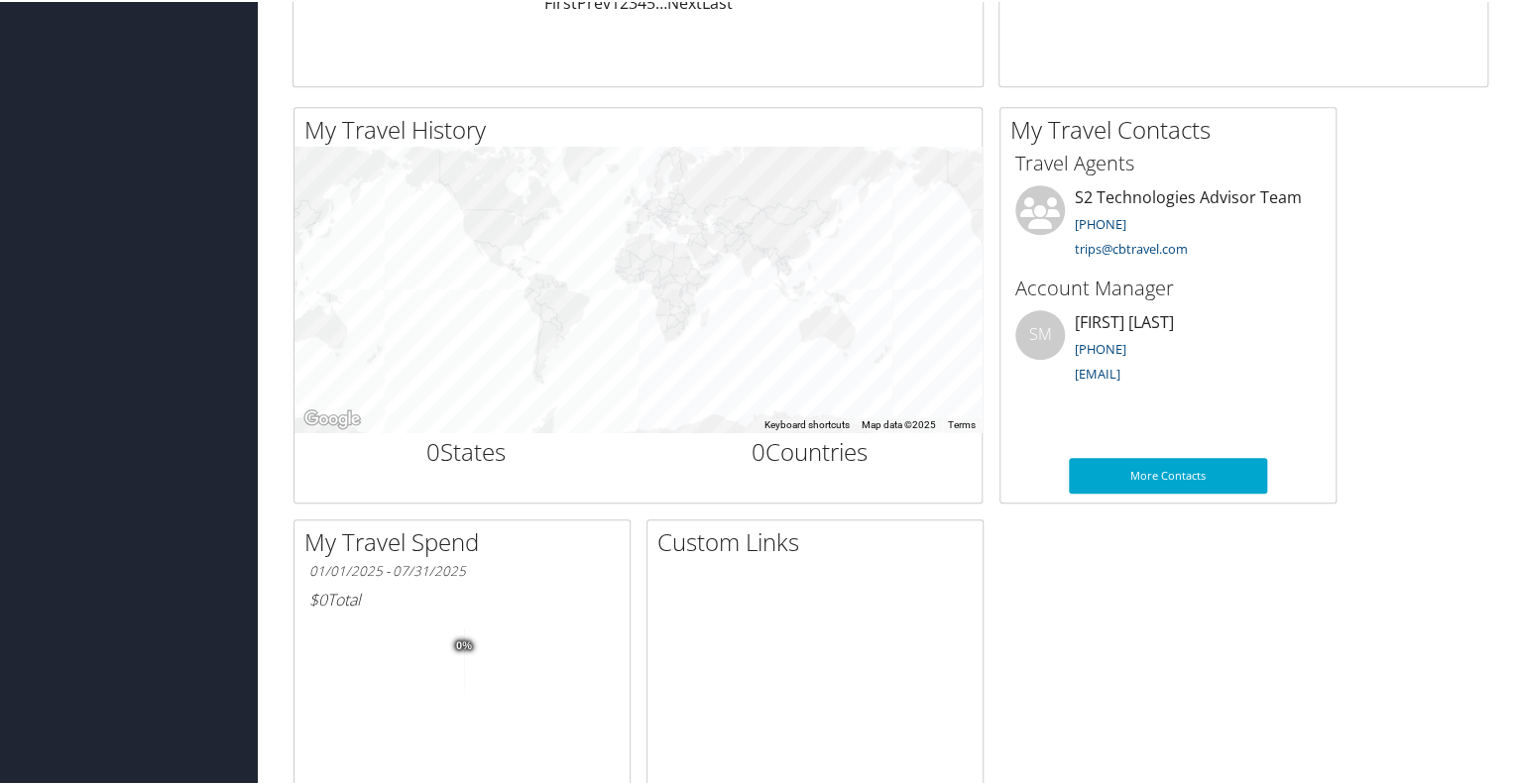 scroll, scrollTop: 567, scrollLeft: 0, axis: vertical 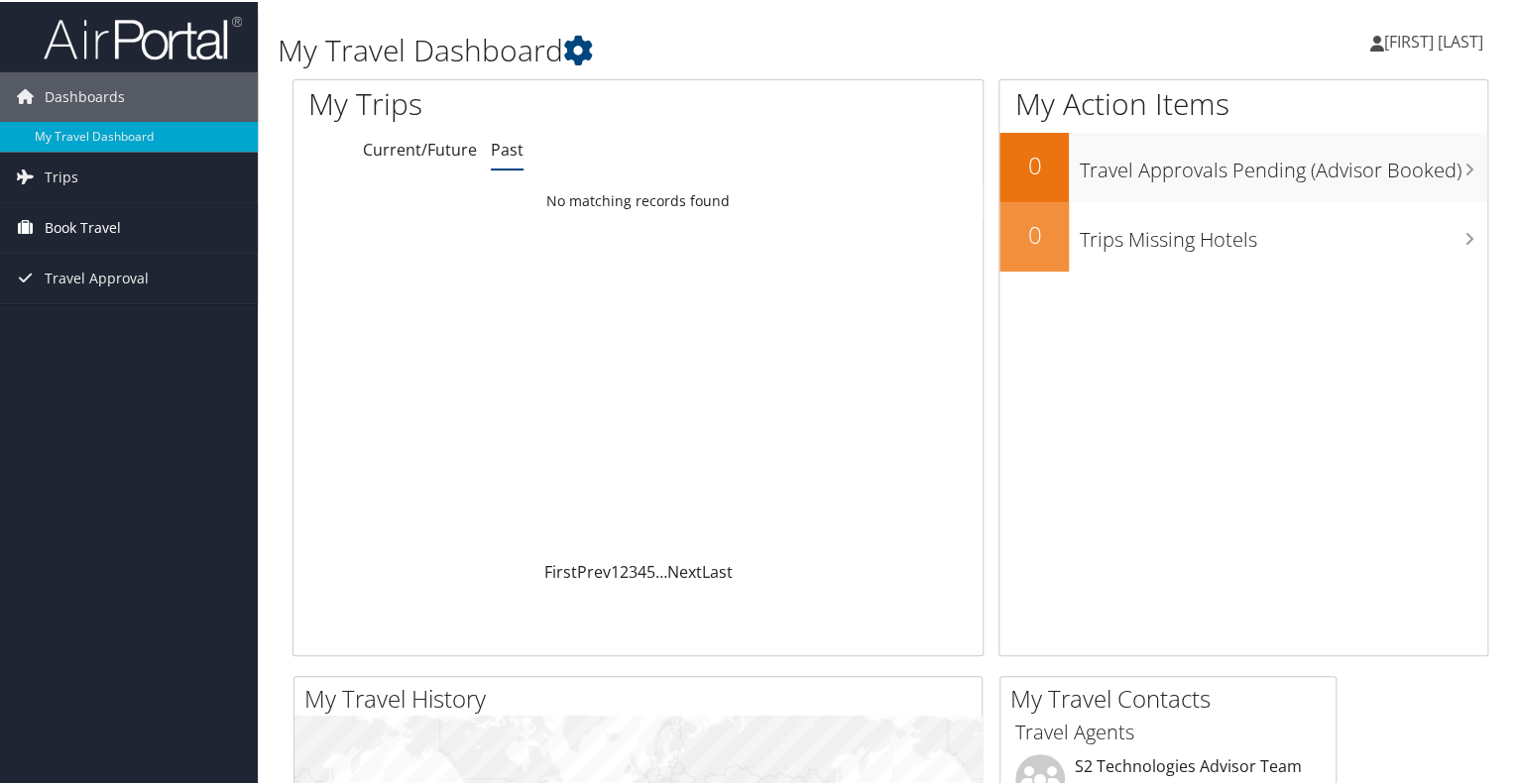 click on "Book Travel" at bounding box center [82, 226] 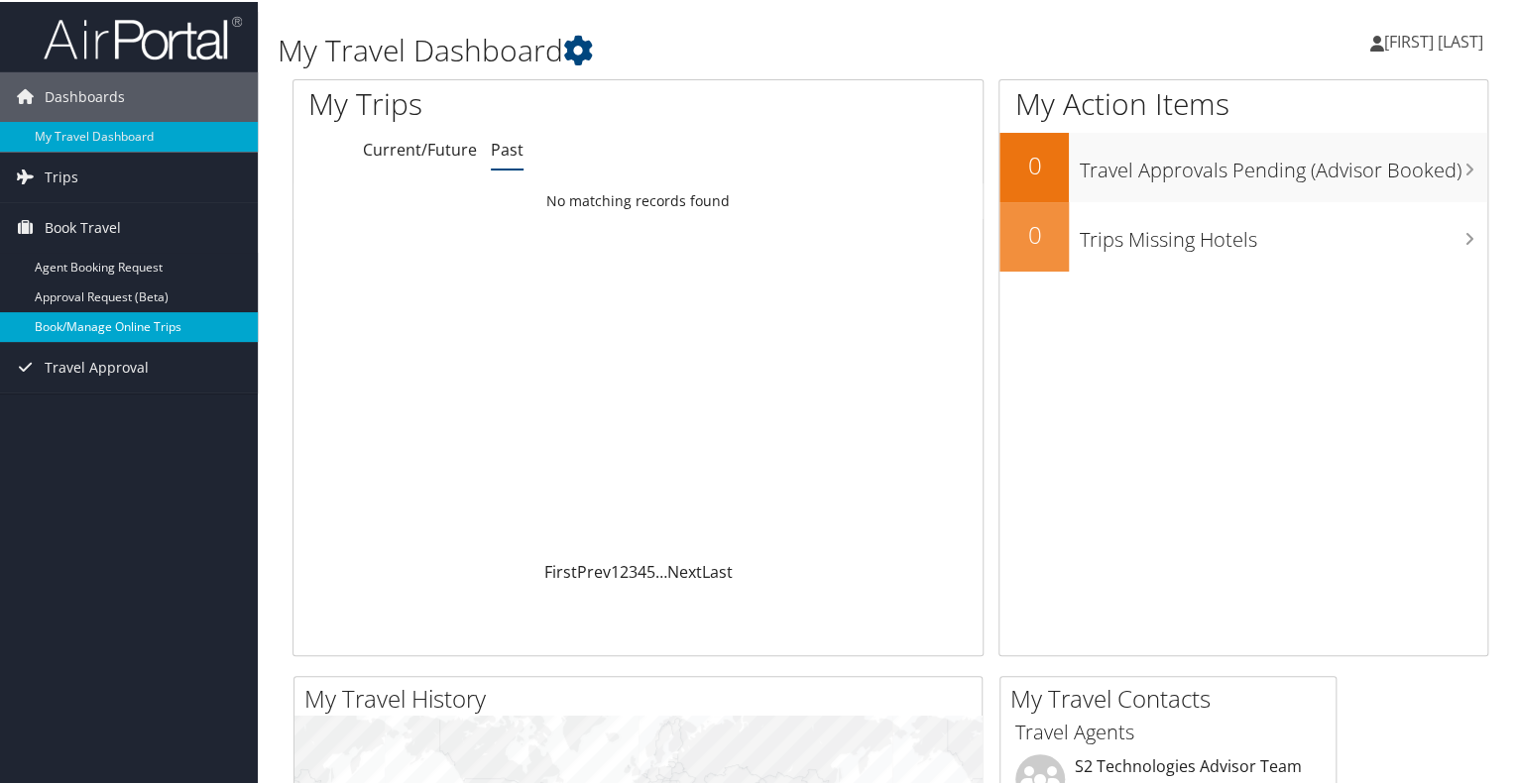 click on "Book/Manage Online Trips" at bounding box center (129, 325) 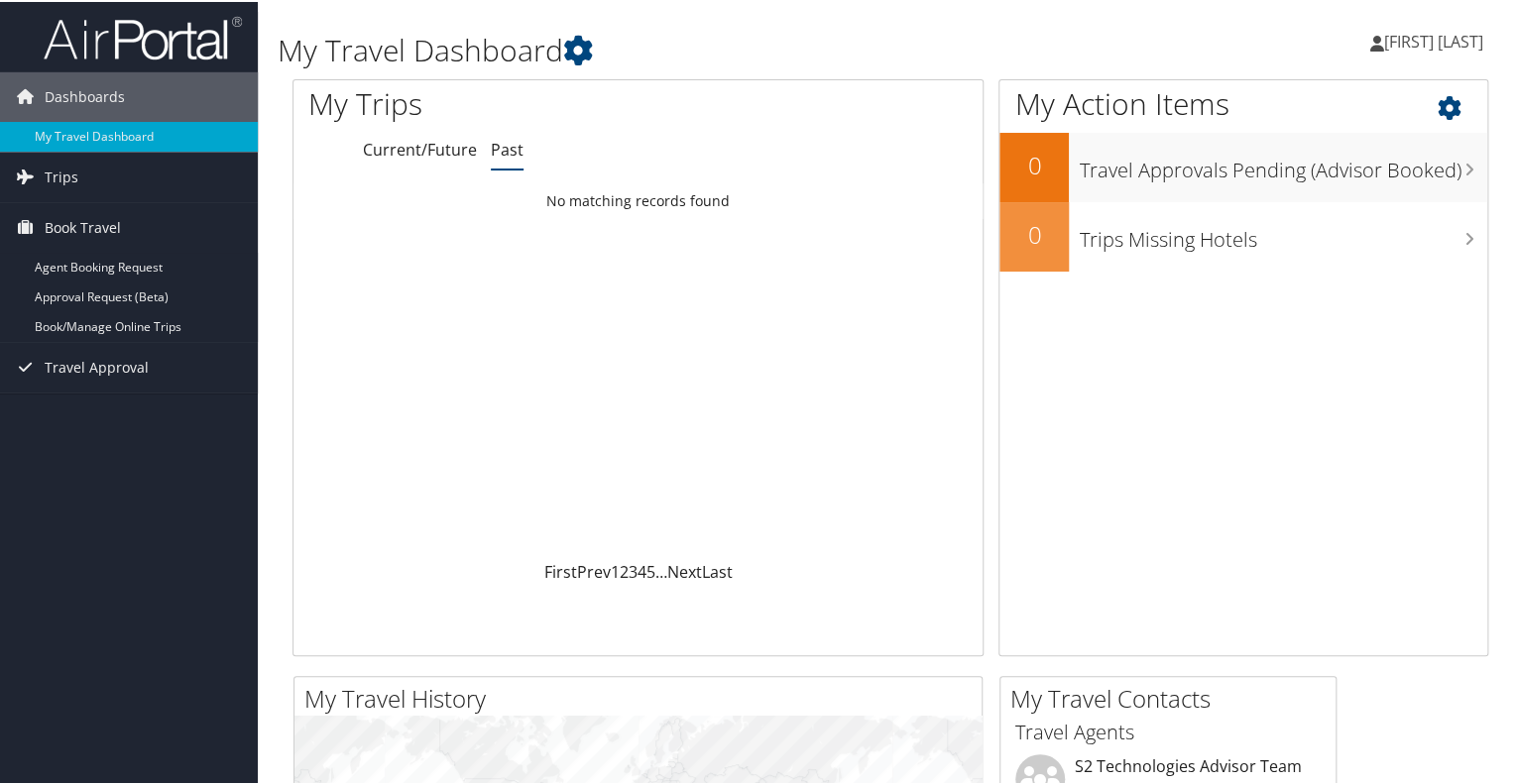 click at bounding box center (1466, 101) 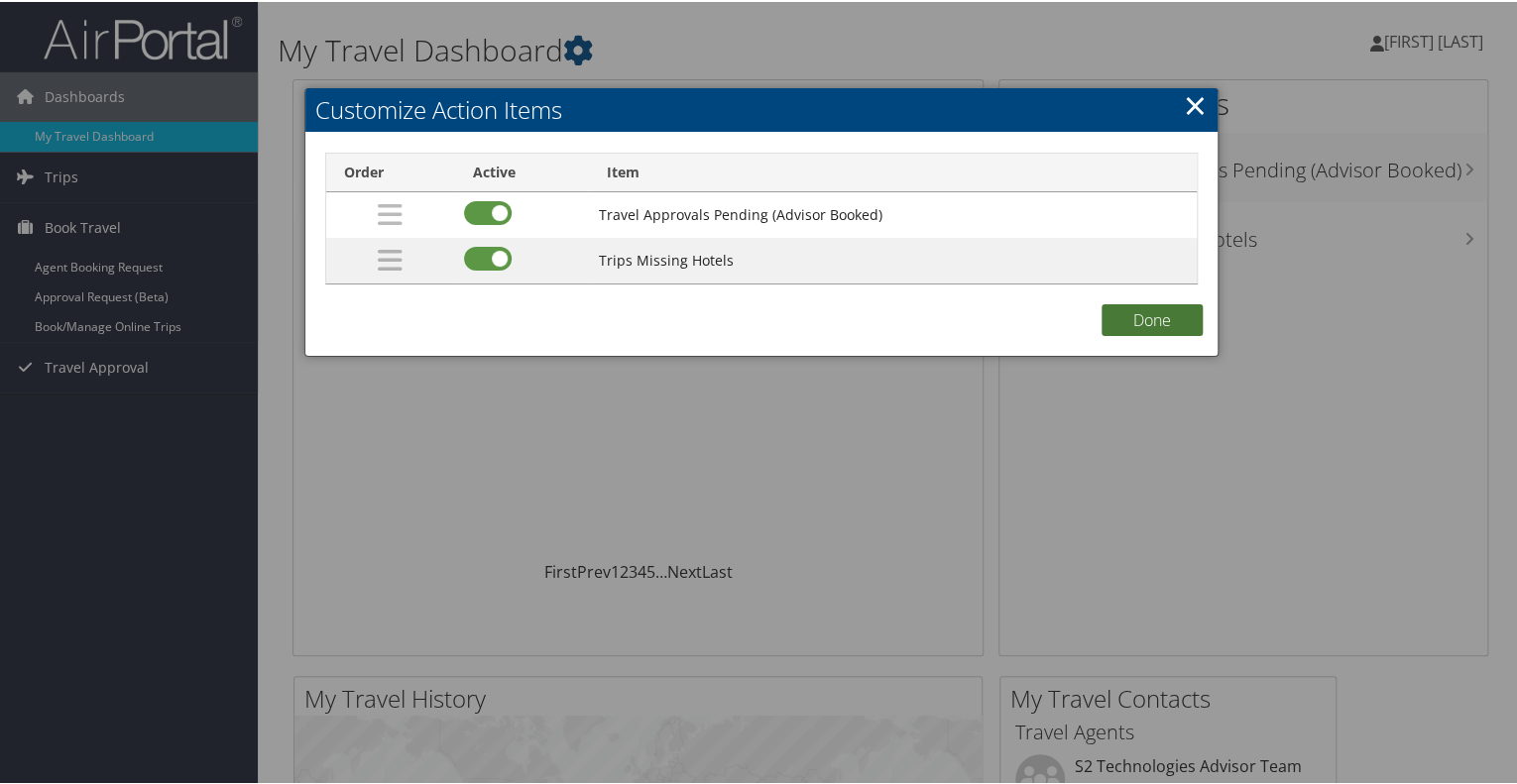 click on "Done" at bounding box center (1152, 318) 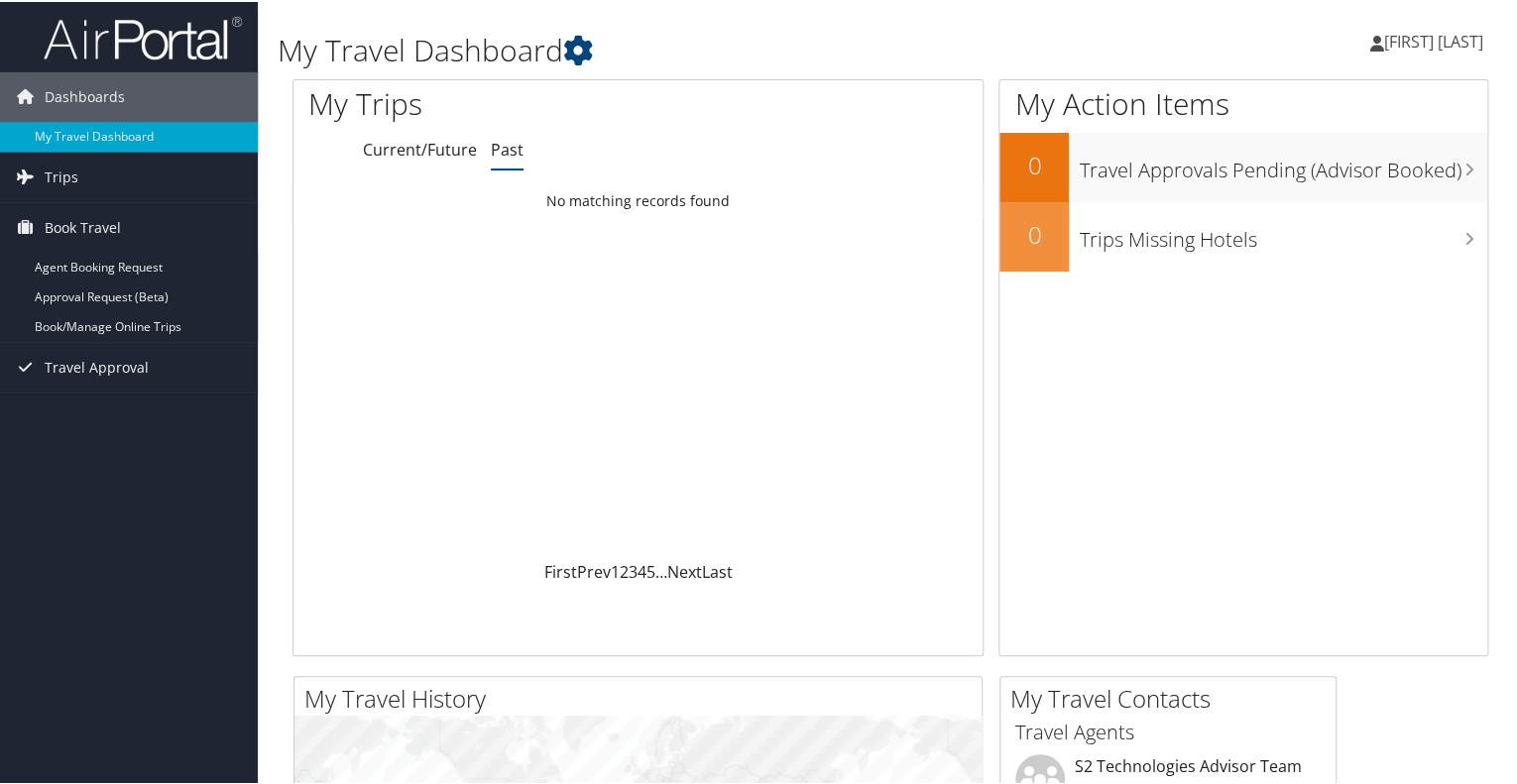 click on "[FIRST] [LAST]" at bounding box center [1434, 40] 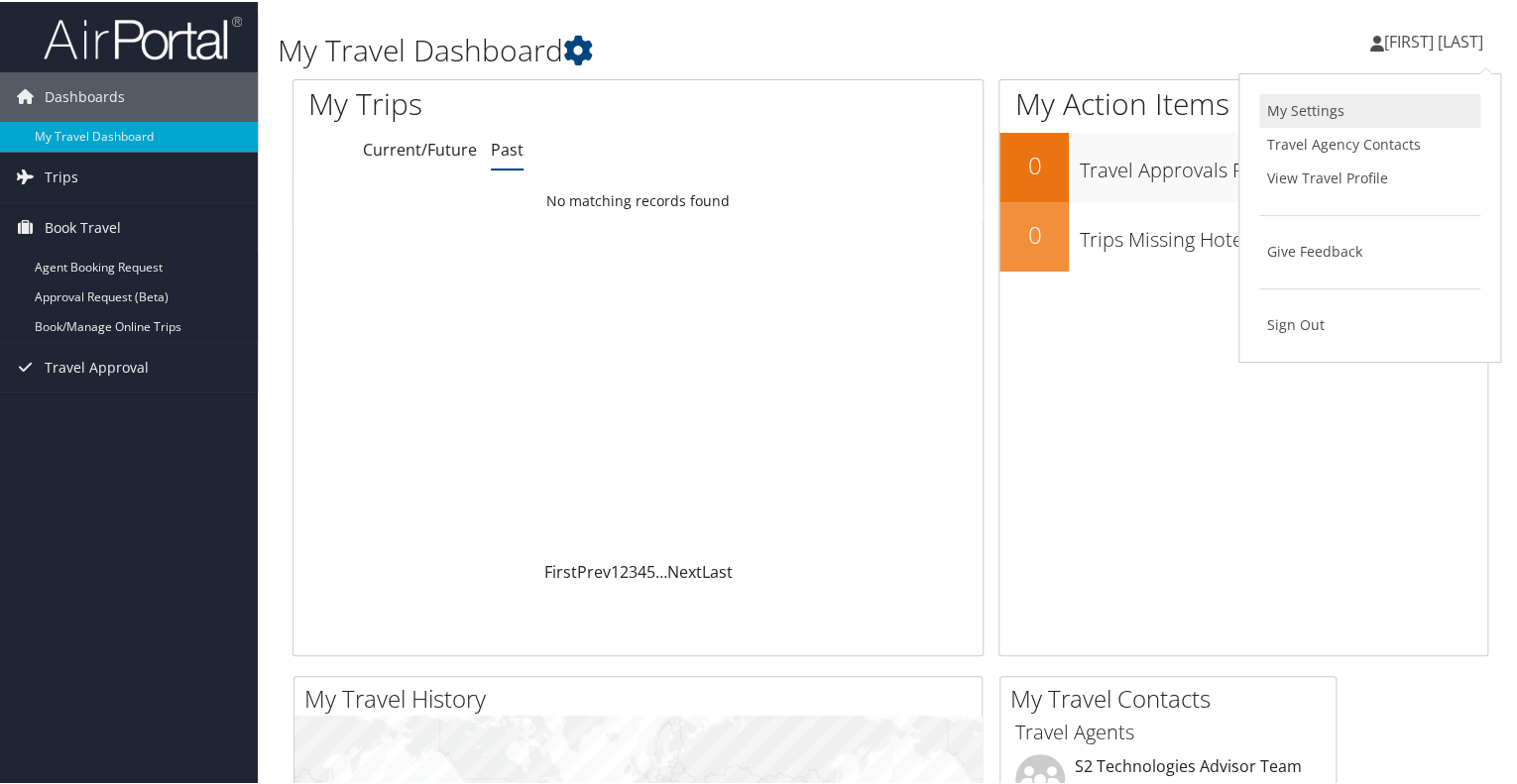 click on "My Settings" at bounding box center [1369, 109] 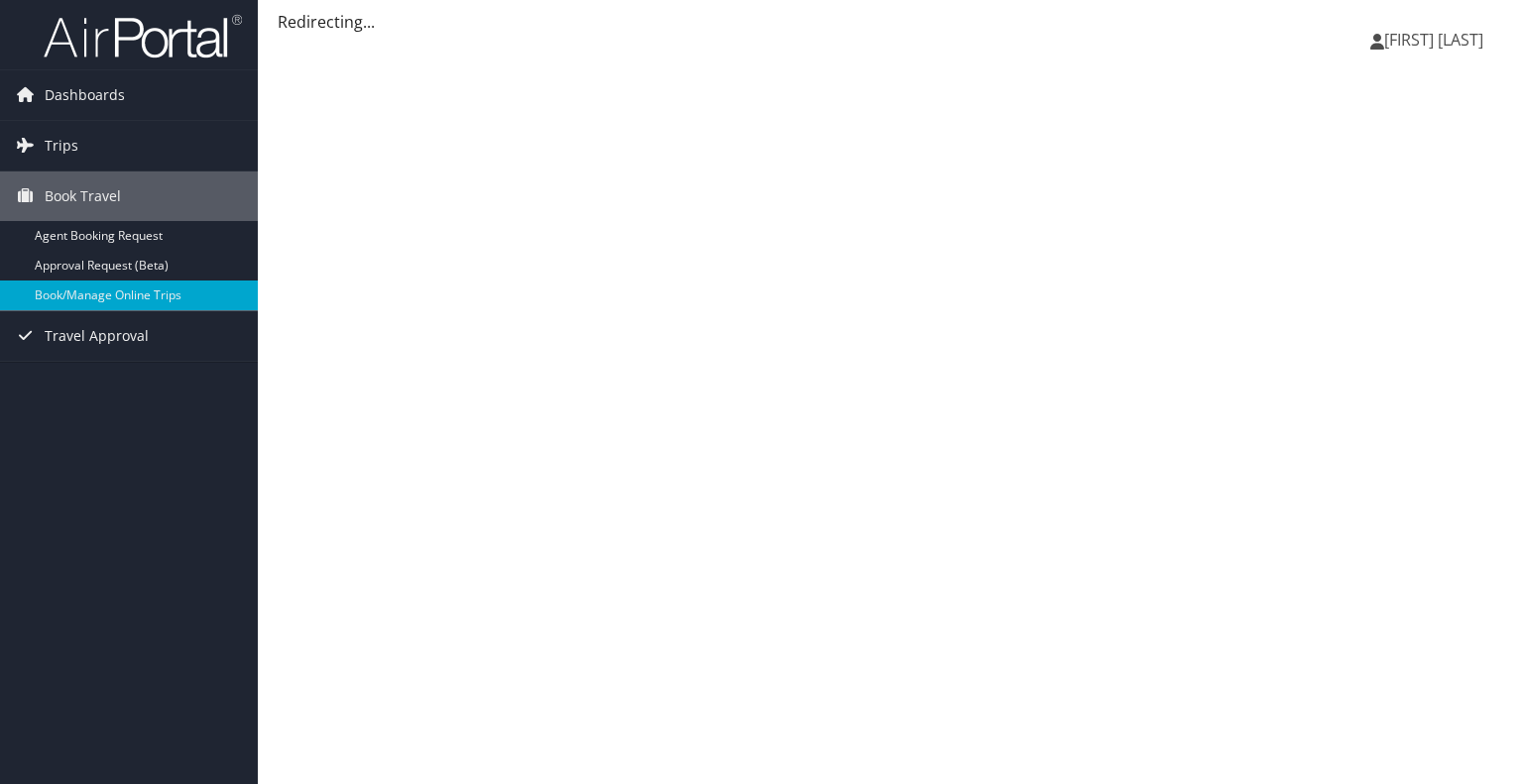 scroll, scrollTop: 0, scrollLeft: 0, axis: both 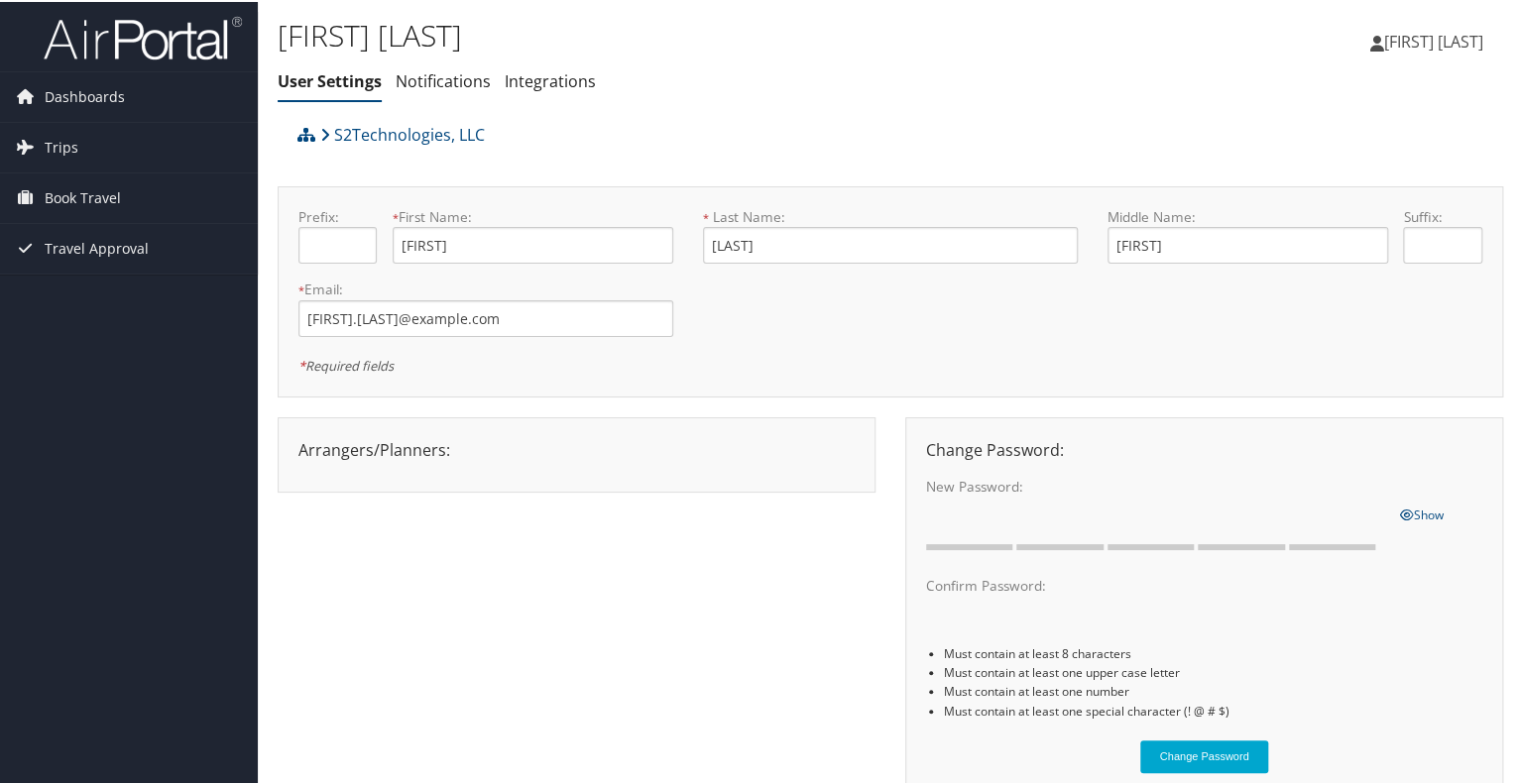 click on "[FIRST] [LAST]" at bounding box center (1434, 40) 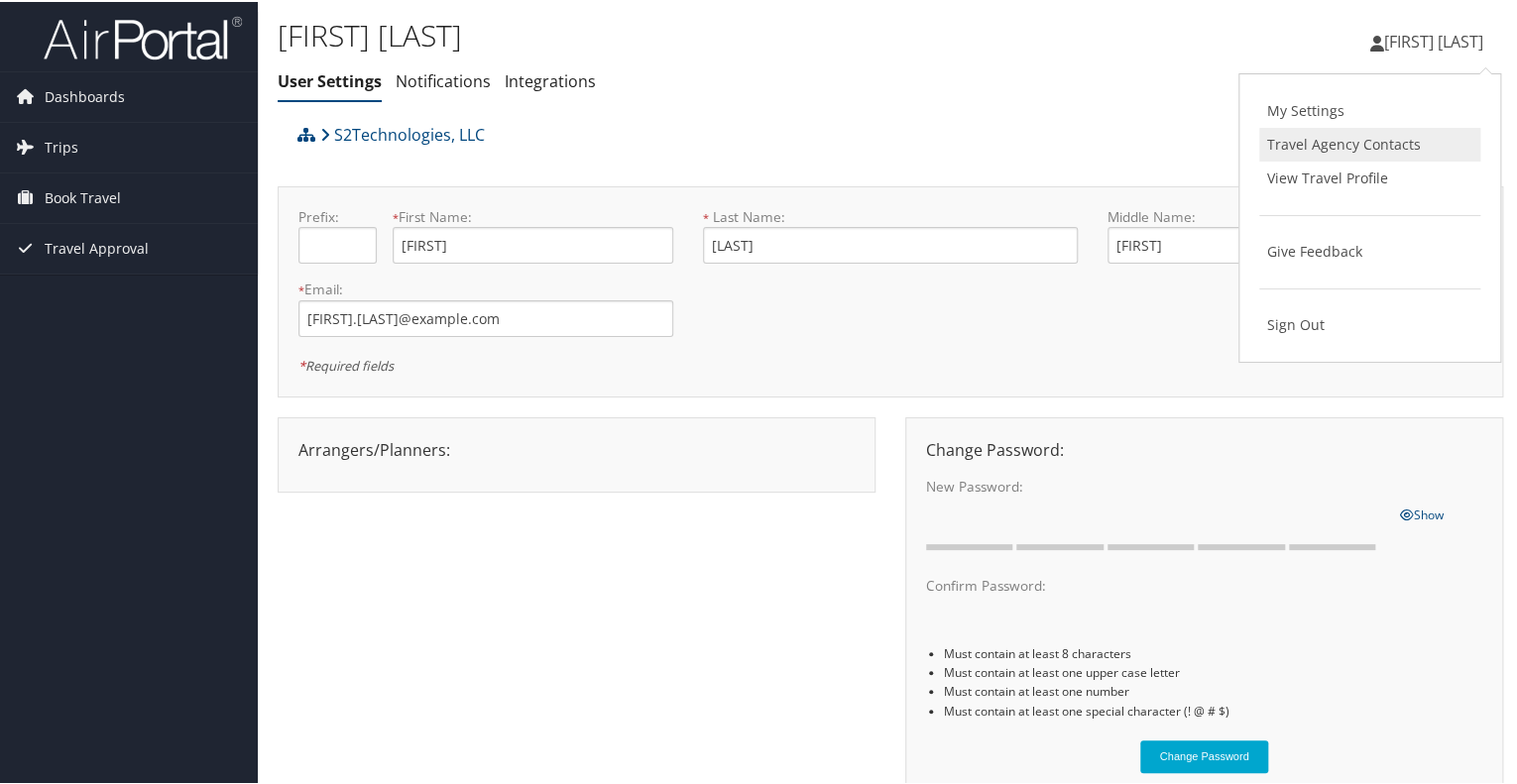 click on "Travel Agency Contacts" at bounding box center (1369, 143) 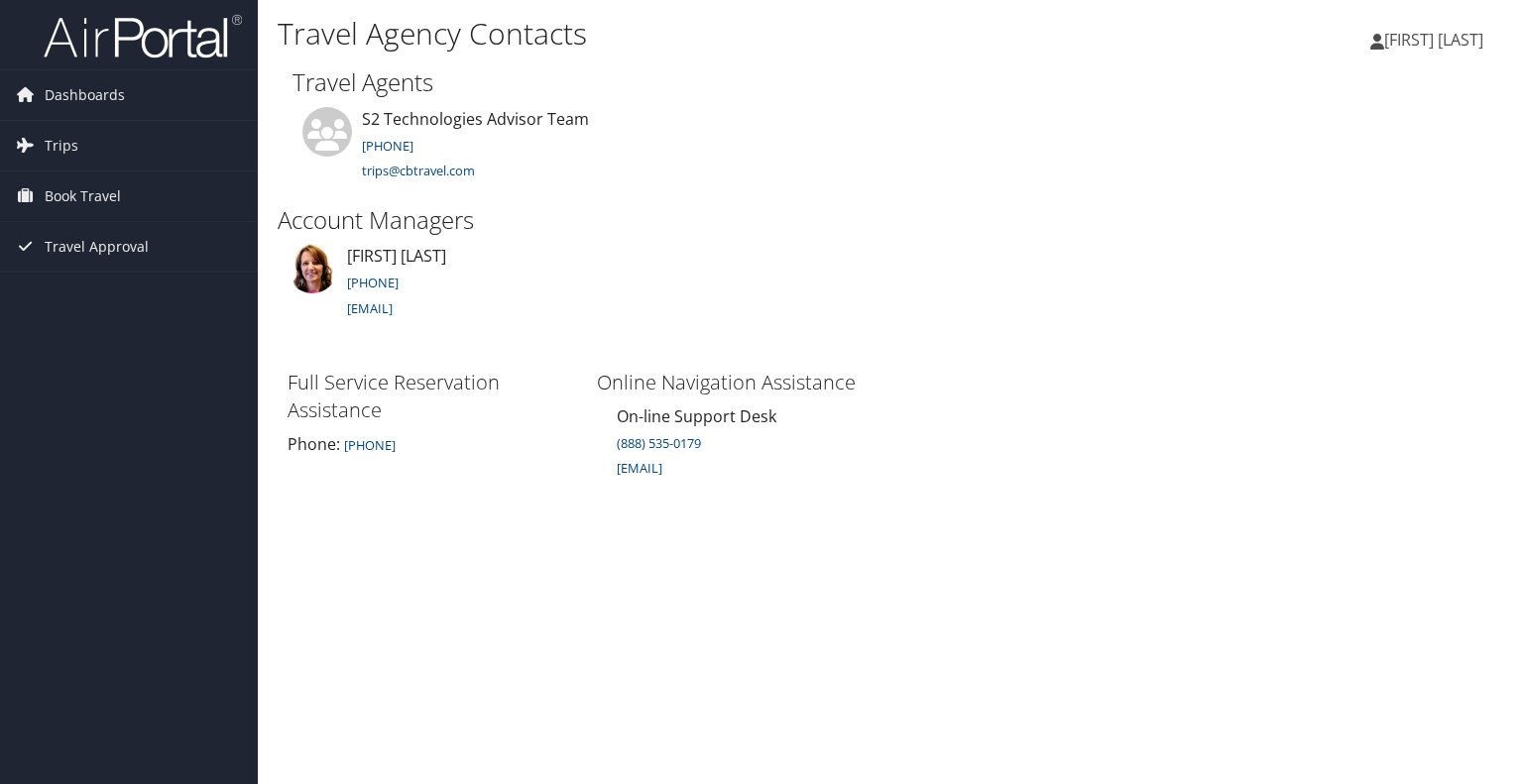 scroll, scrollTop: 0, scrollLeft: 0, axis: both 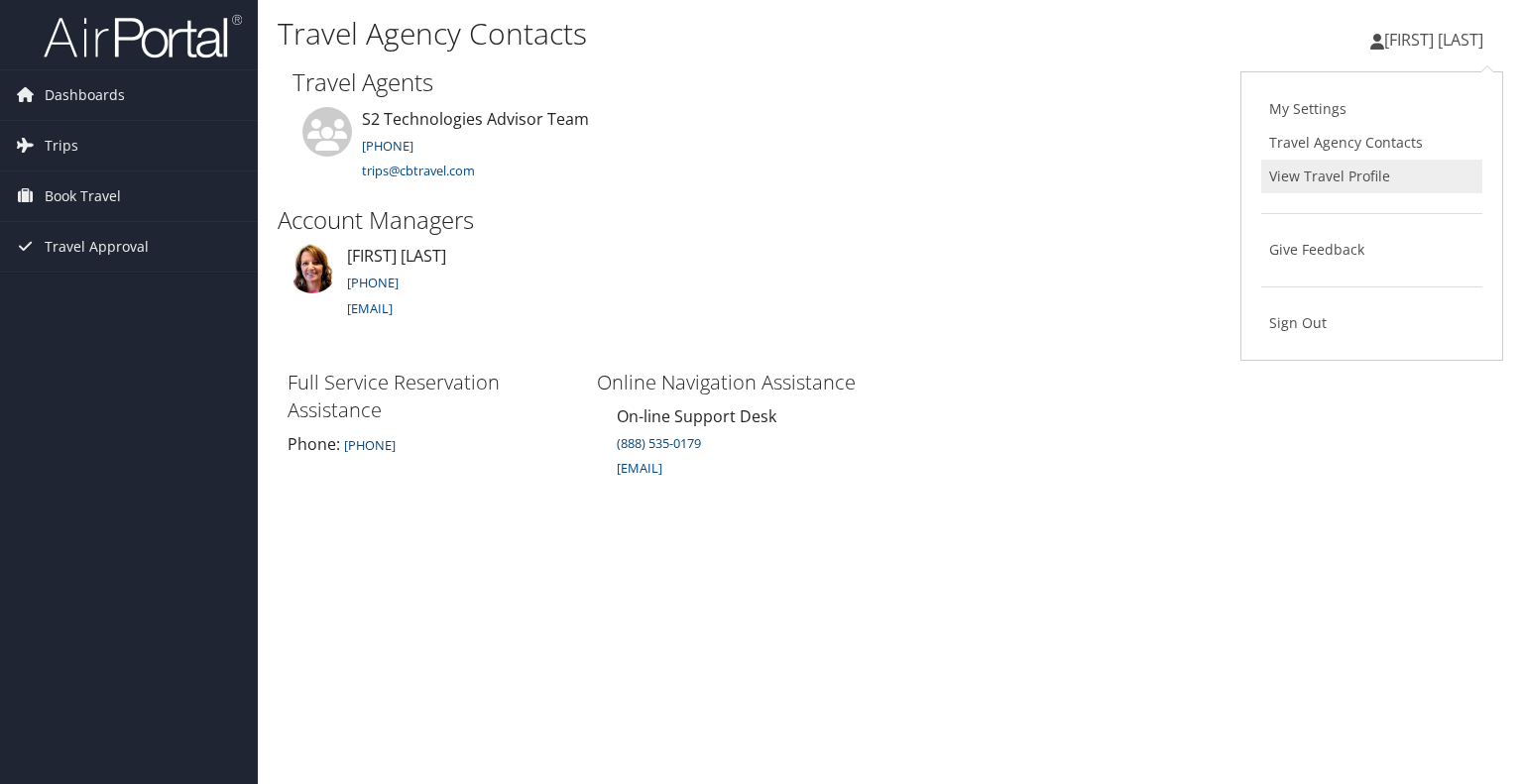 click on "View Travel Profile" at bounding box center (1371, 176) 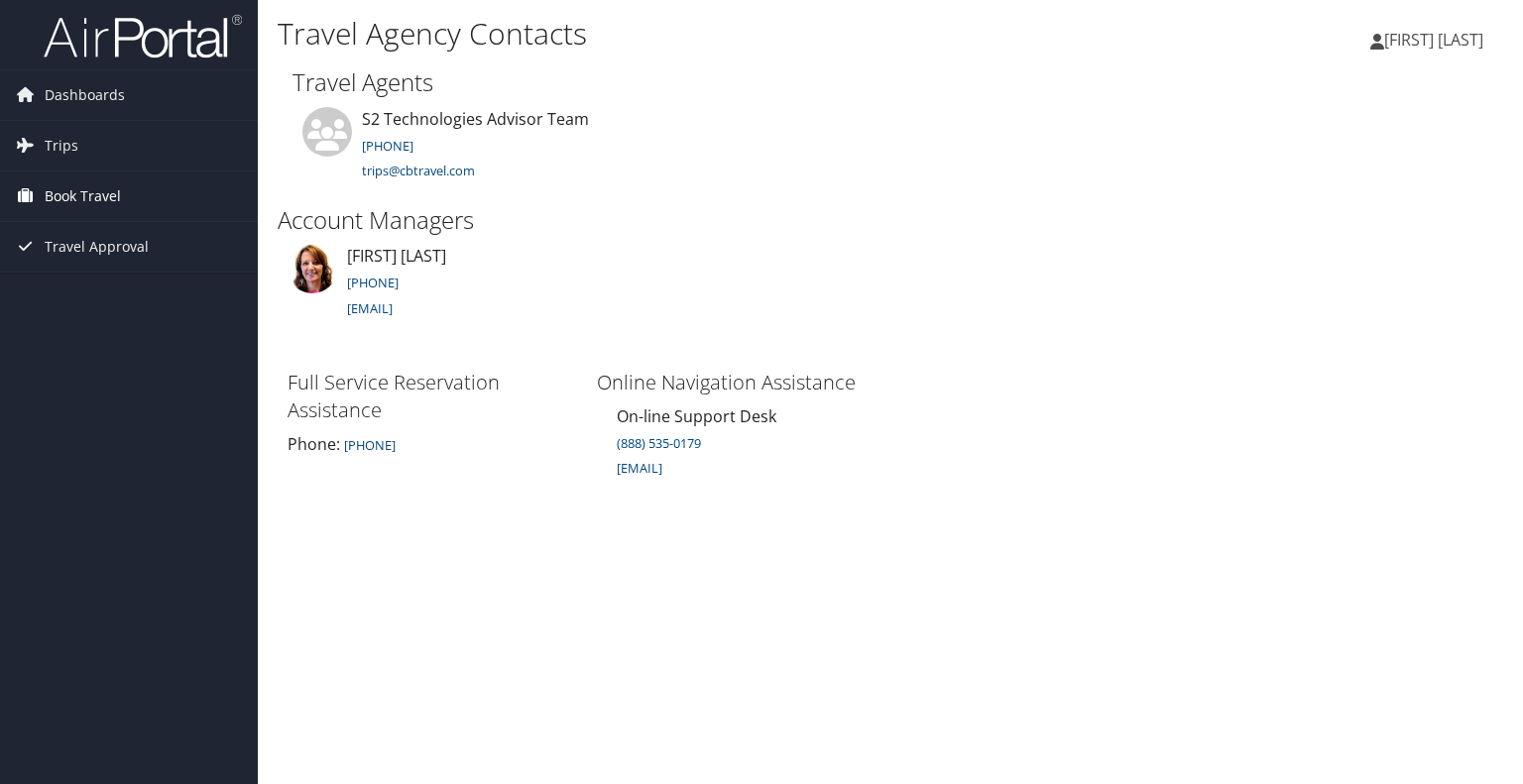 click on "Book Travel" at bounding box center [82, 196] 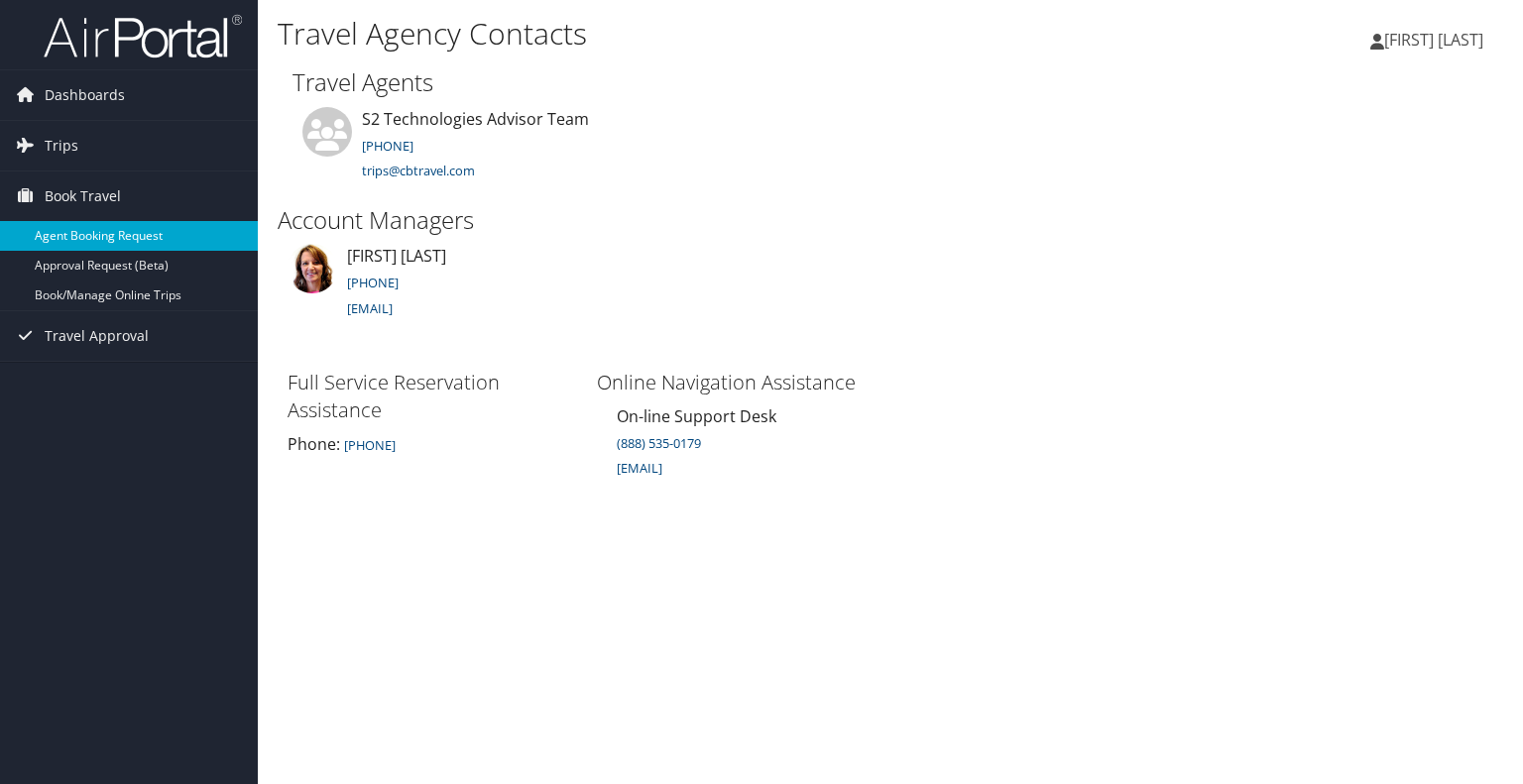 click on "Agent Booking Request" at bounding box center [129, 236] 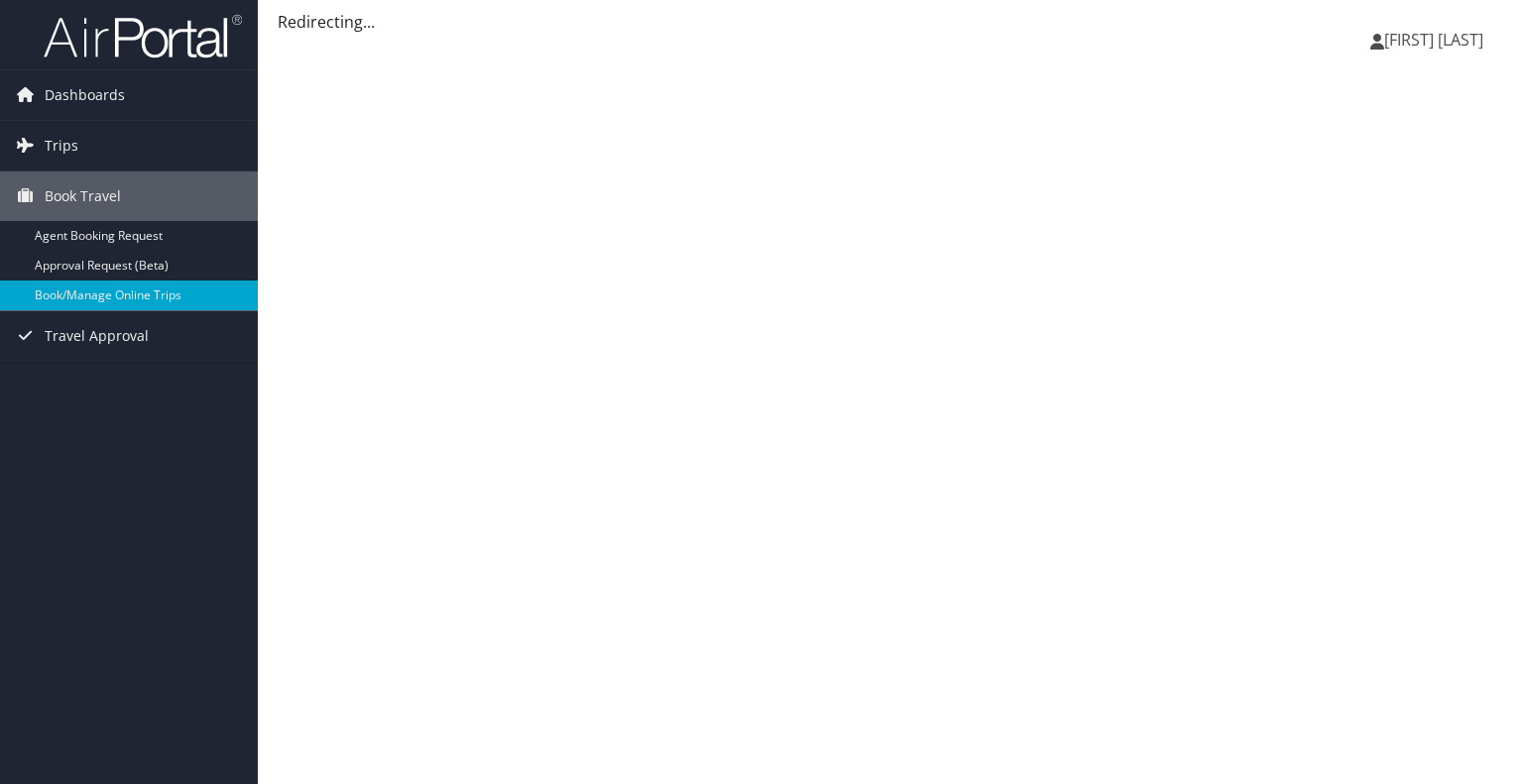 scroll, scrollTop: 0, scrollLeft: 0, axis: both 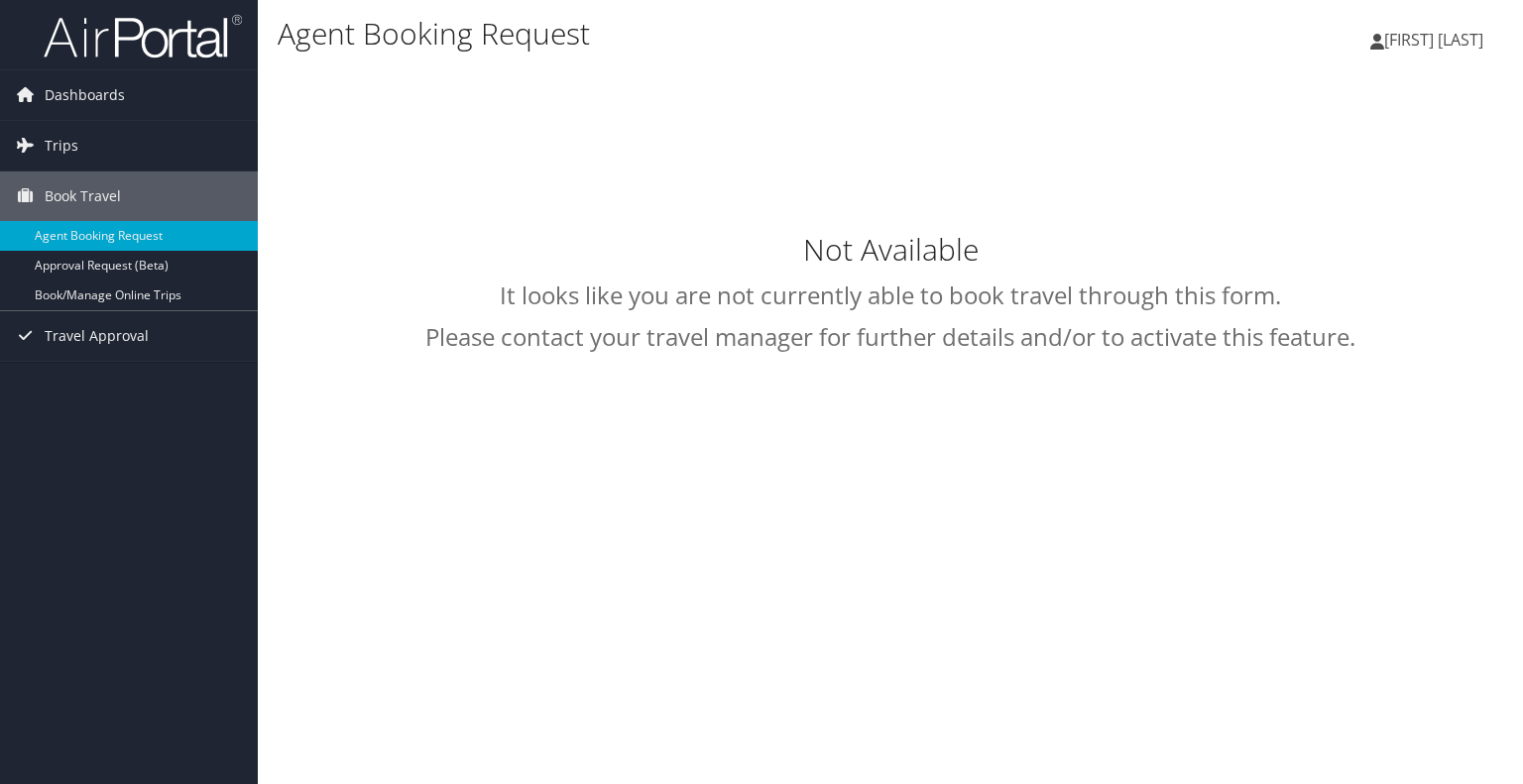 select on "trips@cbtravel.com" 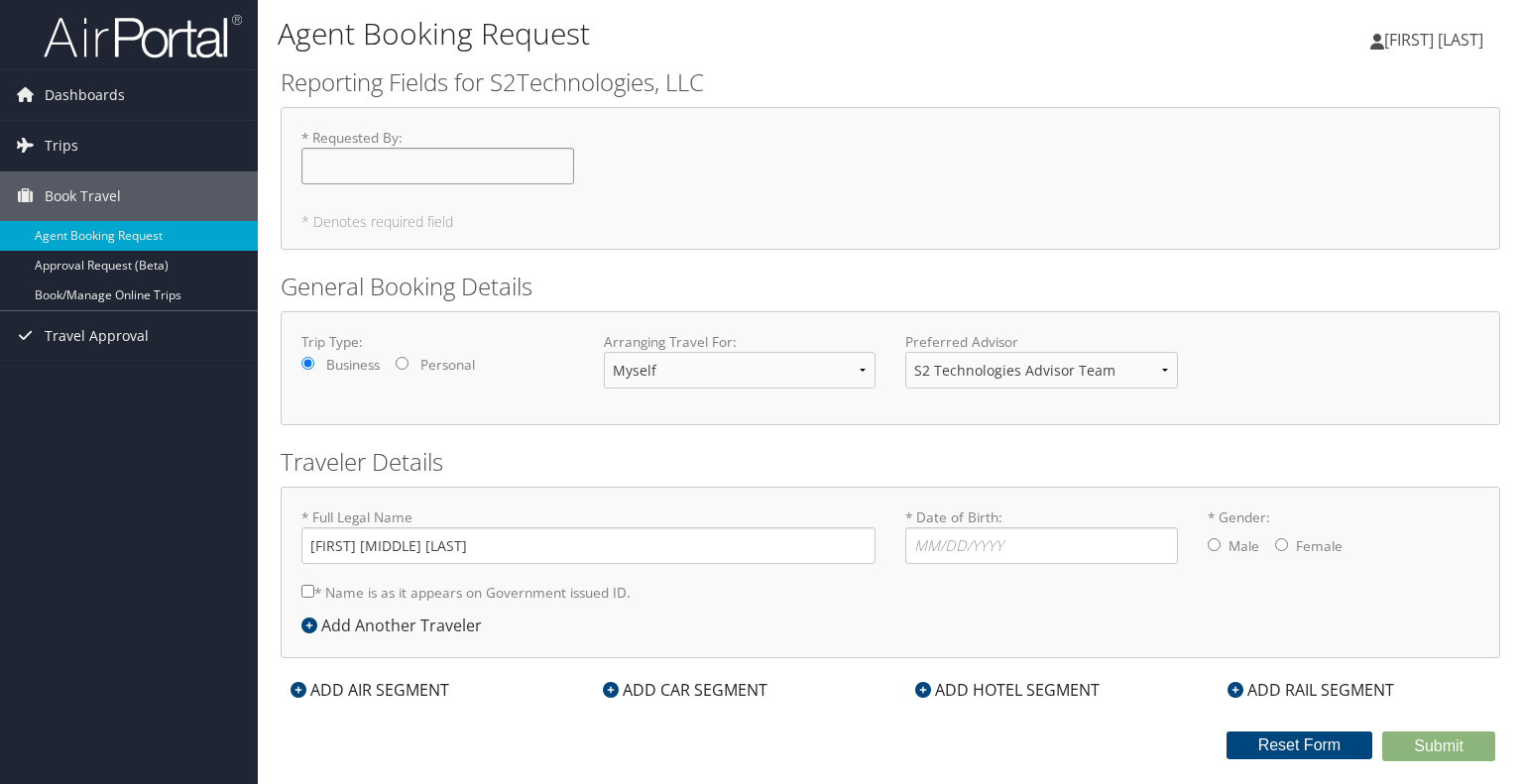 click on "*   Requested By : Required" at bounding box center (437, 166) 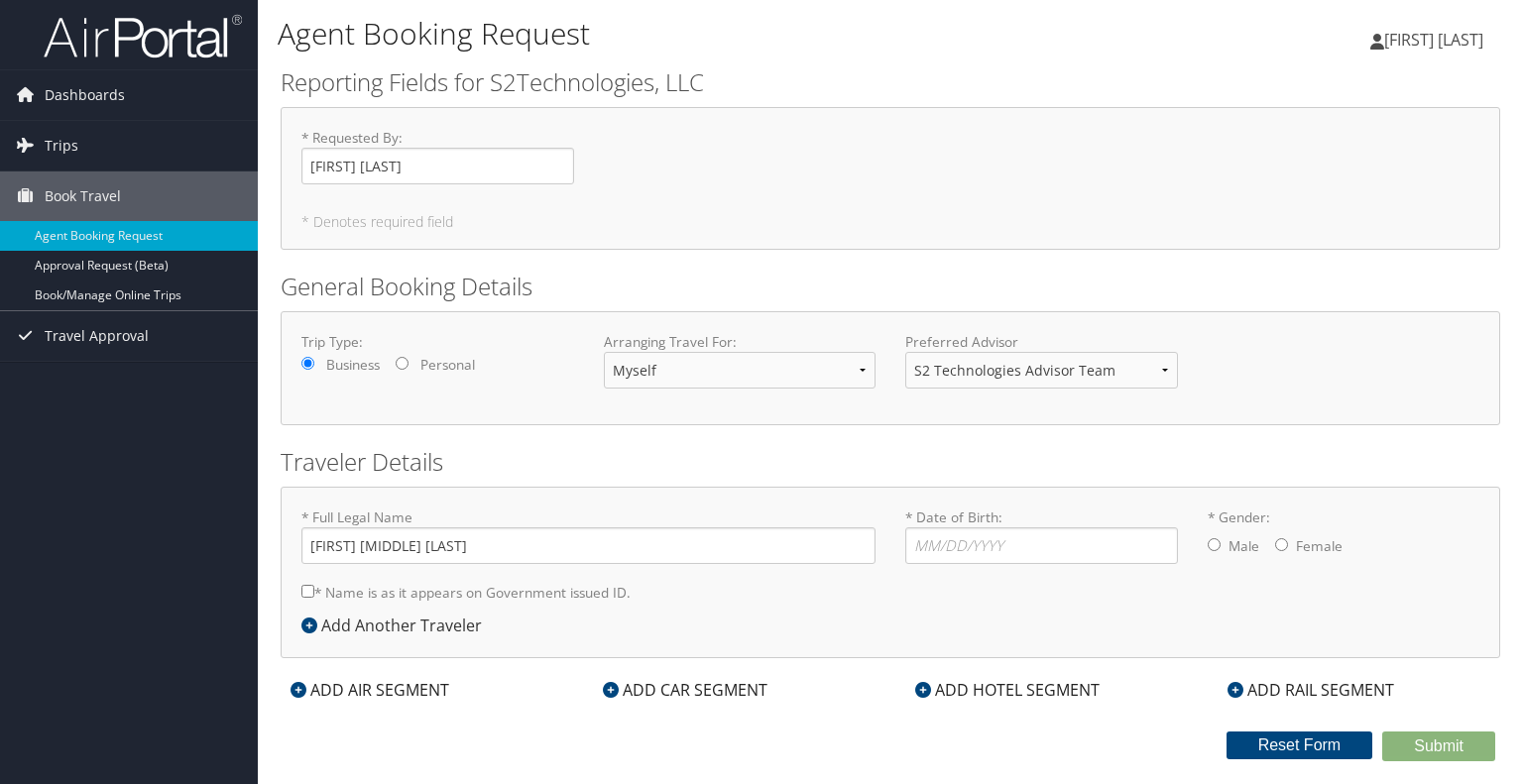 click on "*   Requested By : [FIRST] [LAST] Required" at bounding box center (437, 156) 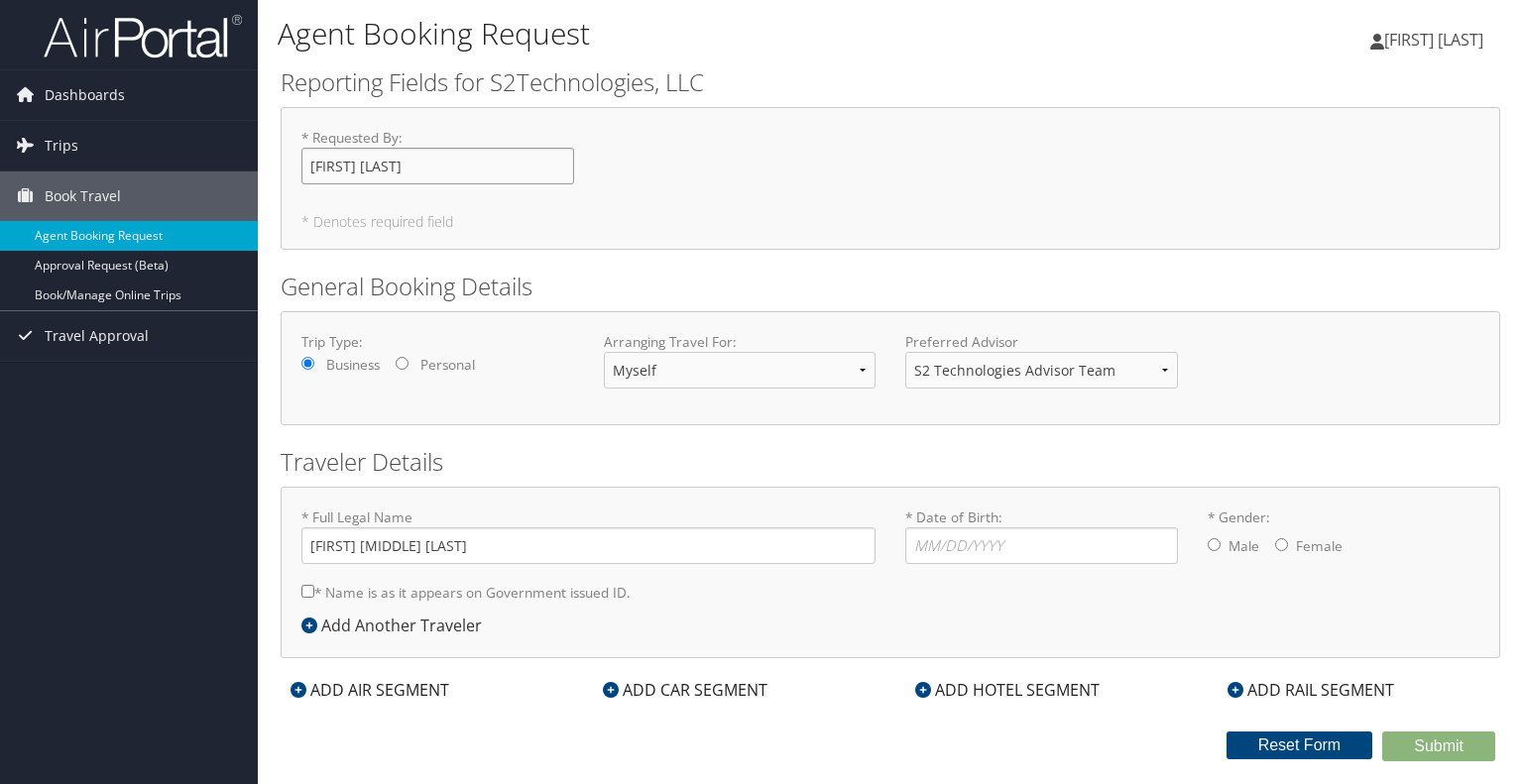 click on "[FIRST] [LAST]" at bounding box center (437, 166) 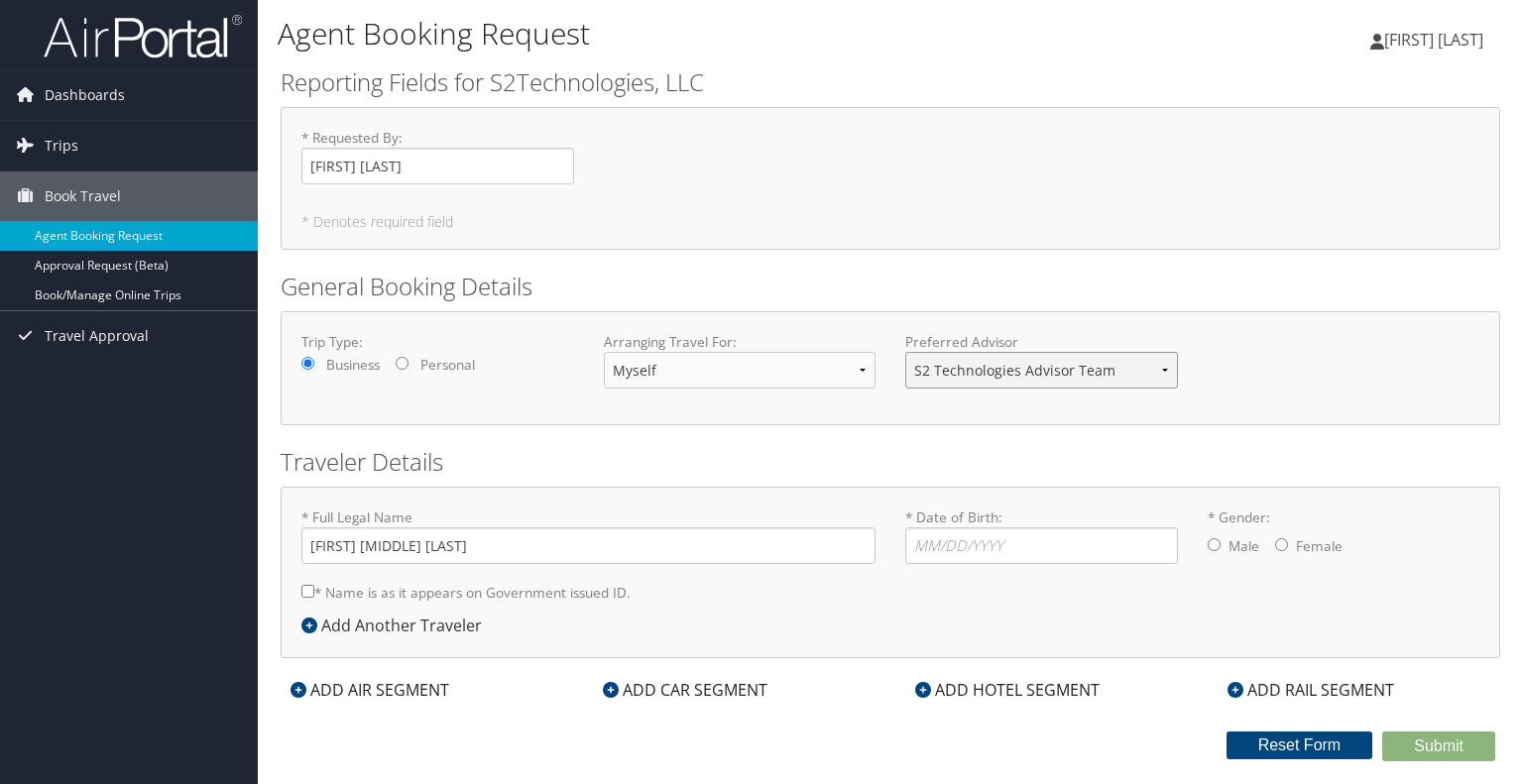 click on "S2 Technologies Advisor Team" at bounding box center [1041, 370] 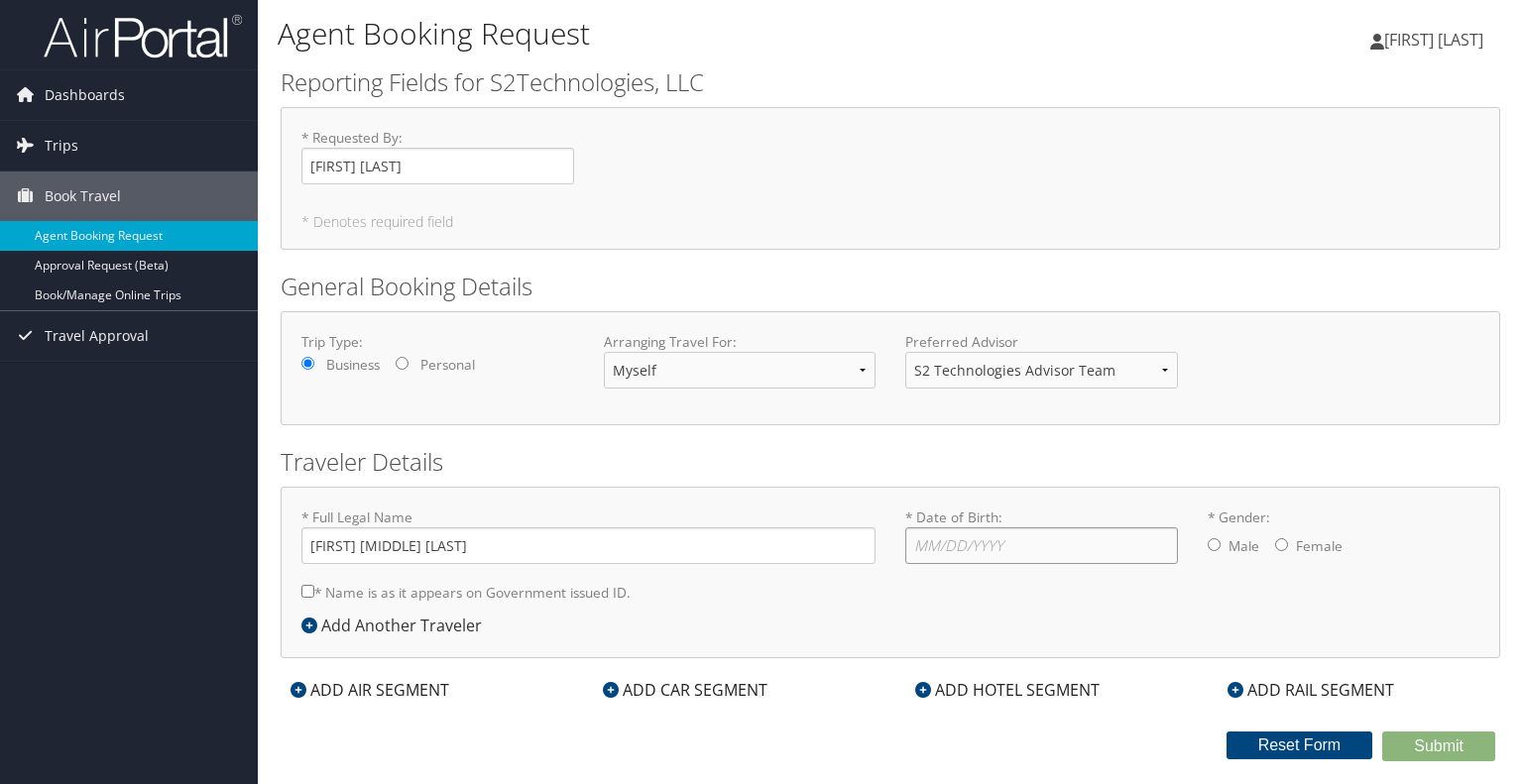 click on "* Date of Birth: Invalid Date" at bounding box center [1041, 545] 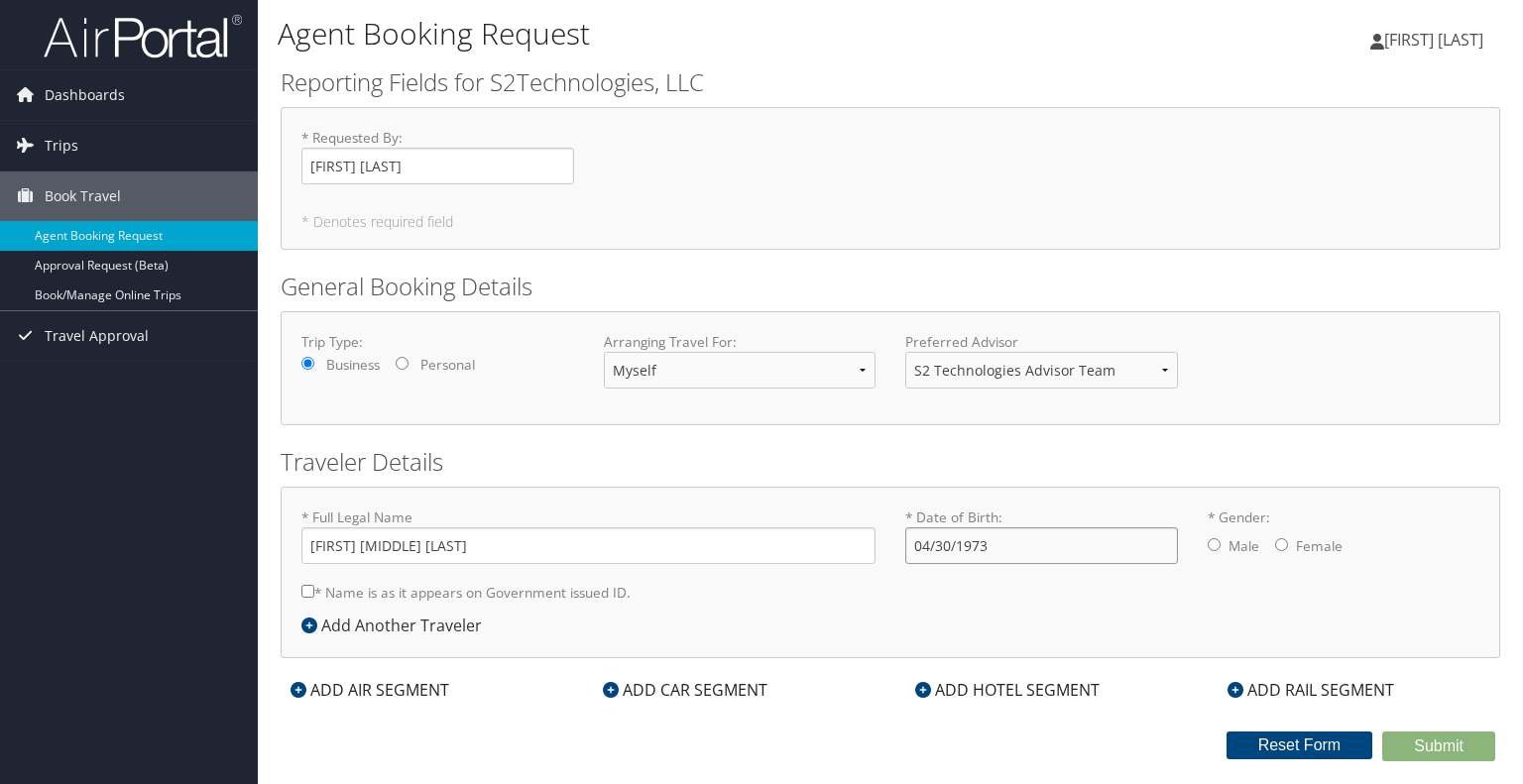 type on "04/30/1973" 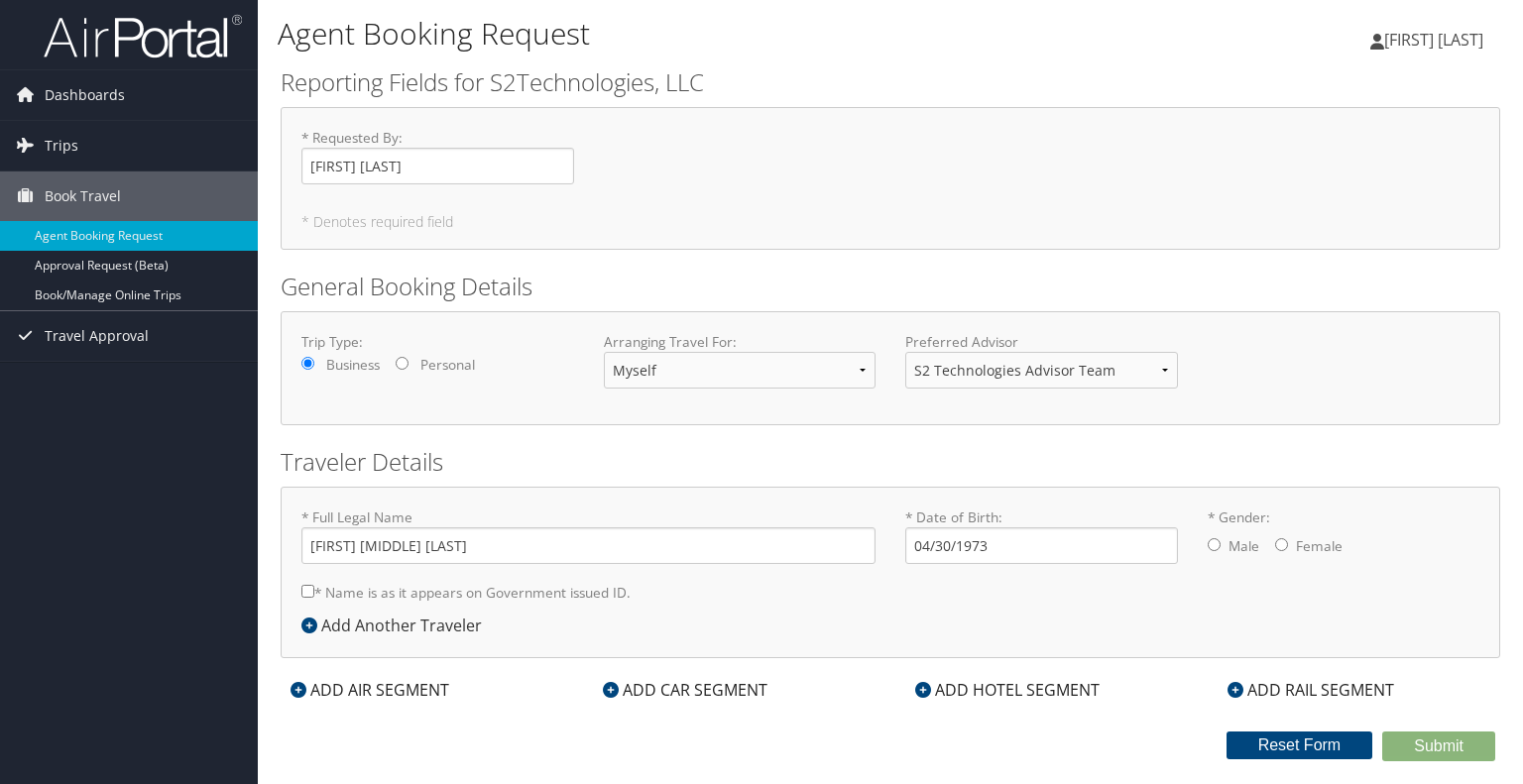 click on "Female" at bounding box center (1319, 546) 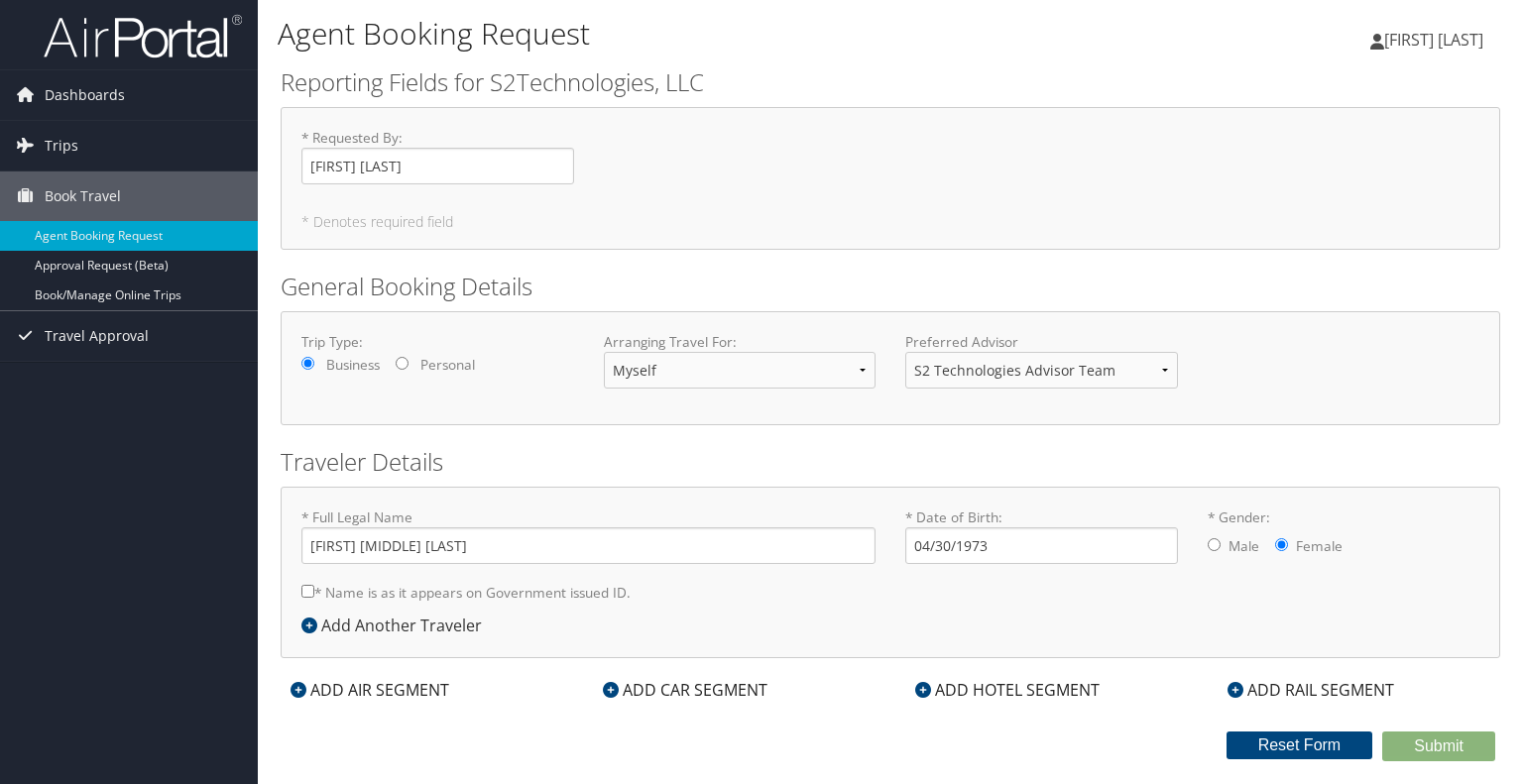 click on "* Name is as it appears on Government issued ID." at bounding box center (307, 591) 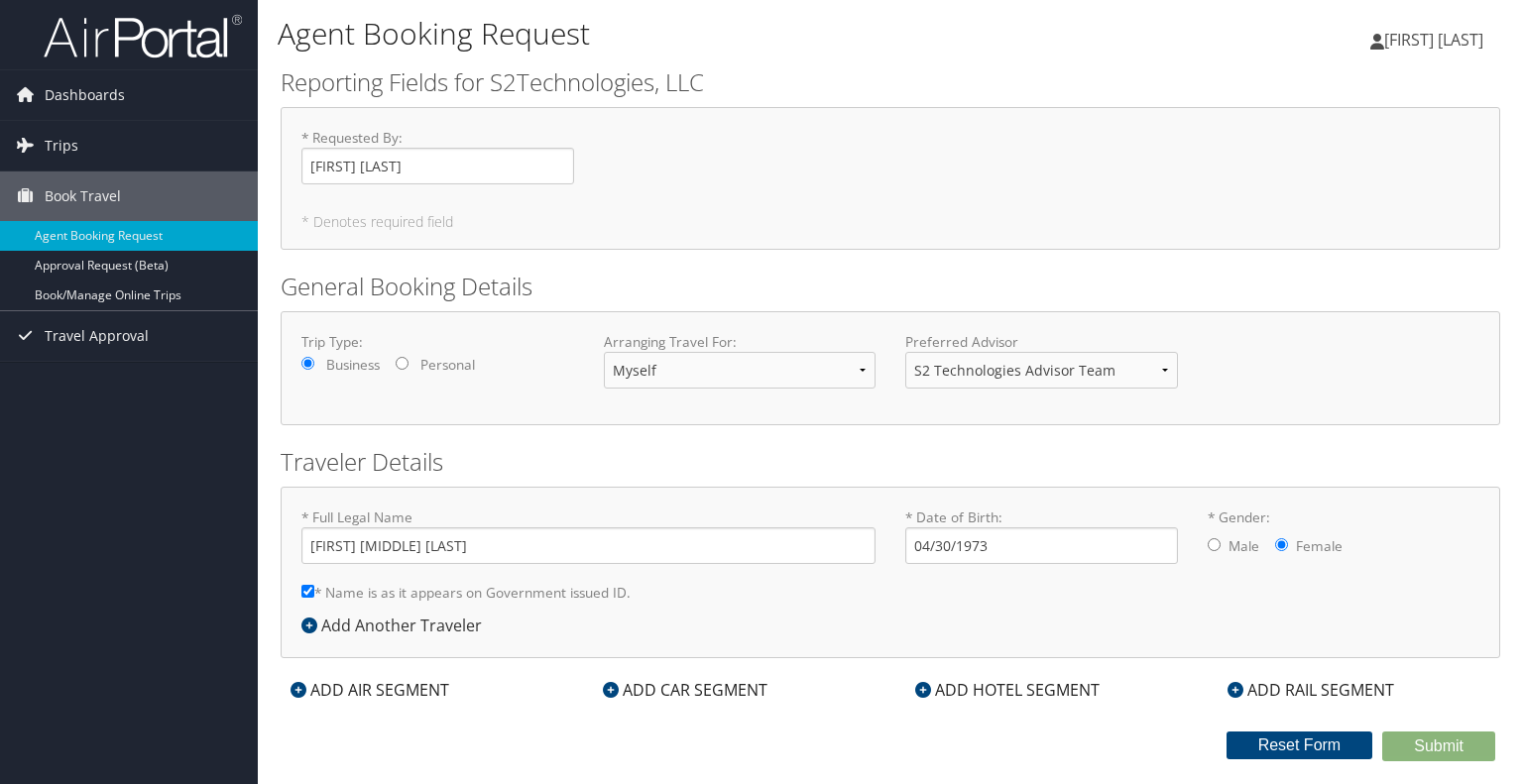 click at bounding box center (298, 690) 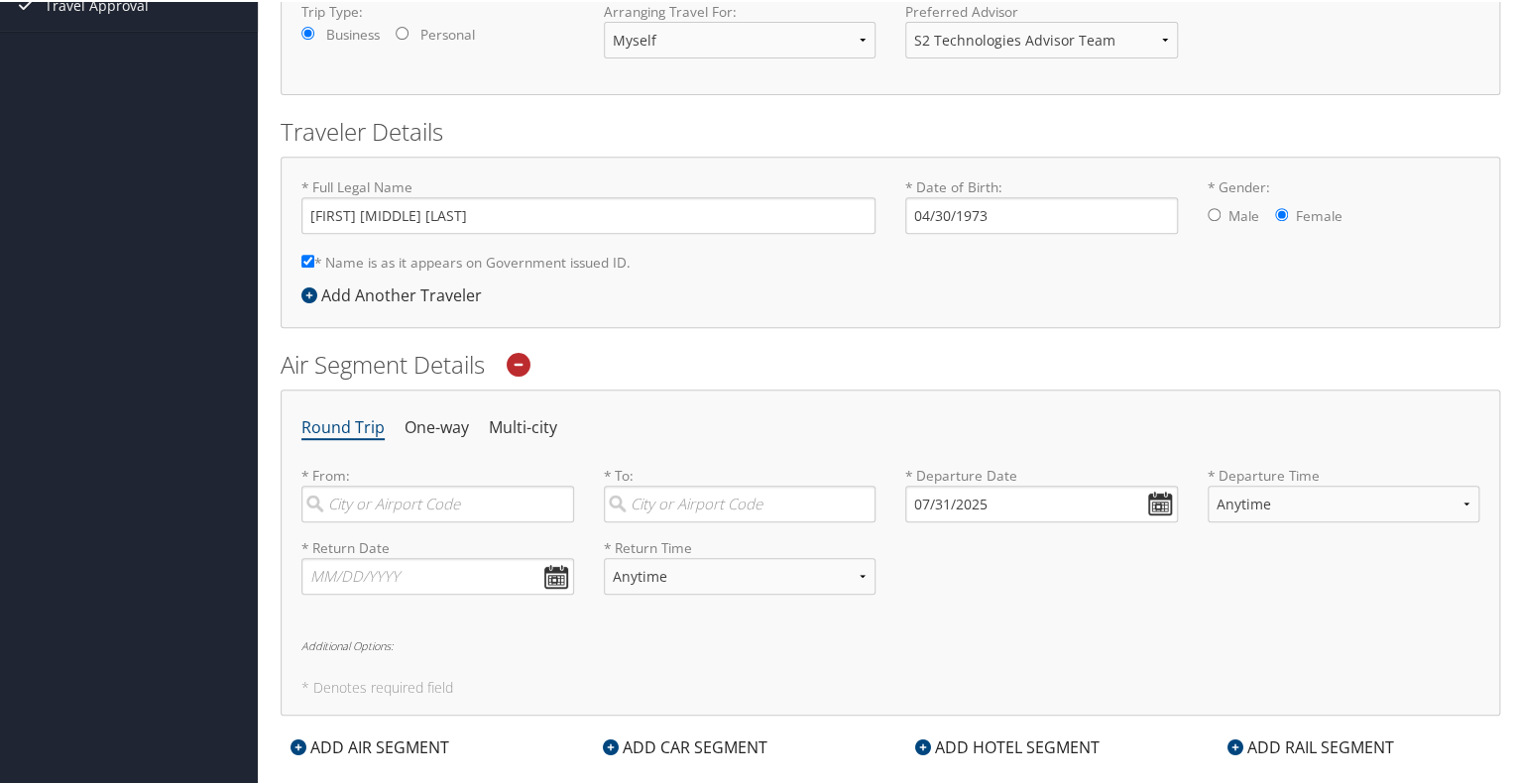 scroll, scrollTop: 338, scrollLeft: 0, axis: vertical 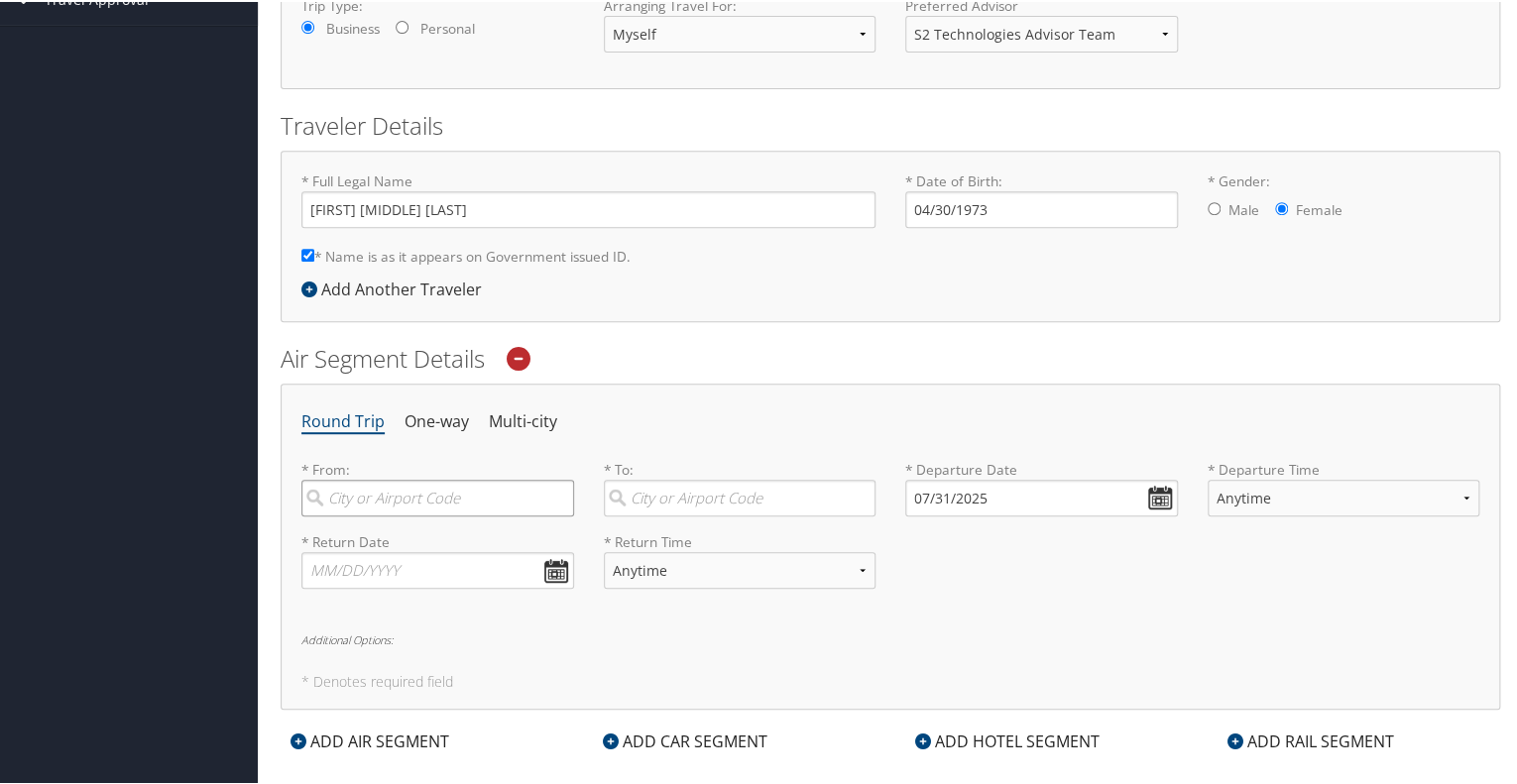 click at bounding box center [437, 496] 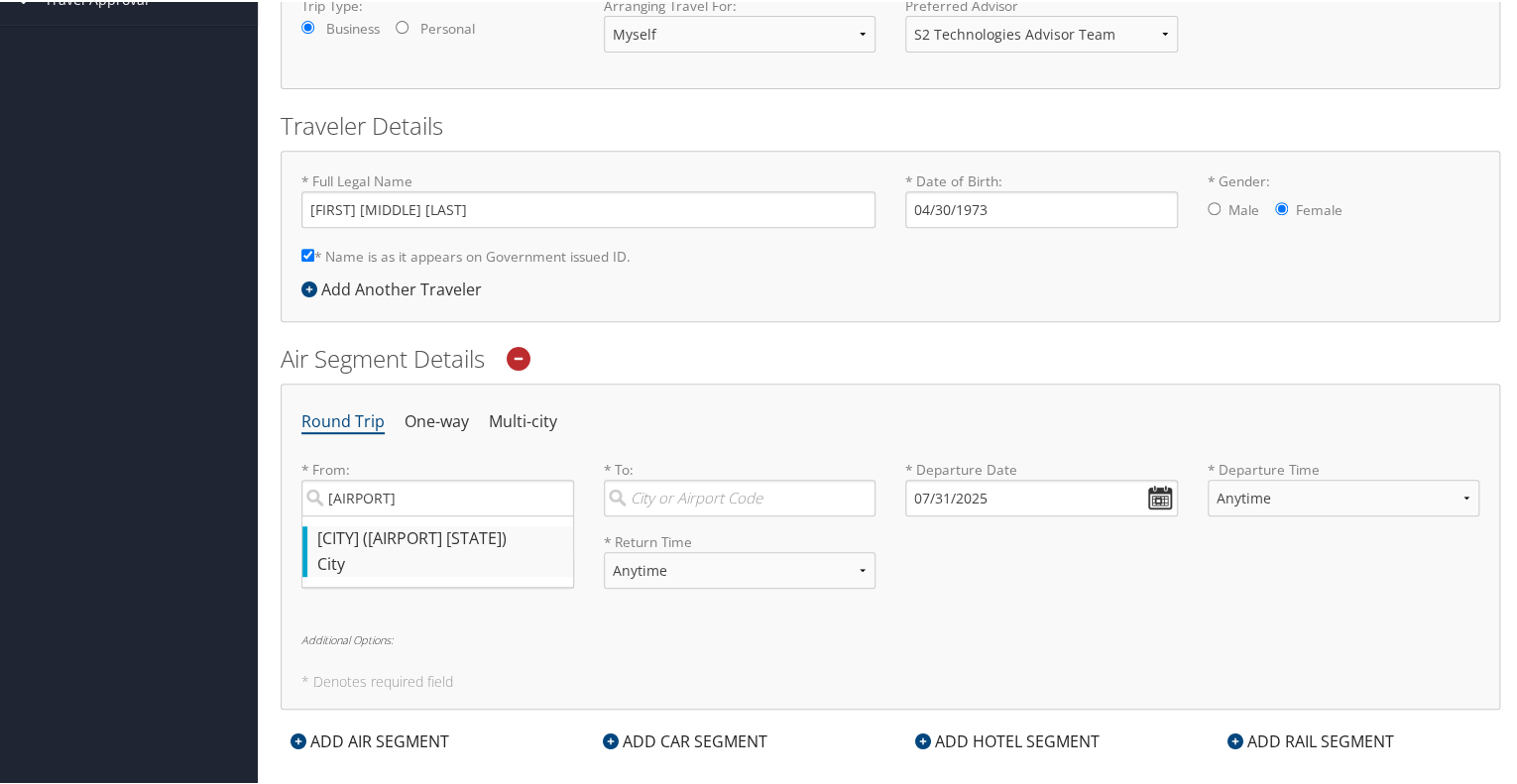 click on "[CITY]   ([AIRPORT] [STATE])" at bounding box center [440, 537] 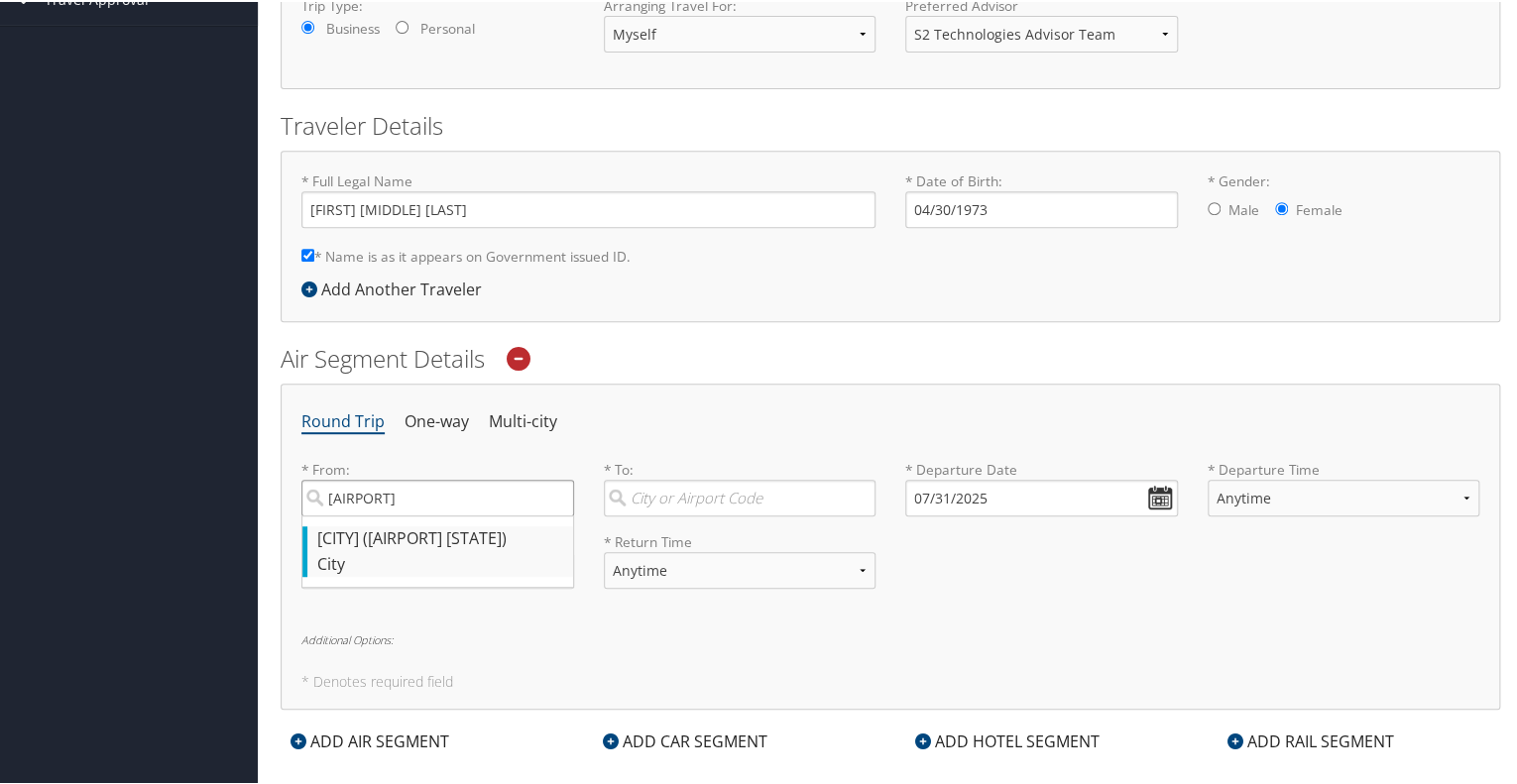 click on "[AIRPORT]" at bounding box center [437, 496] 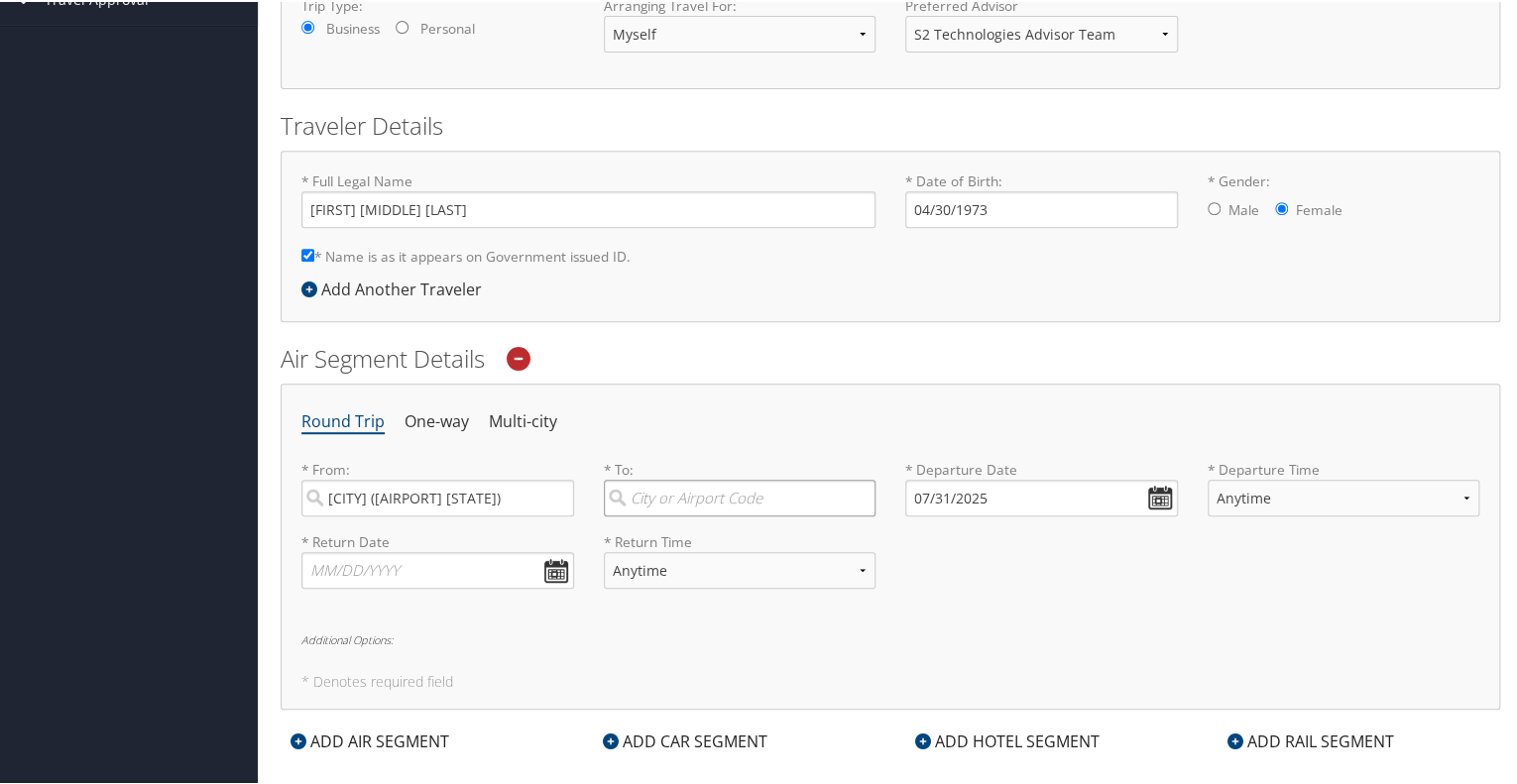 click at bounding box center (740, 496) 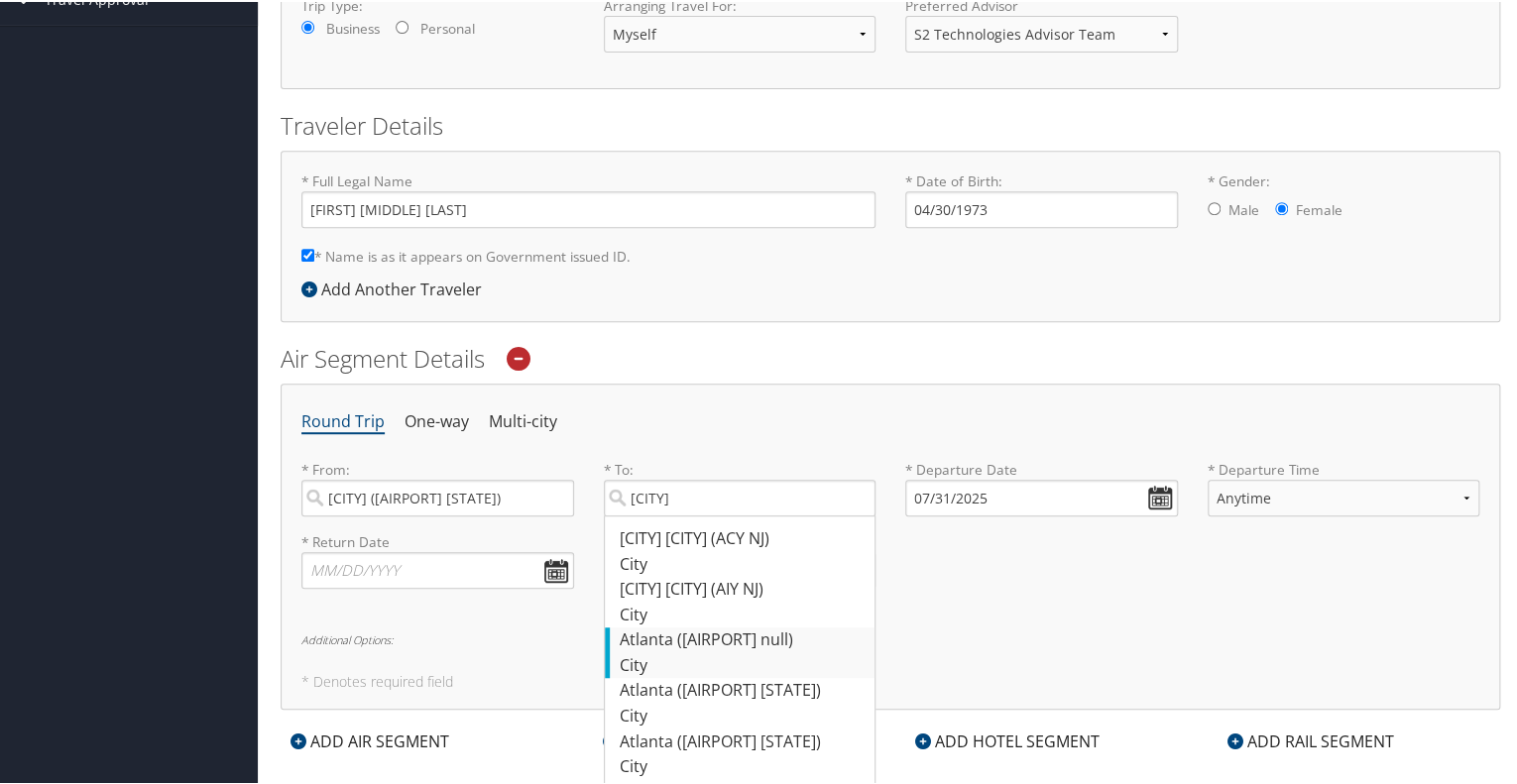 click on "[CITY]   ([AIRPORT] [STATE] null)" at bounding box center (743, 638) 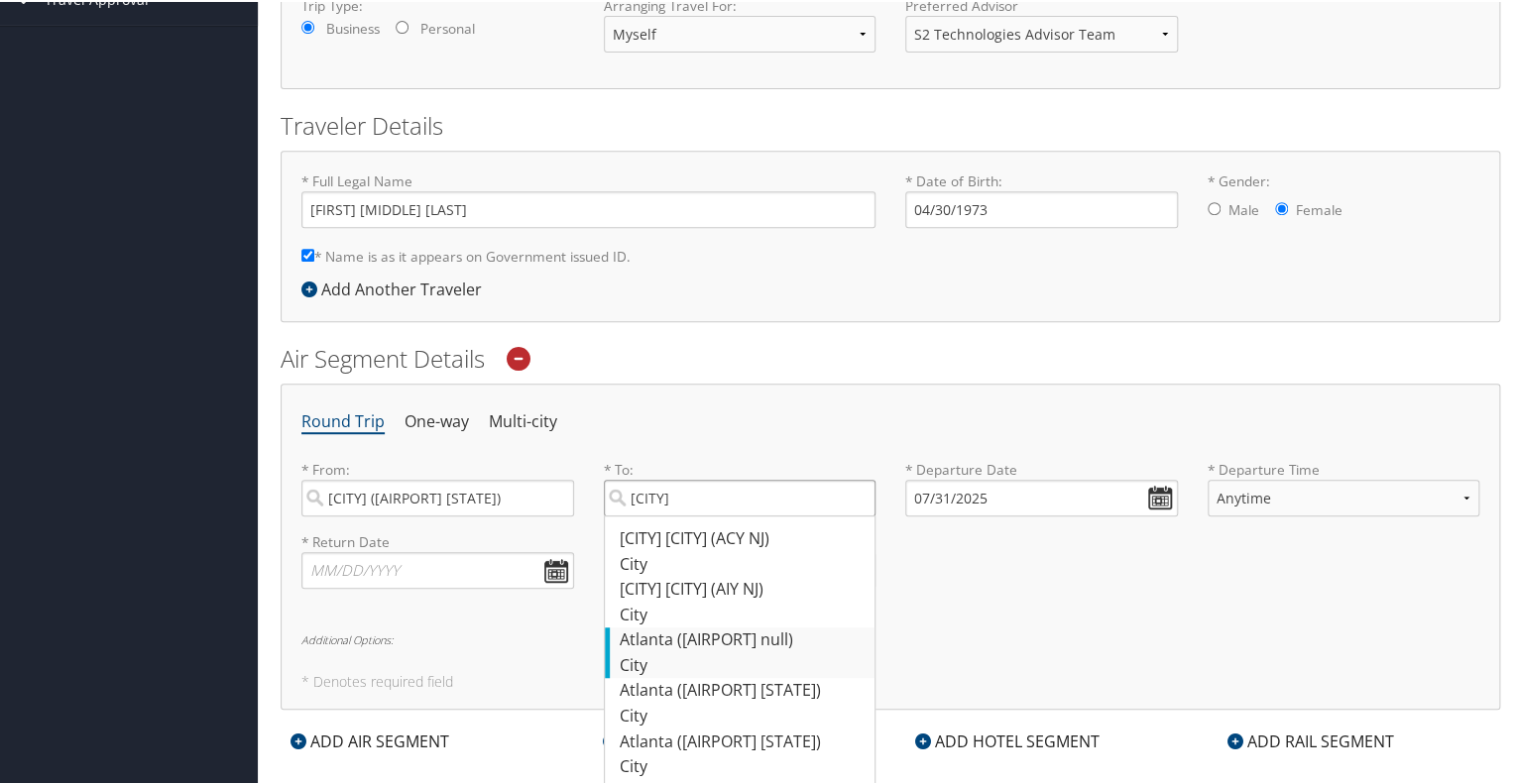 click on "[CITY]" at bounding box center (740, 496) 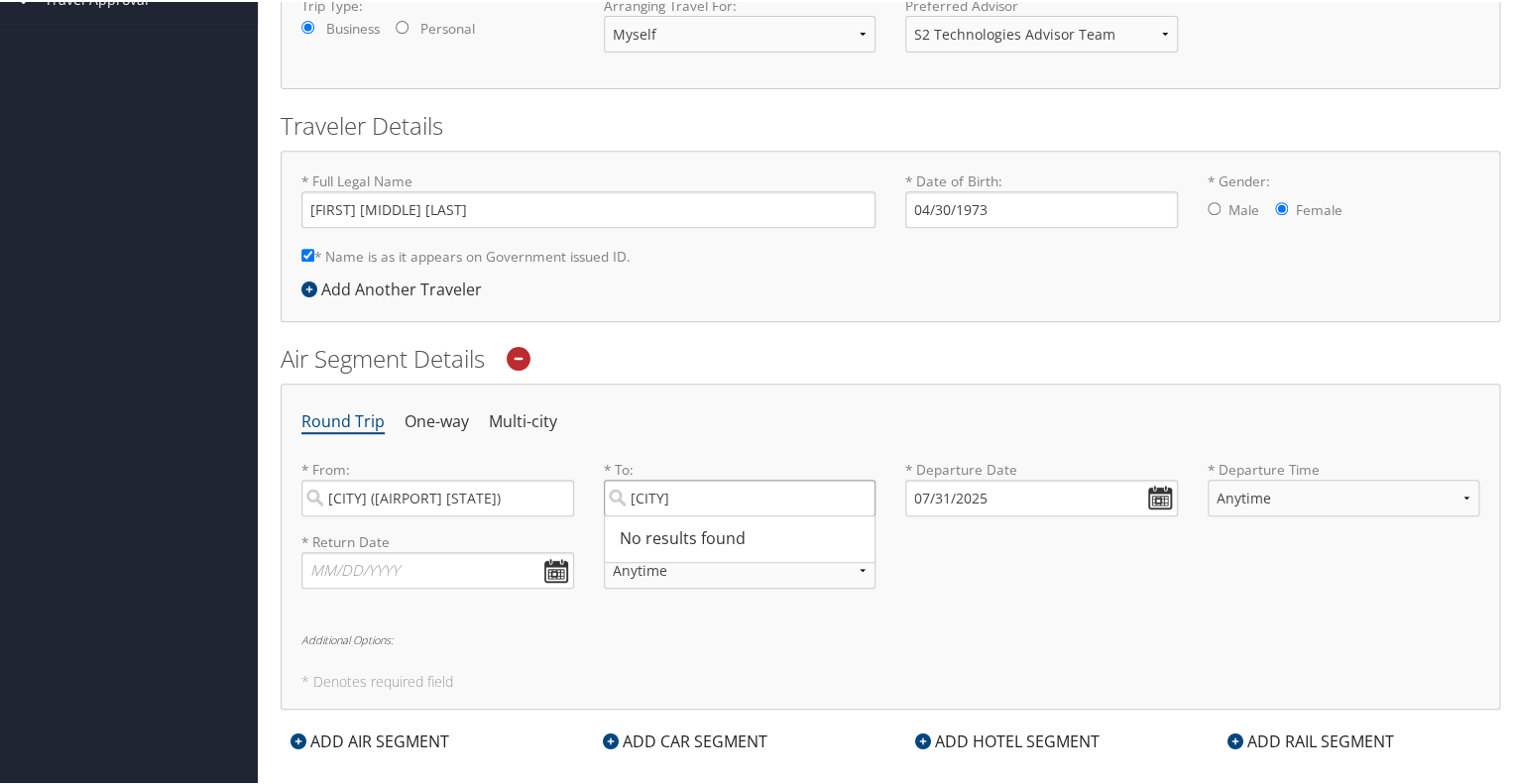 type on "A" 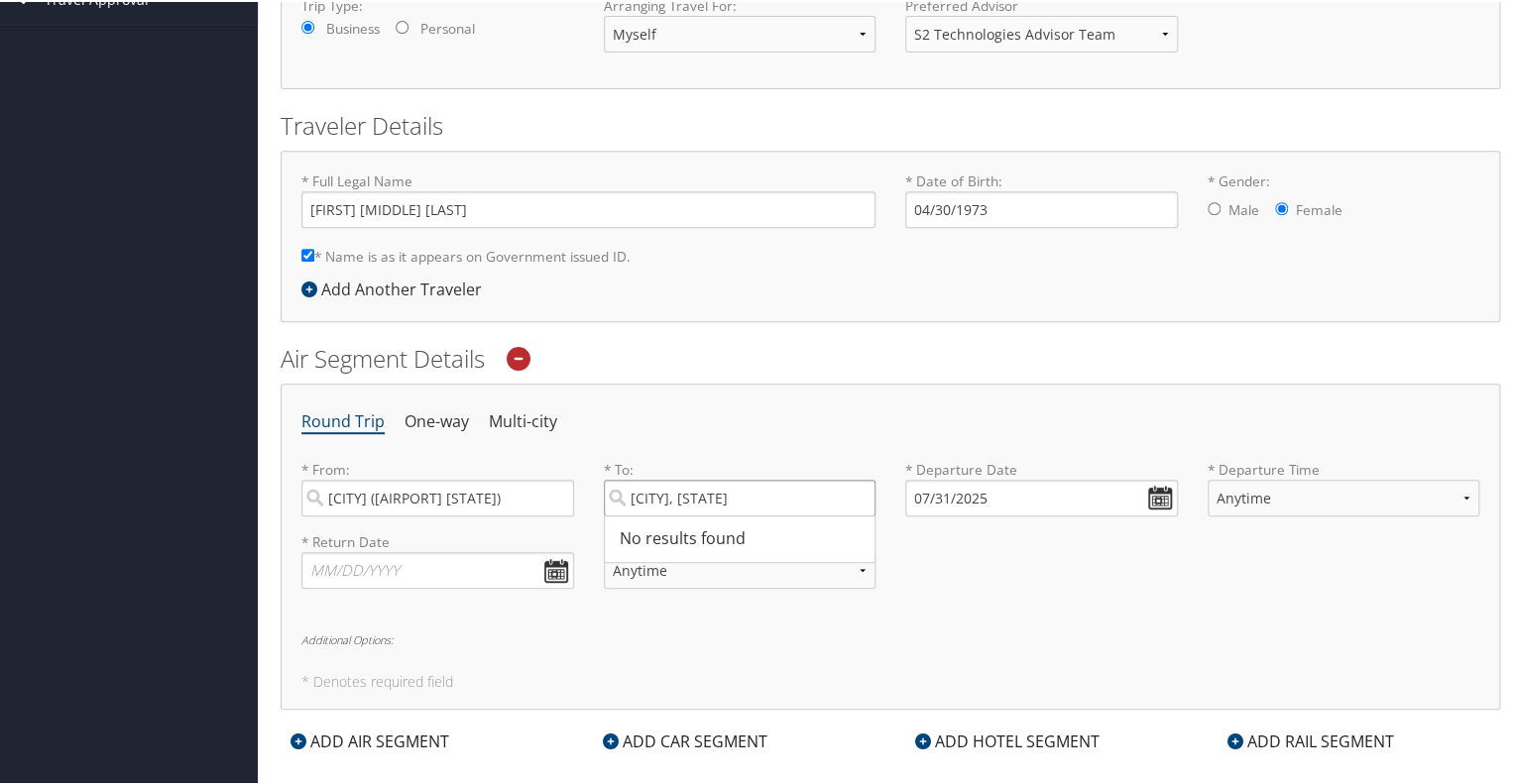 type on "[CITY], [STATE]" 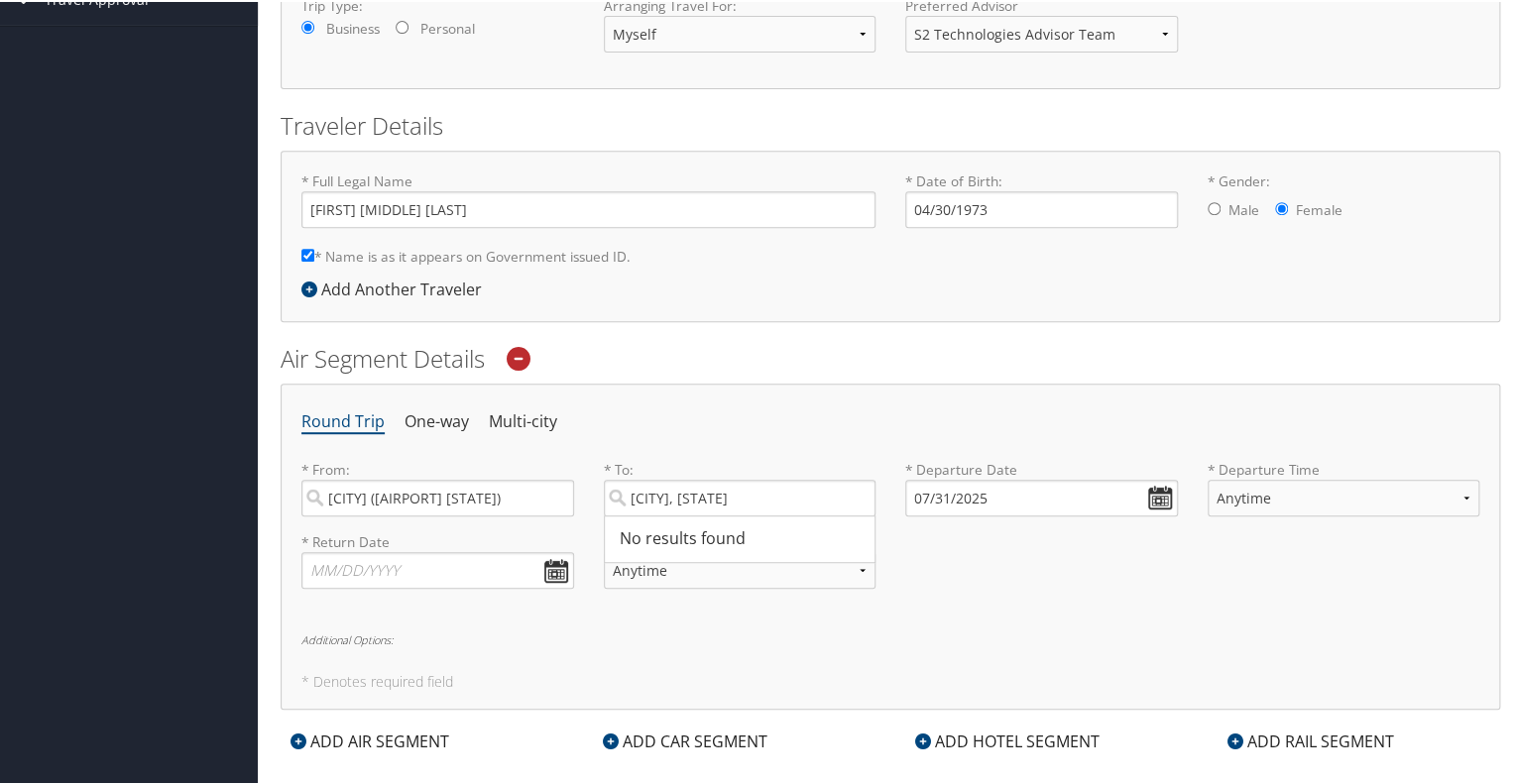 type 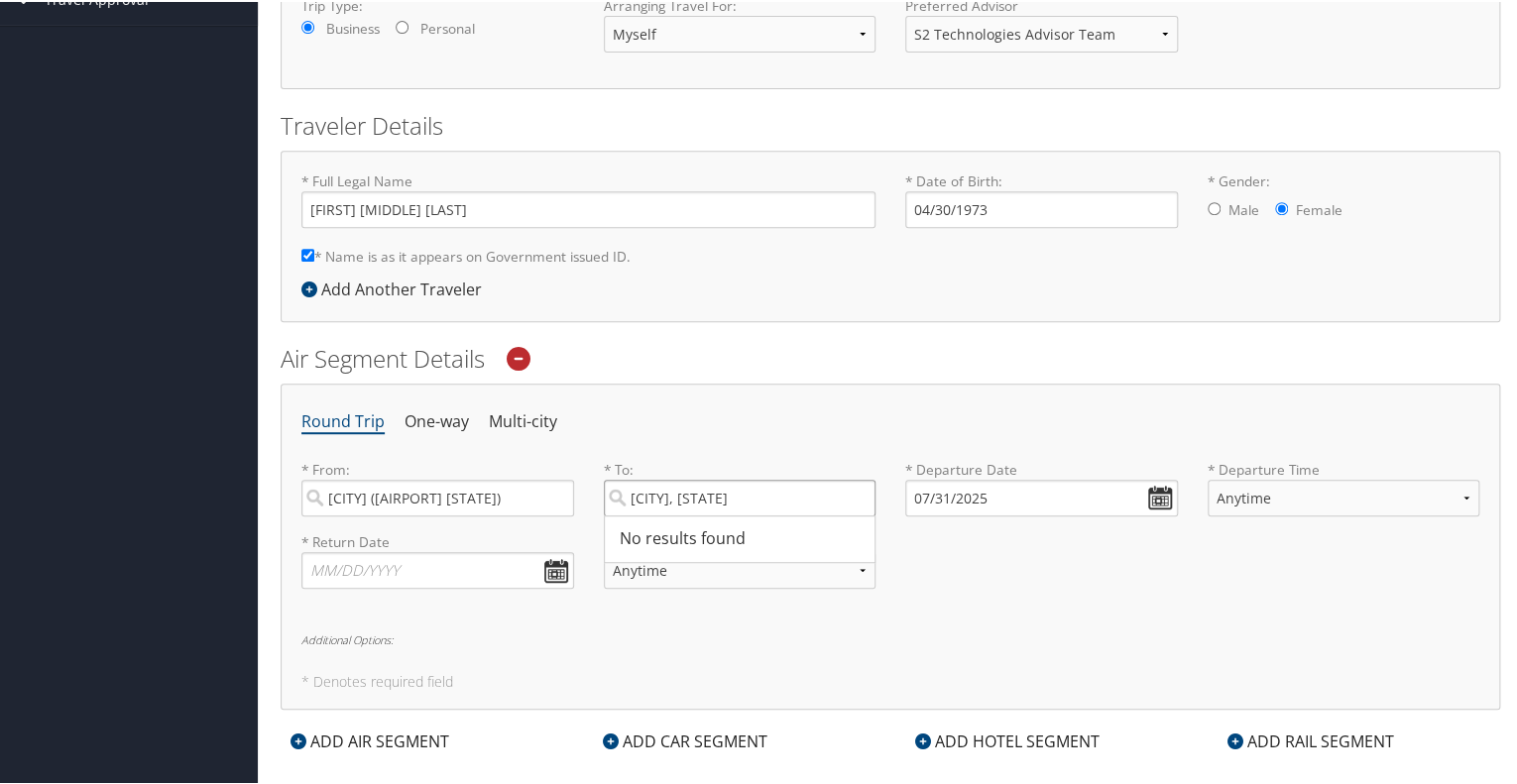 click on "[CITY], [STATE]" at bounding box center (740, 496) 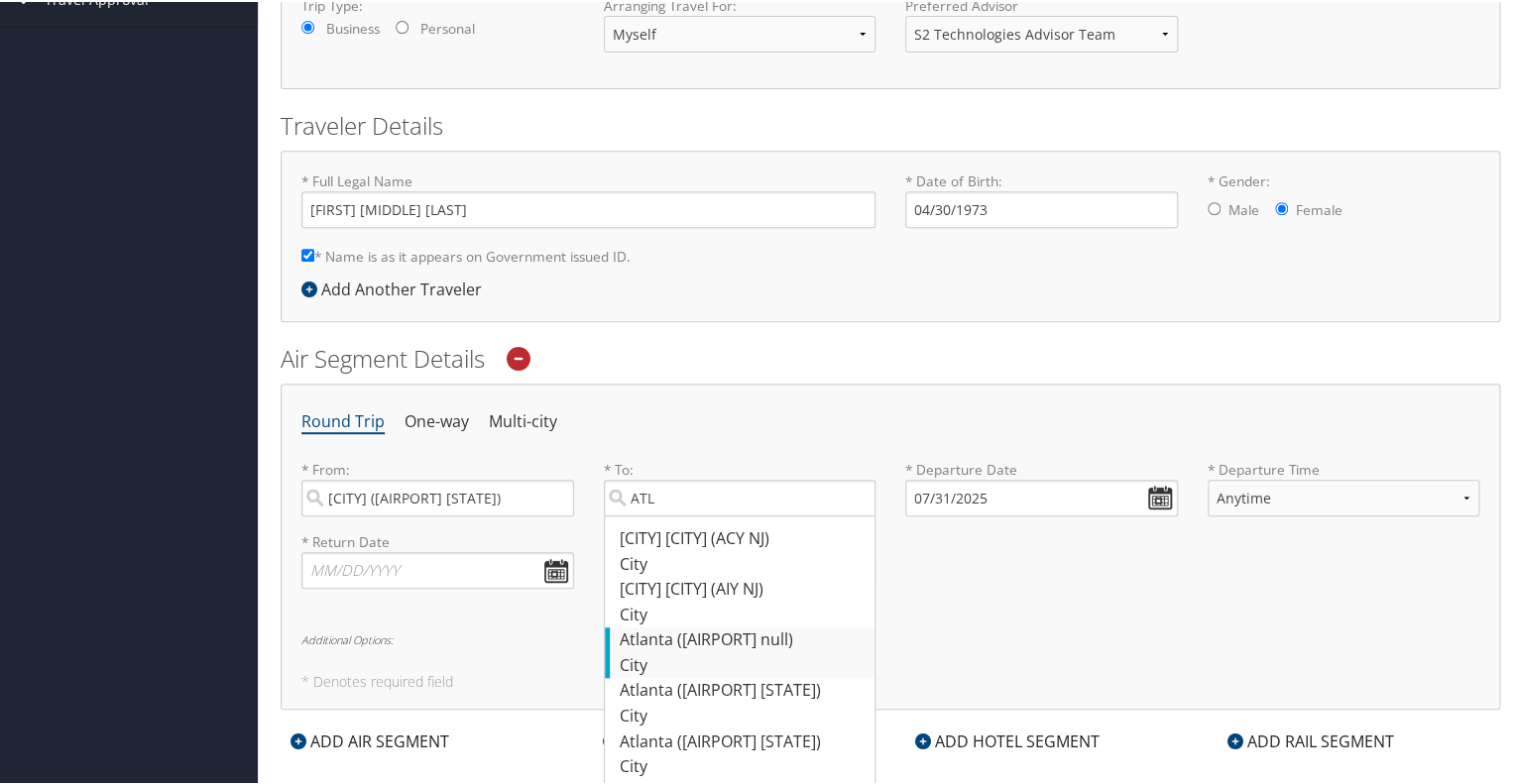 click on "[CITY]   ([AIRPORT] [STATE] null)" at bounding box center (743, 638) 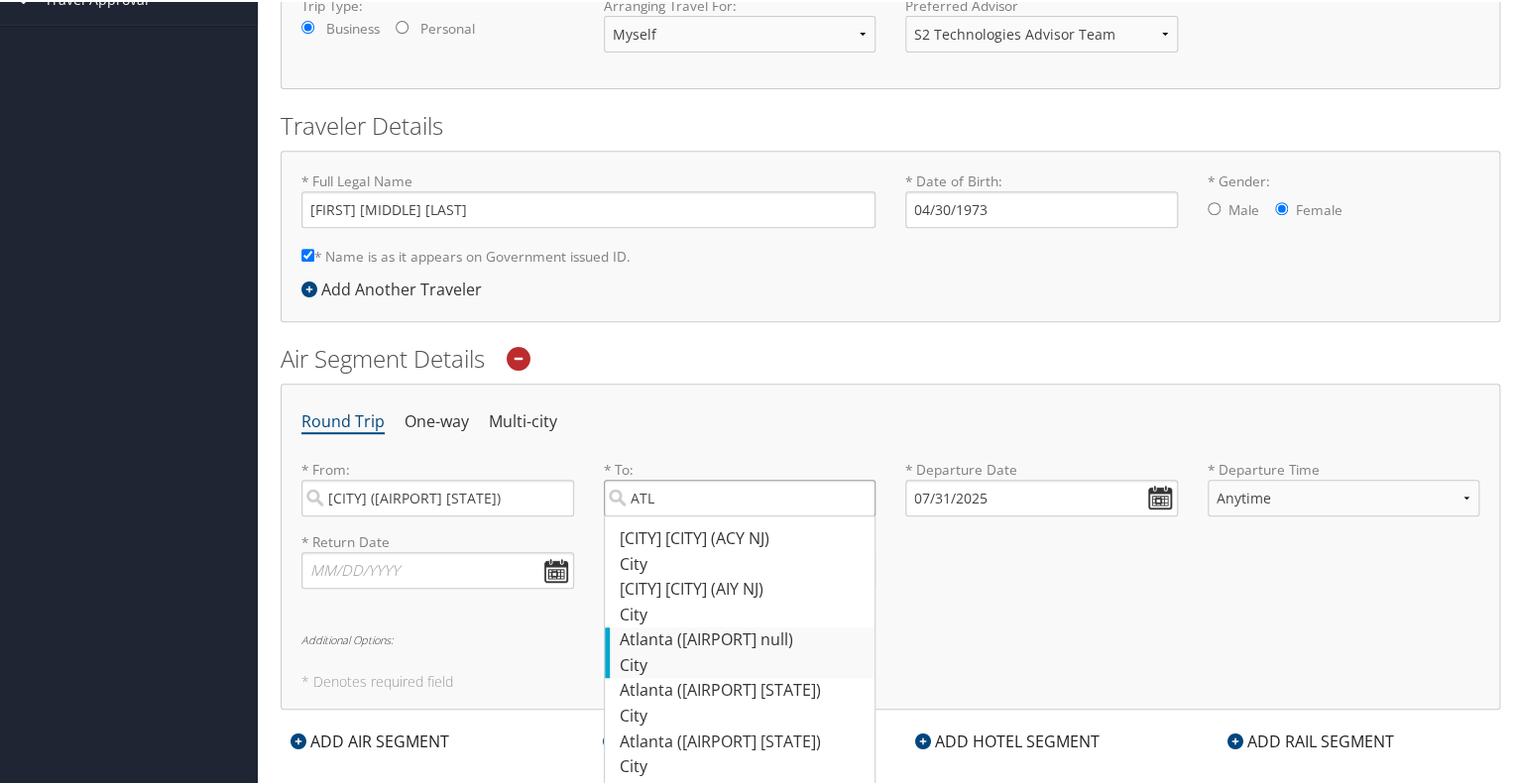 click on "ATL" at bounding box center [740, 496] 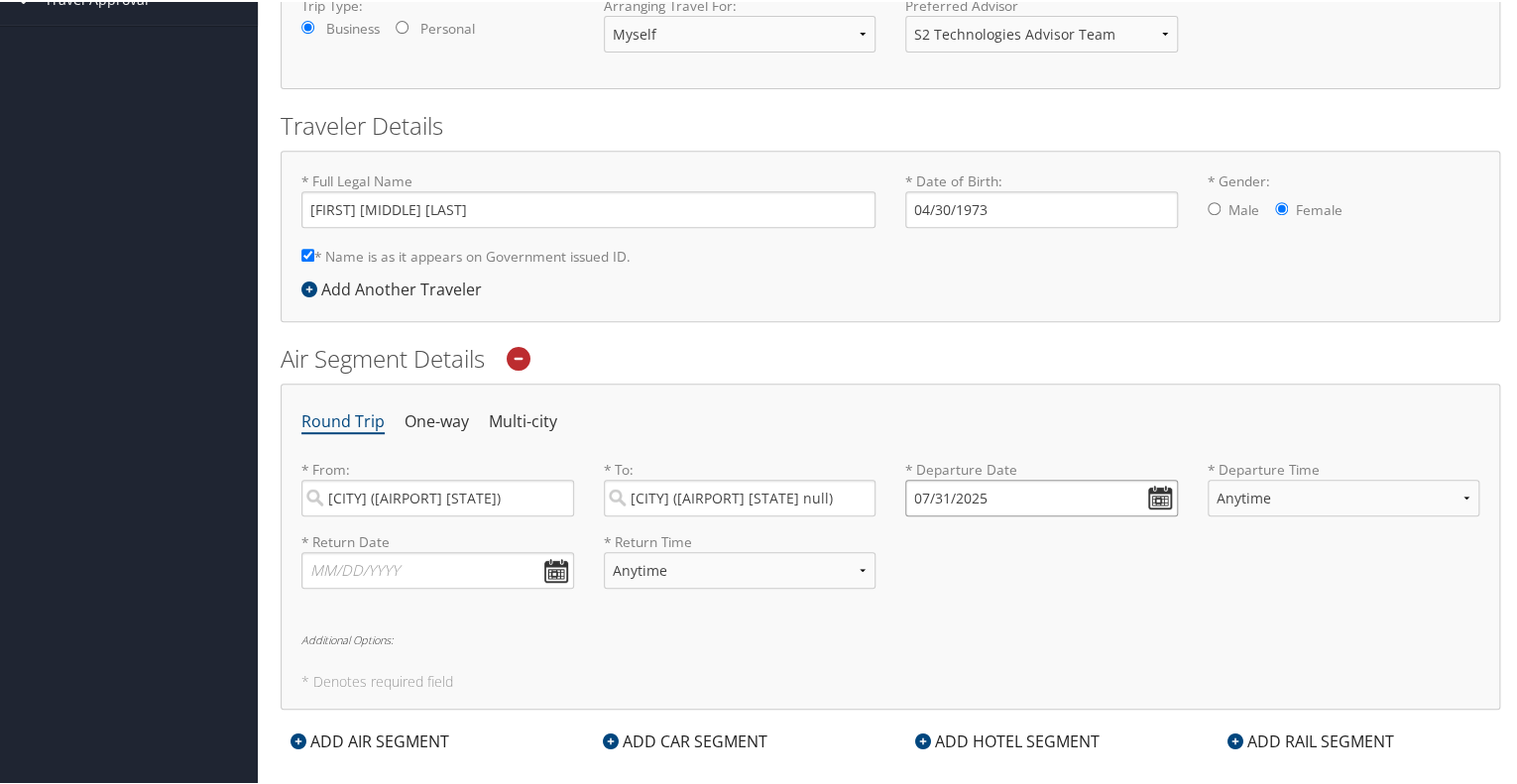 click on "07/31/2025" at bounding box center [1041, 496] 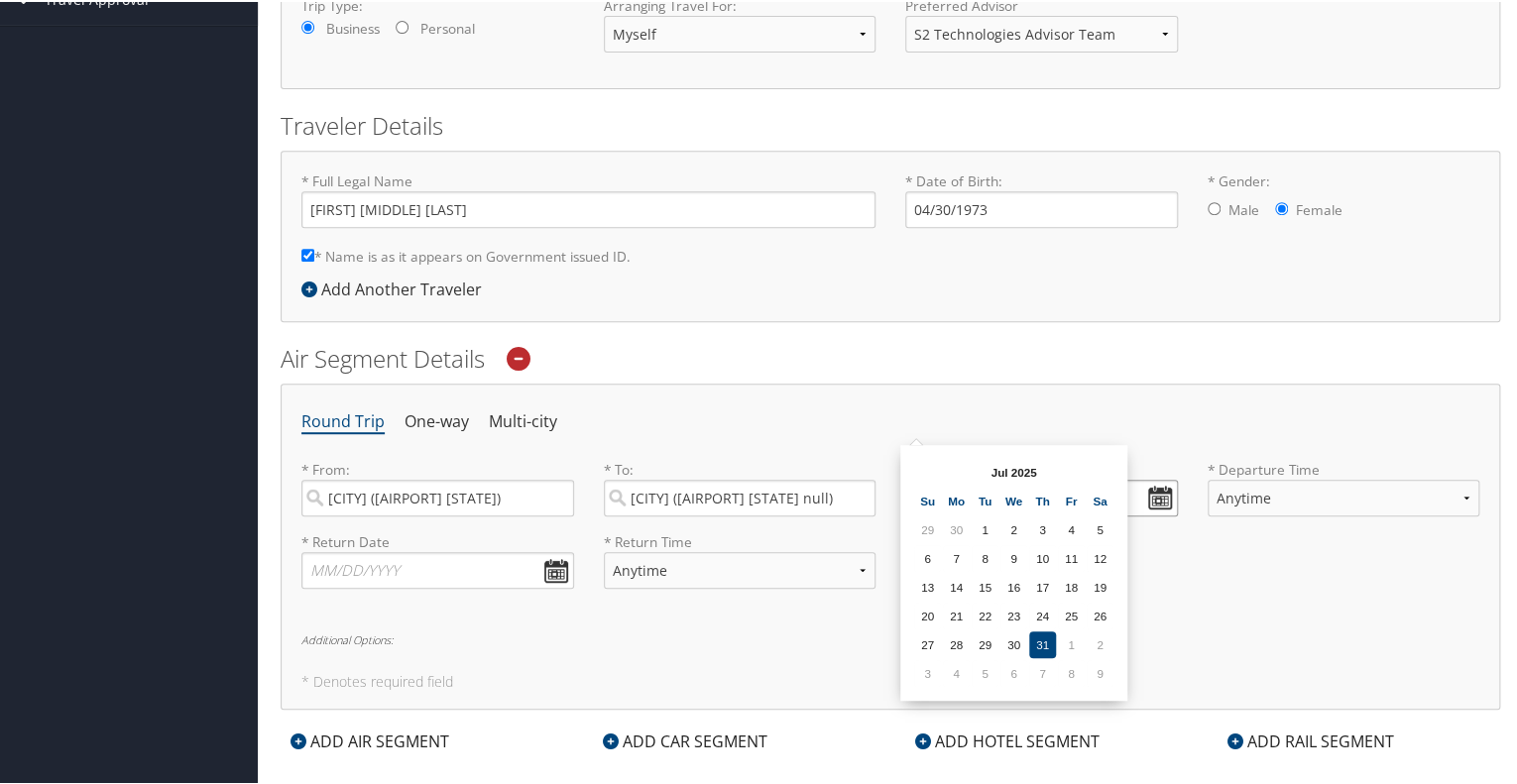 click on "07/31/2025" at bounding box center [1041, 496] 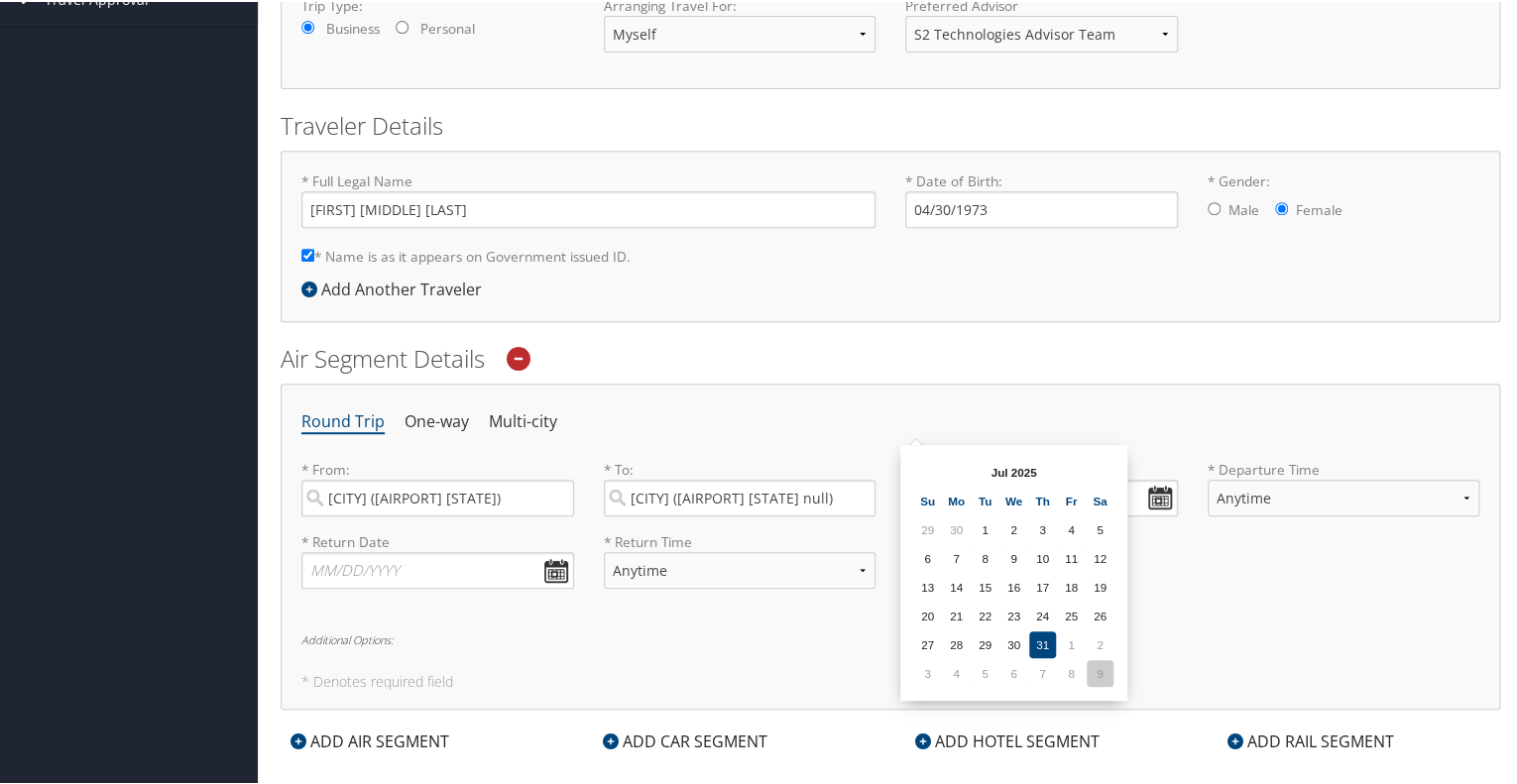 click on "9" at bounding box center (1100, 671) 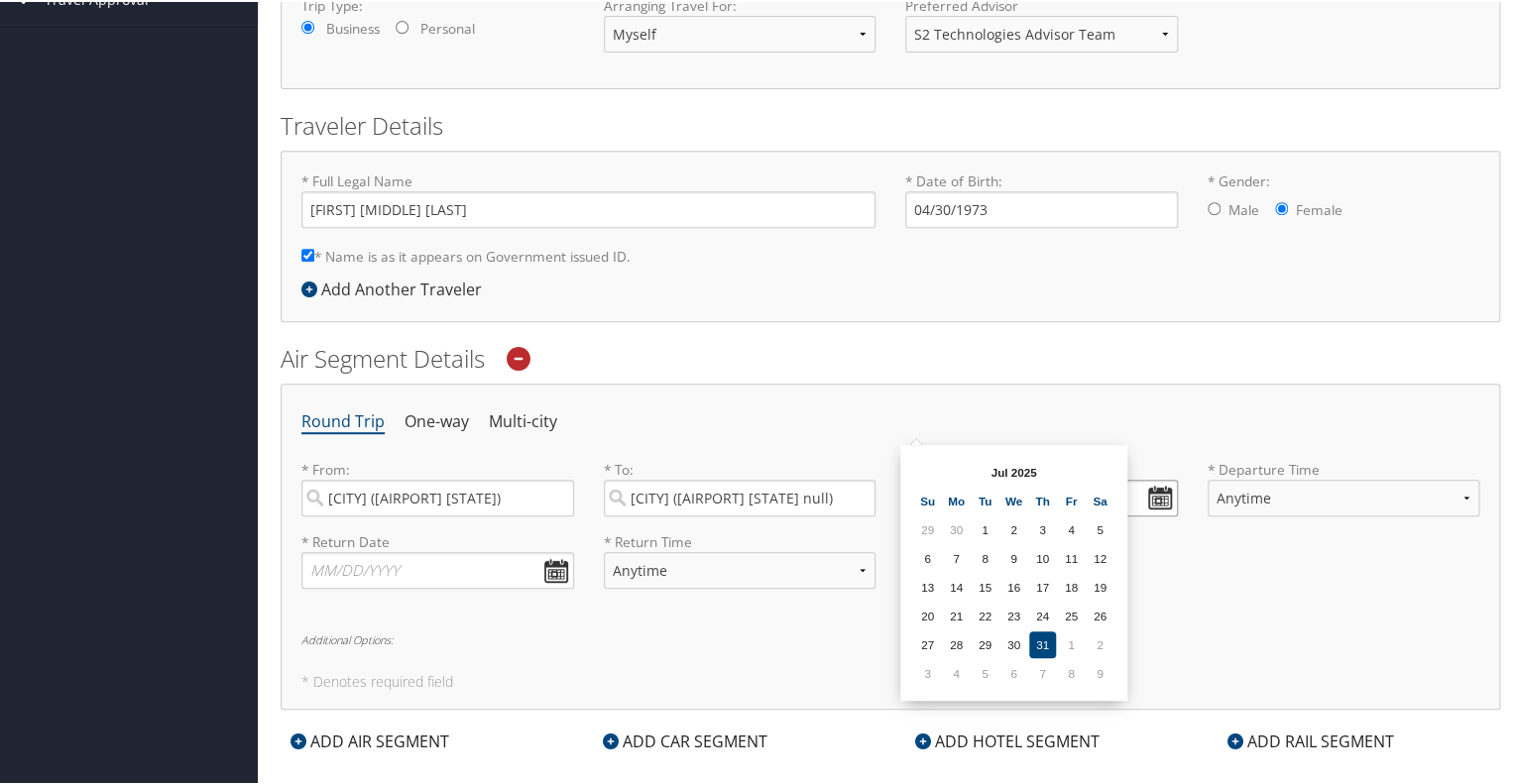 click on "08/09/2025" at bounding box center (1041, 496) 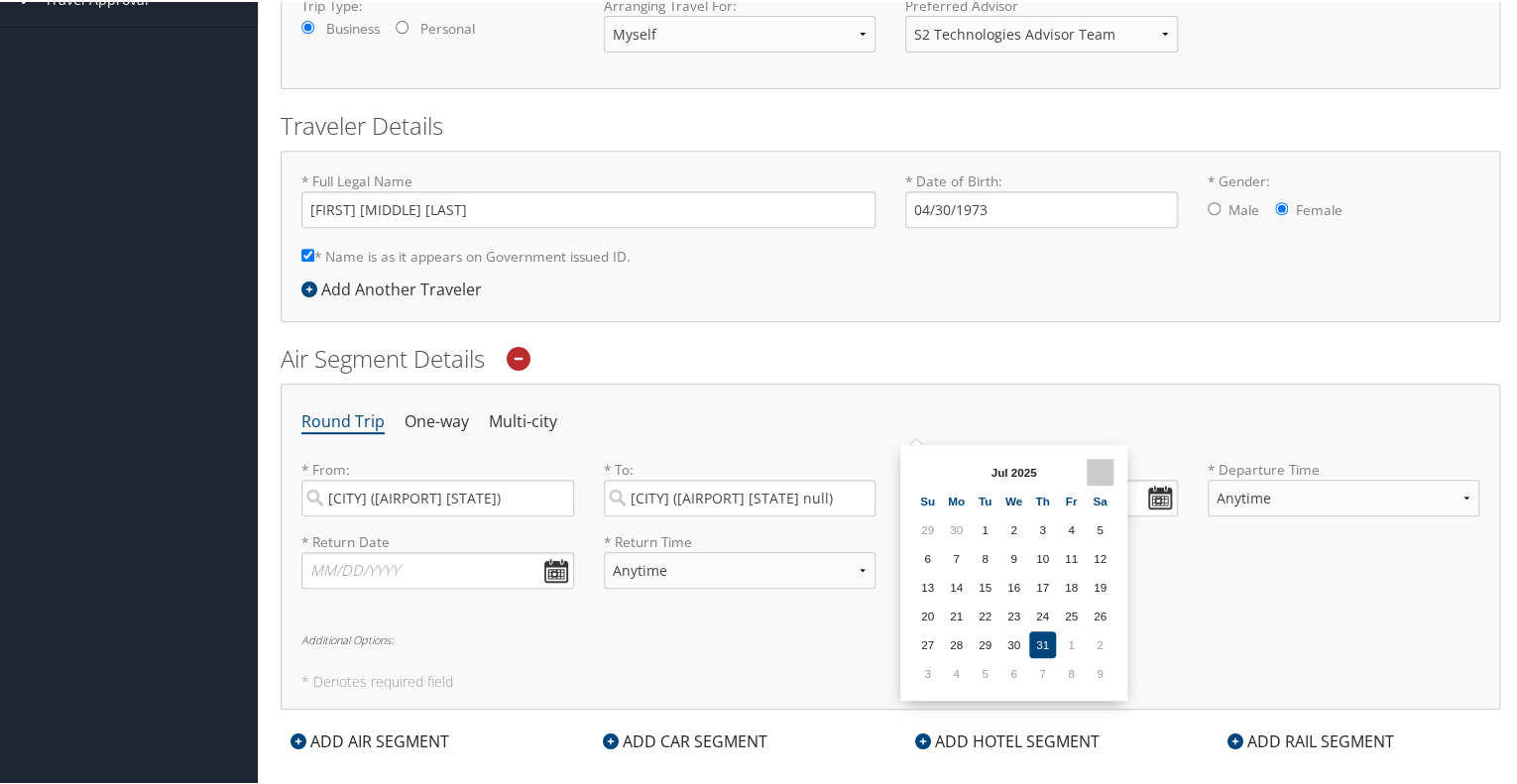 click at bounding box center [1100, 470] 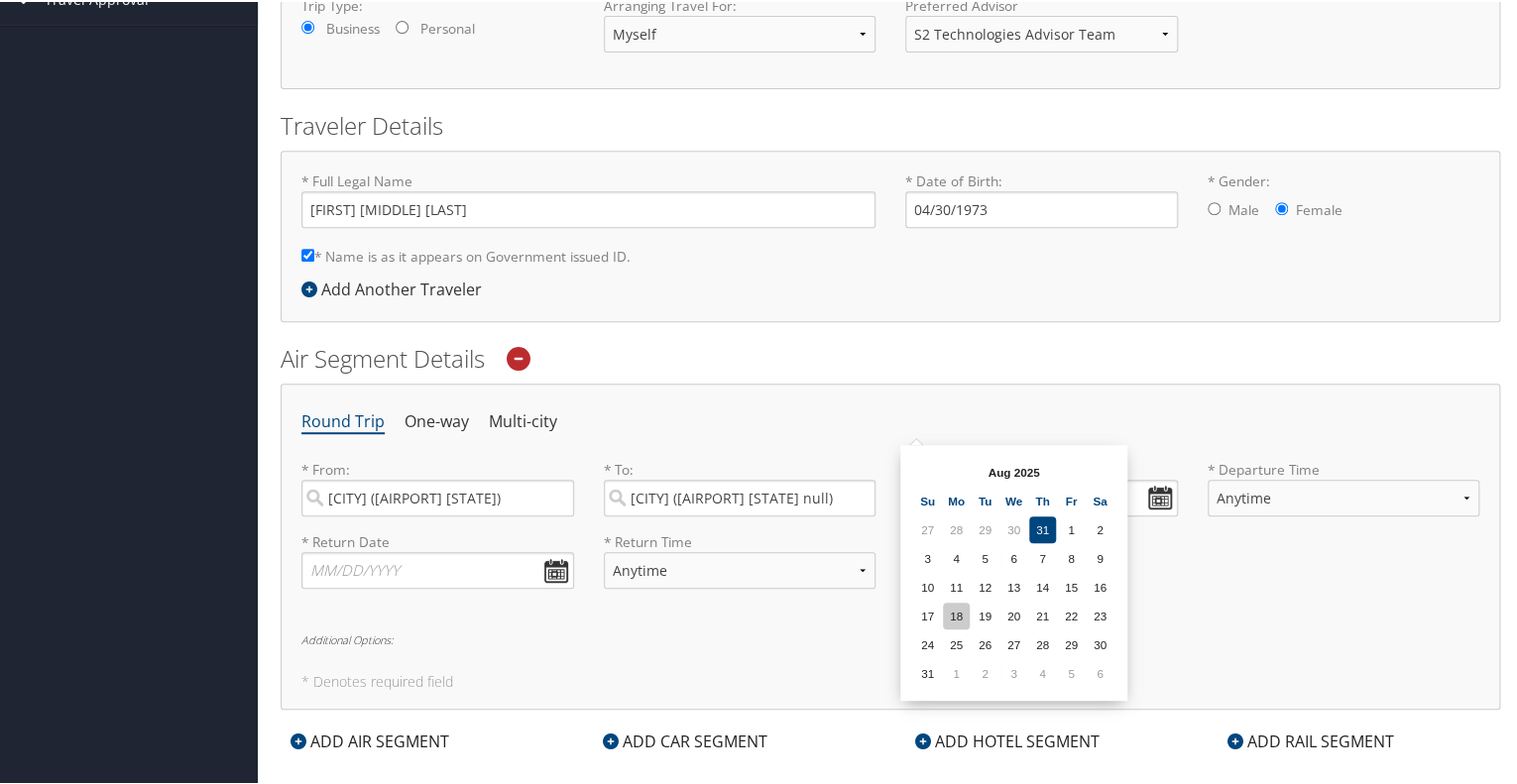 click on "18" at bounding box center (956, 614) 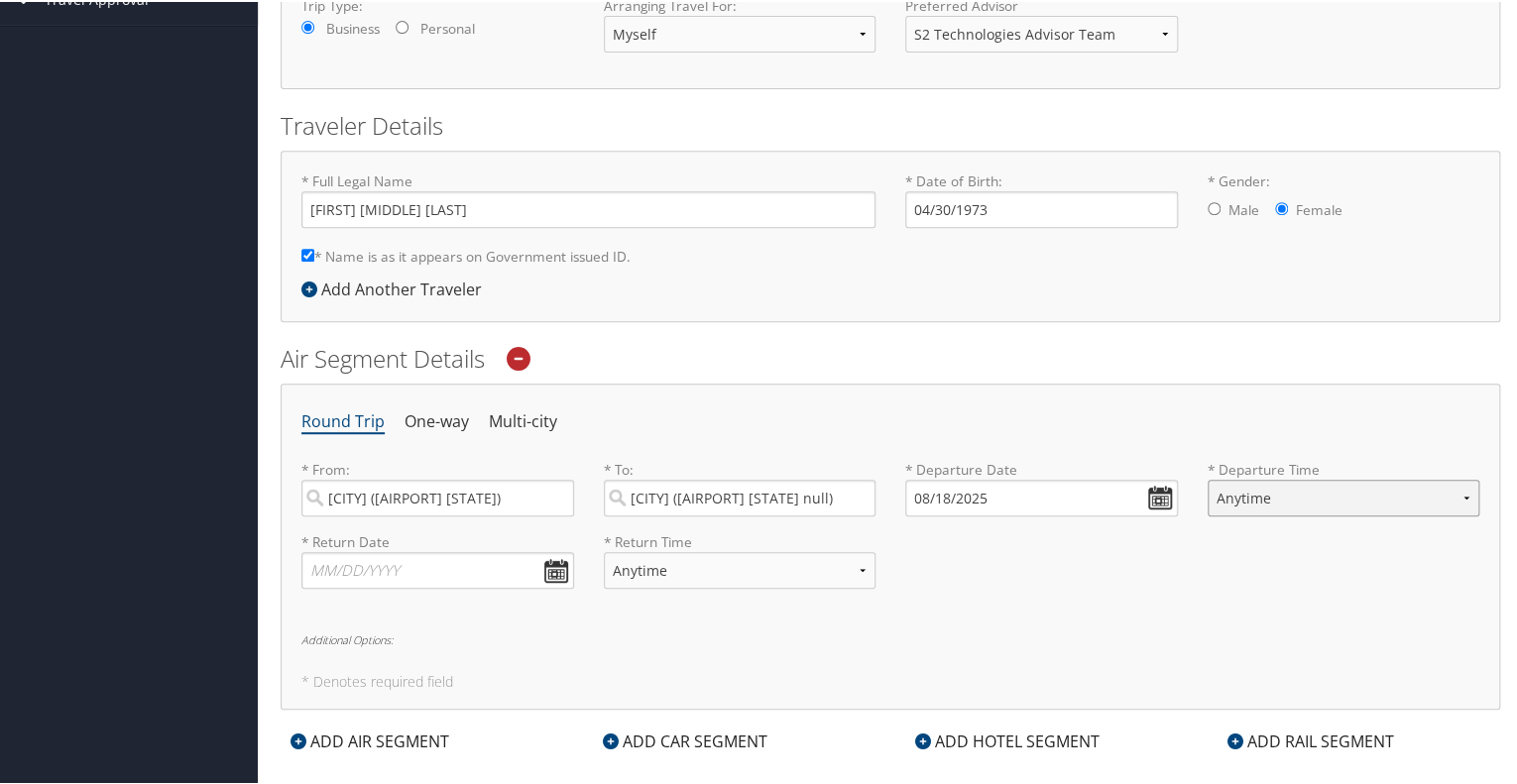 click on "Anytime Early Morning (5AM-7AM) Morning (7AM-12PM) Afternoon (12PM-5PM) Evening (5PM-10PM) Red Eye (10PM-5AM)  12:00 AM   1:00 AM   2:00 AM   3:00 AM   4:00 AM   5:00 AM   6:00 AM   7:00 AM   8:00 AM   9:00 AM   10:00 AM   11:00 AM   12:00 PM (Noon)   1:00 PM   2:00 PM   3:00 PM   4:00 PM   5:00 PM   6:00 PM   7:00 PM   8:00 PM   9:00 PM   10:00 PM   11:00 PM" at bounding box center [1343, 496] 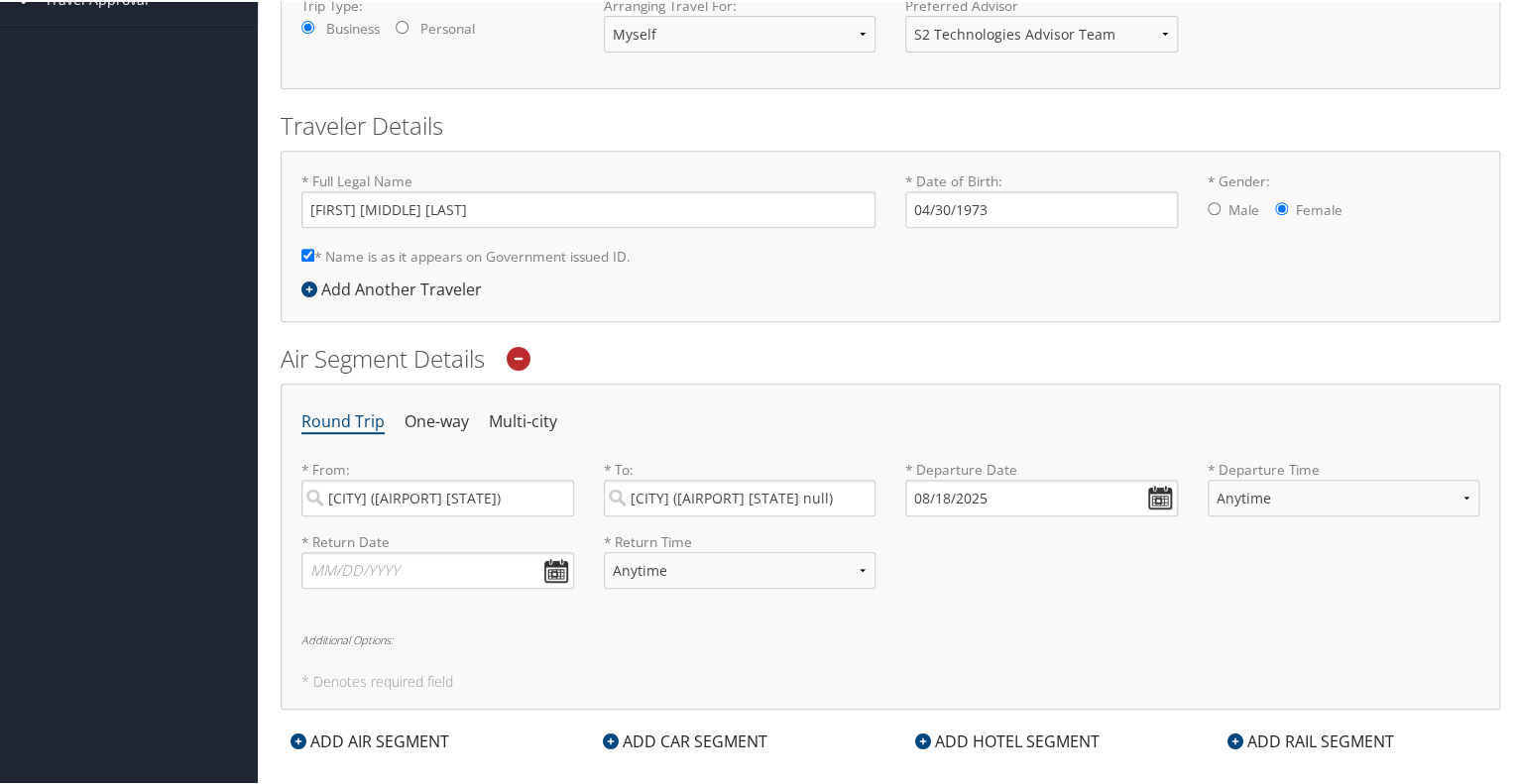 click on "Round Trip One-way Multi-city" at bounding box center (890, 420) 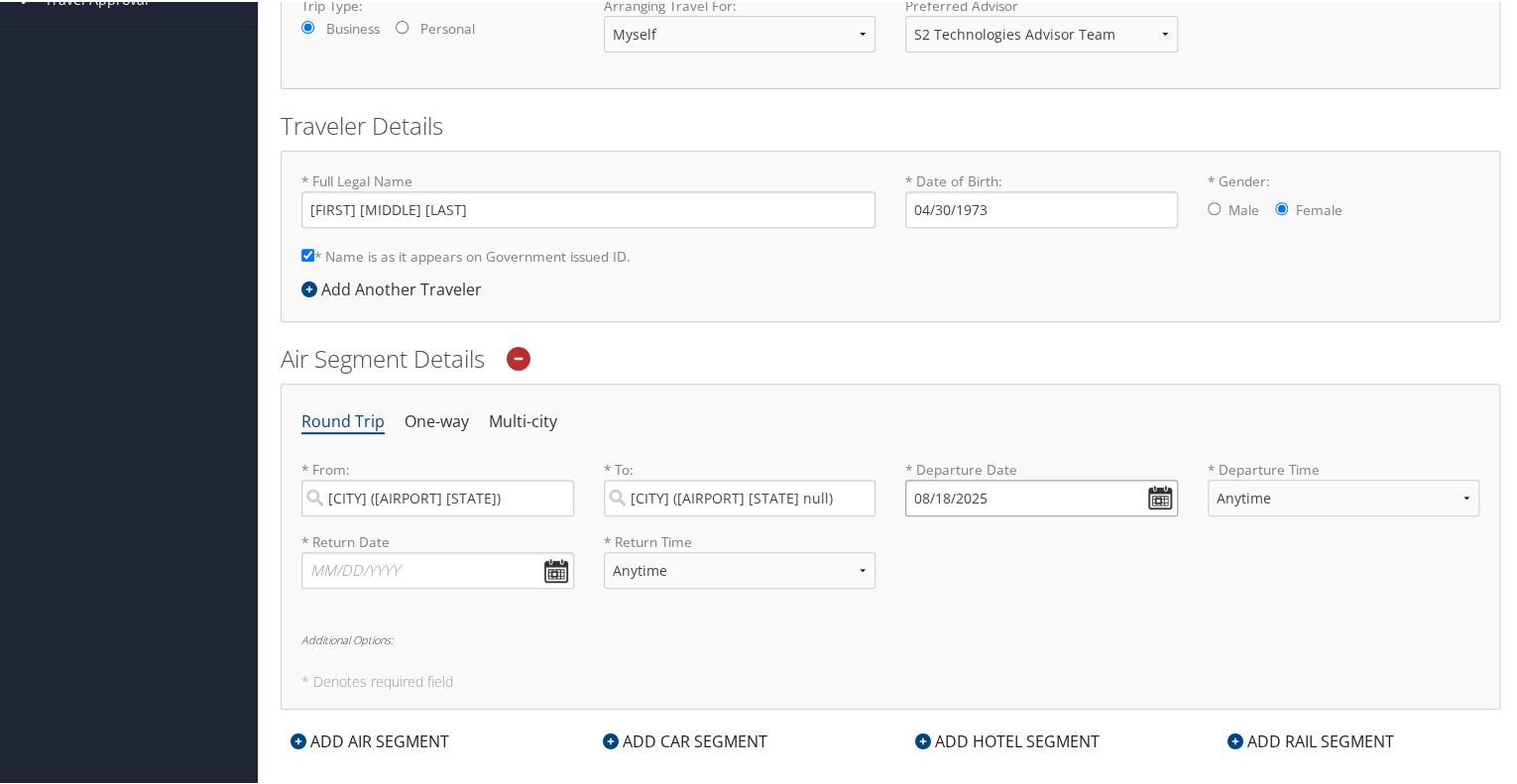click on "08/18/2025" at bounding box center (1041, 496) 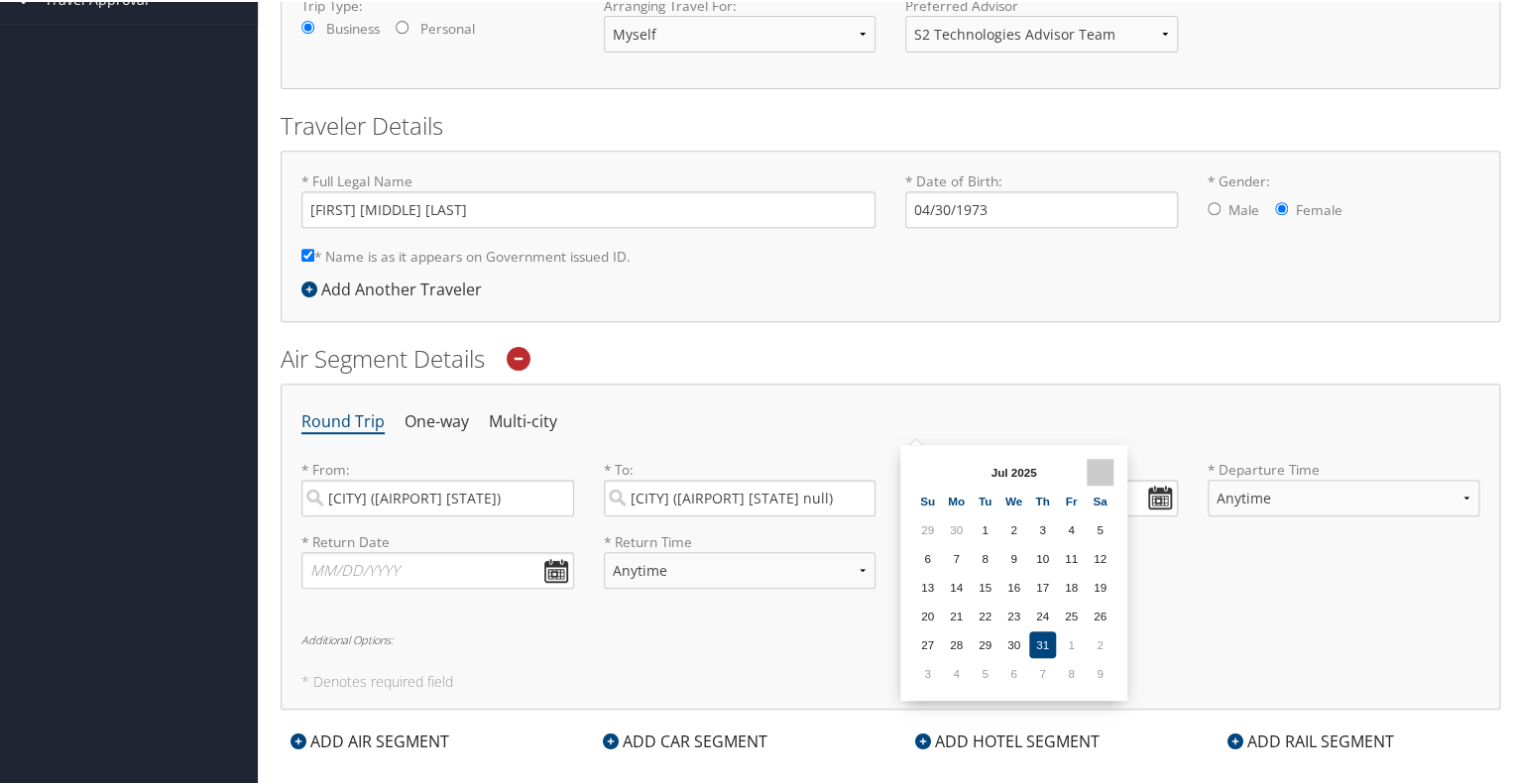 click at bounding box center [1100, 470] 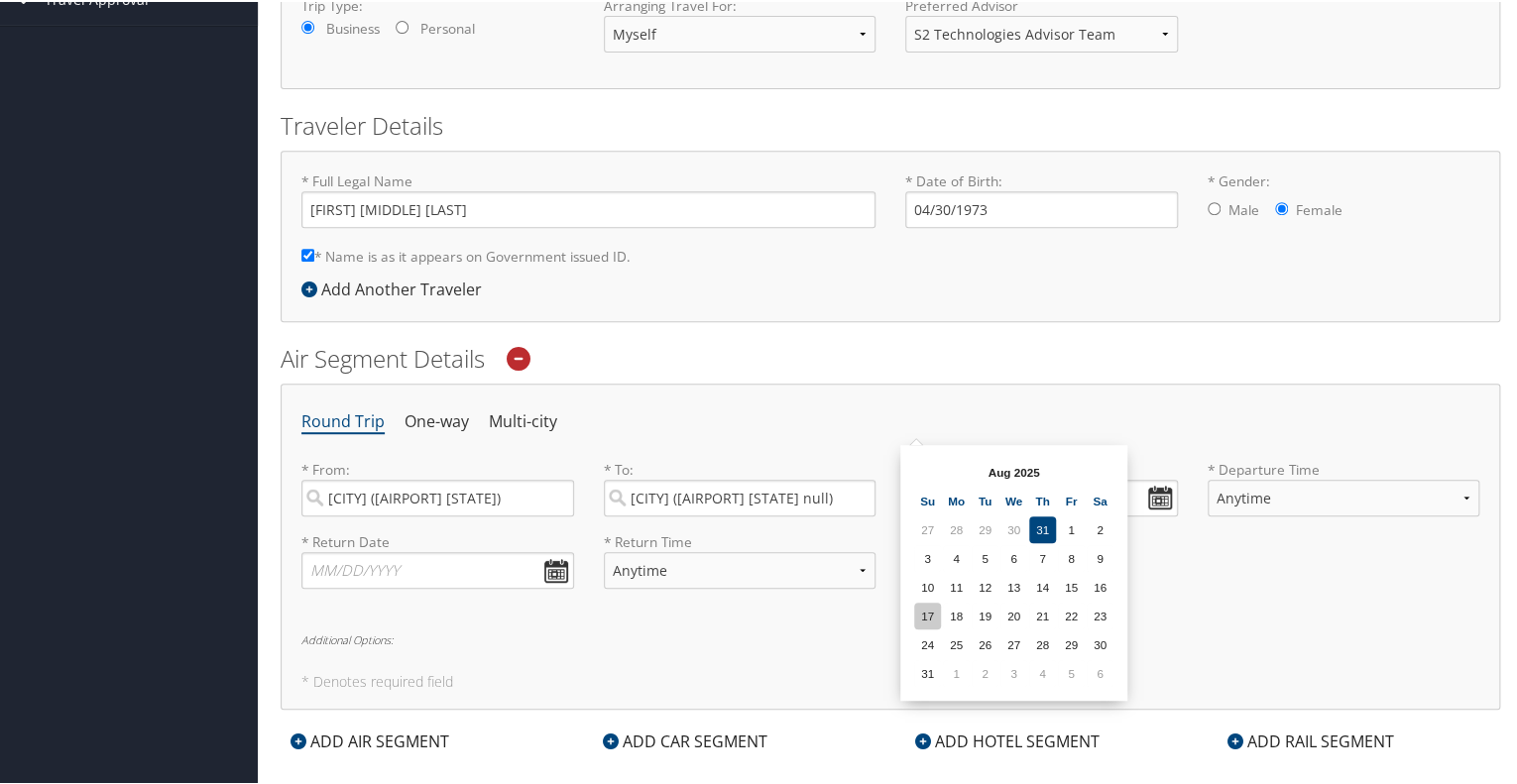 click on "17" at bounding box center (927, 614) 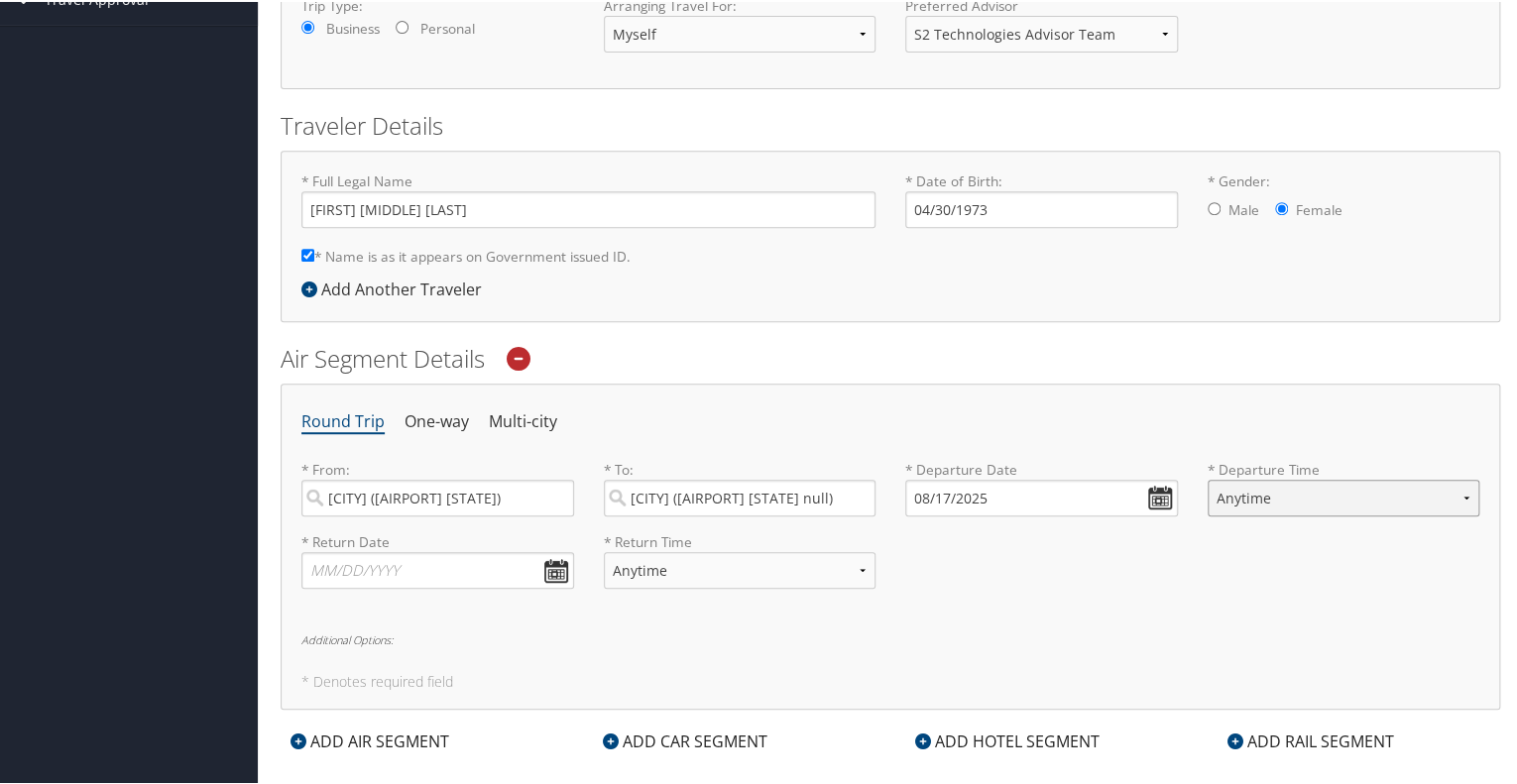 click on "Anytime Early Morning (5AM-7AM) Morning (7AM-12PM) Afternoon (12PM-5PM) Evening (5PM-10PM) Red Eye (10PM-5AM)  12:00 AM   1:00 AM   2:00 AM   3:00 AM   4:00 AM   5:00 AM   6:00 AM   7:00 AM   8:00 AM   9:00 AM   10:00 AM   11:00 AM   12:00 PM (Noon)   1:00 PM   2:00 PM   3:00 PM   4:00 PM   5:00 PM   6:00 PM   7:00 PM   8:00 PM   9:00 PM   10:00 PM   11:00 PM" at bounding box center (1343, 496) 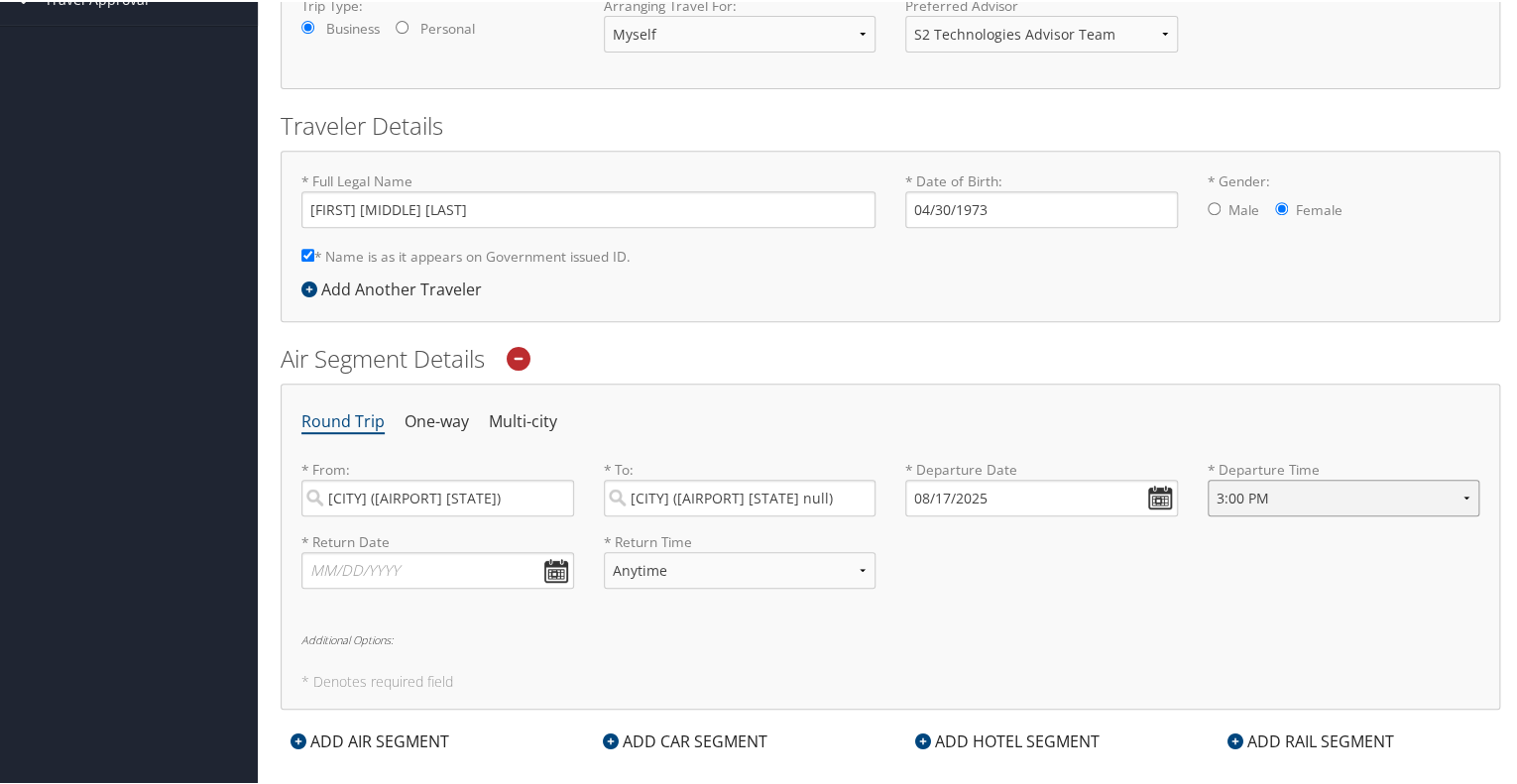 click on "Anytime Early Morning (5AM-7AM) Morning (7AM-12PM) Afternoon (12PM-5PM) Evening (5PM-10PM) Red Eye (10PM-5AM)  12:00 AM   1:00 AM   2:00 AM   3:00 AM   4:00 AM   5:00 AM   6:00 AM   7:00 AM   8:00 AM   9:00 AM   10:00 AM   11:00 AM   12:00 PM (Noon)   1:00 PM   2:00 PM   3:00 PM   4:00 PM   5:00 PM   6:00 PM   7:00 PM   8:00 PM   9:00 PM   10:00 PM   11:00 PM" at bounding box center (1343, 496) 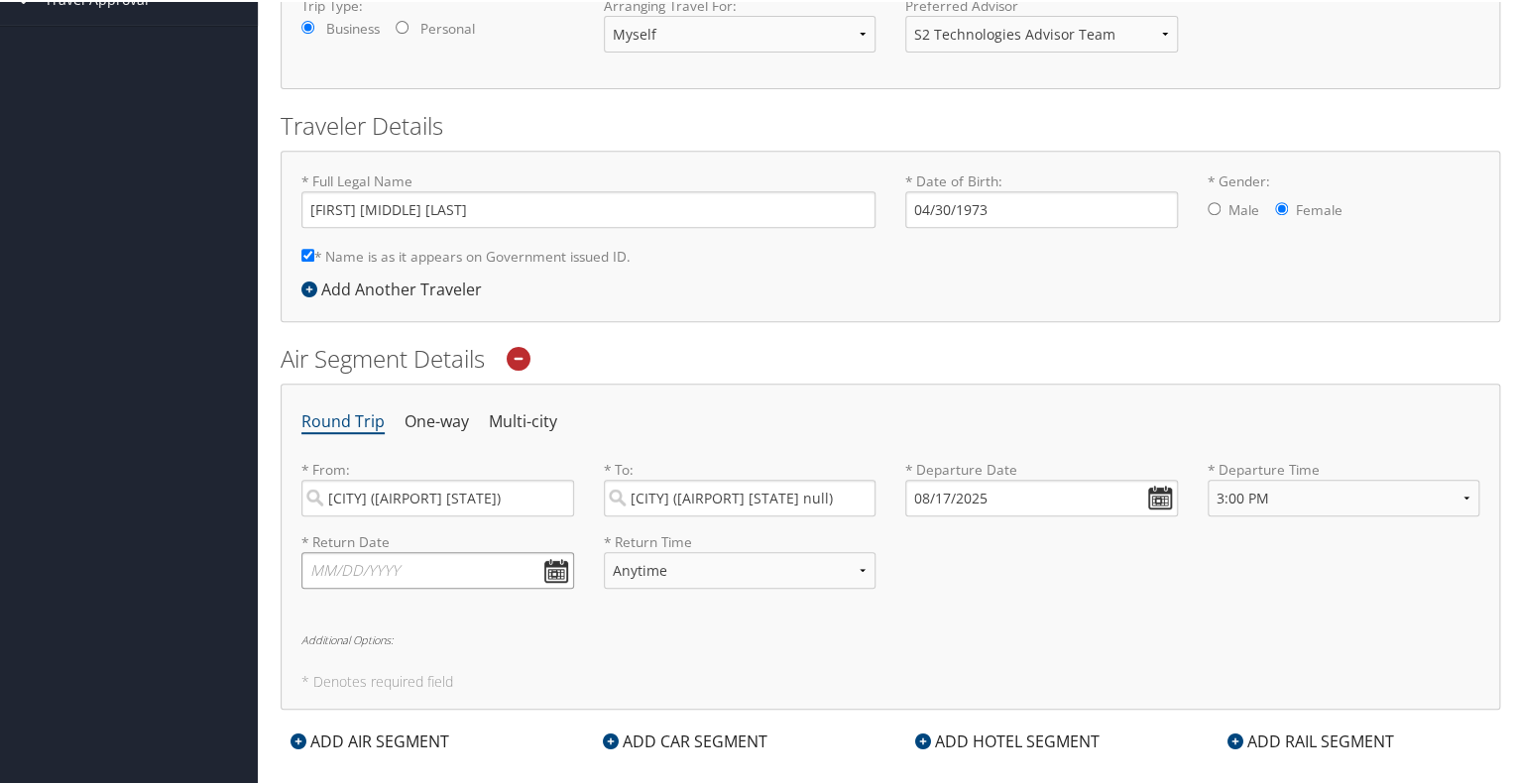 click at bounding box center (437, 568) 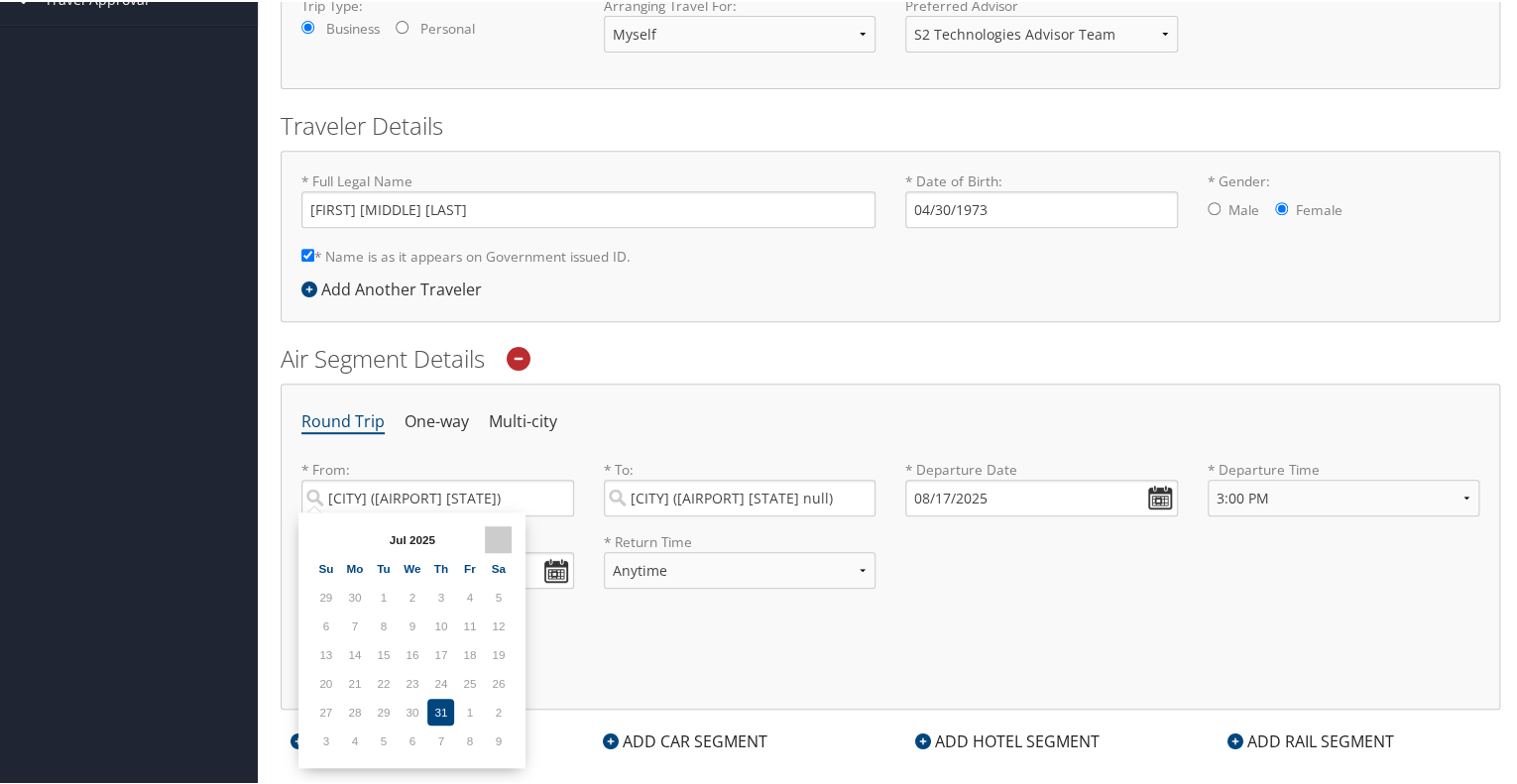 click at bounding box center [498, 537] 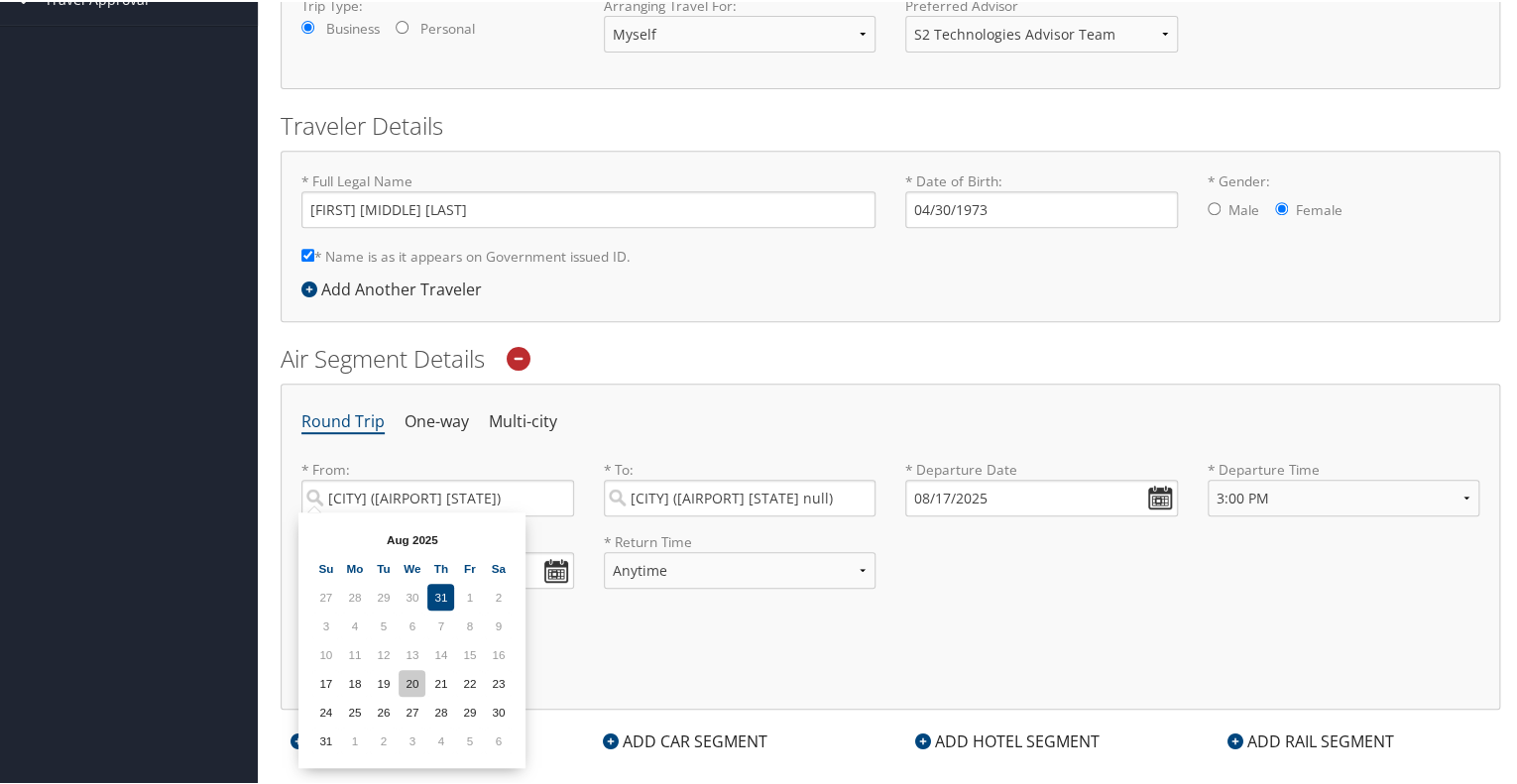 click on "20" at bounding box center [411, 681] 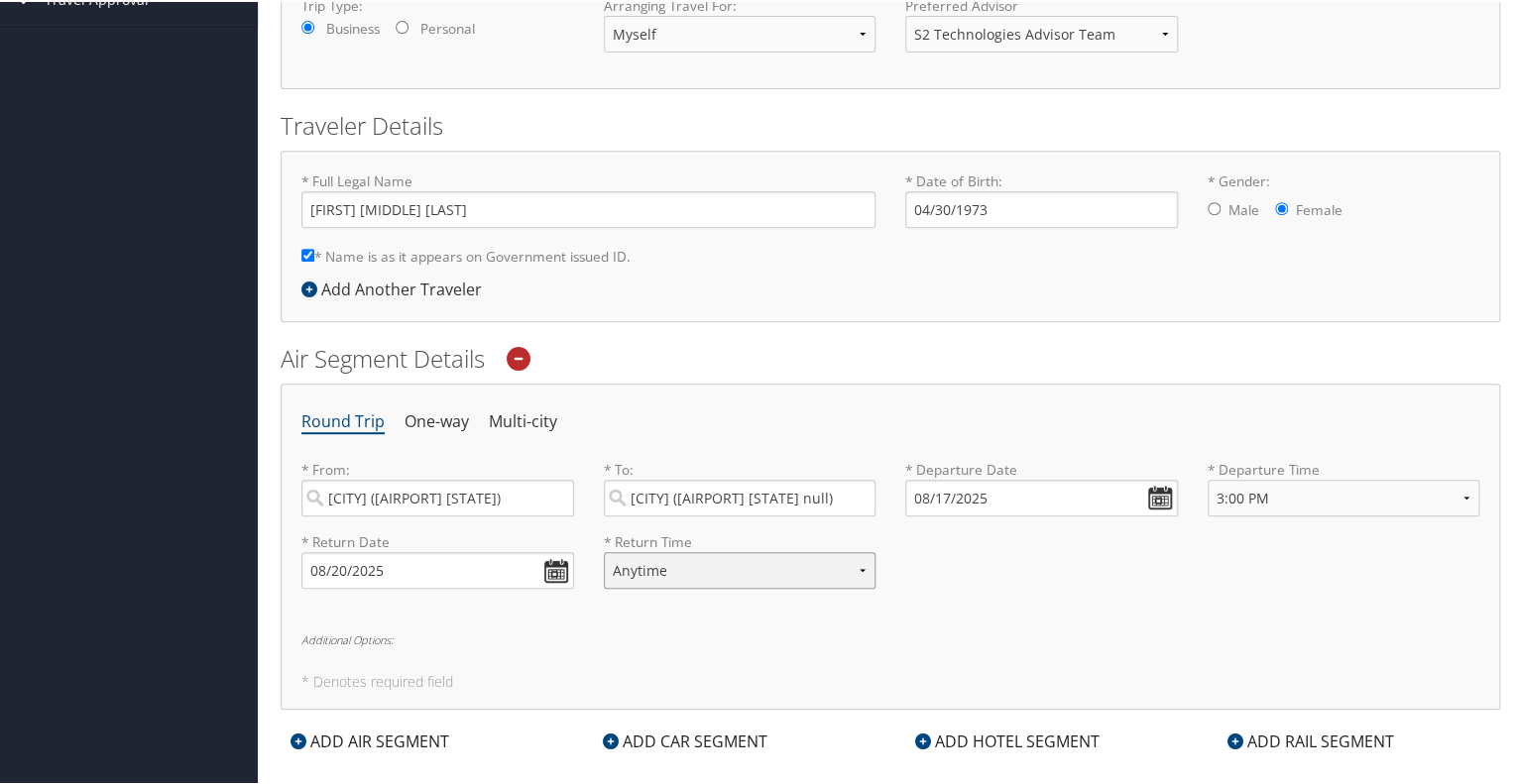 click on "Anytime Early Morning (5AM-7AM) Morning (7AM-12PM) Afternoon (12PM-5PM) Evening (5PM-10PM) Red Eye (10PM-5AM)  12:00 AM   1:00 AM   2:00 AM   3:00 AM   4:00 AM   5:00 AM   6:00 AM   7:00 AM   8:00 AM   9:00 AM   10:00 AM   11:00 AM   12:00 PM (Noon)   1:00 PM   2:00 PM   3:00 PM   4:00 PM   5:00 PM   6:00 PM   7:00 PM   8:00 PM   9:00 PM   10:00 PM   11:00 PM" at bounding box center [740, 568] 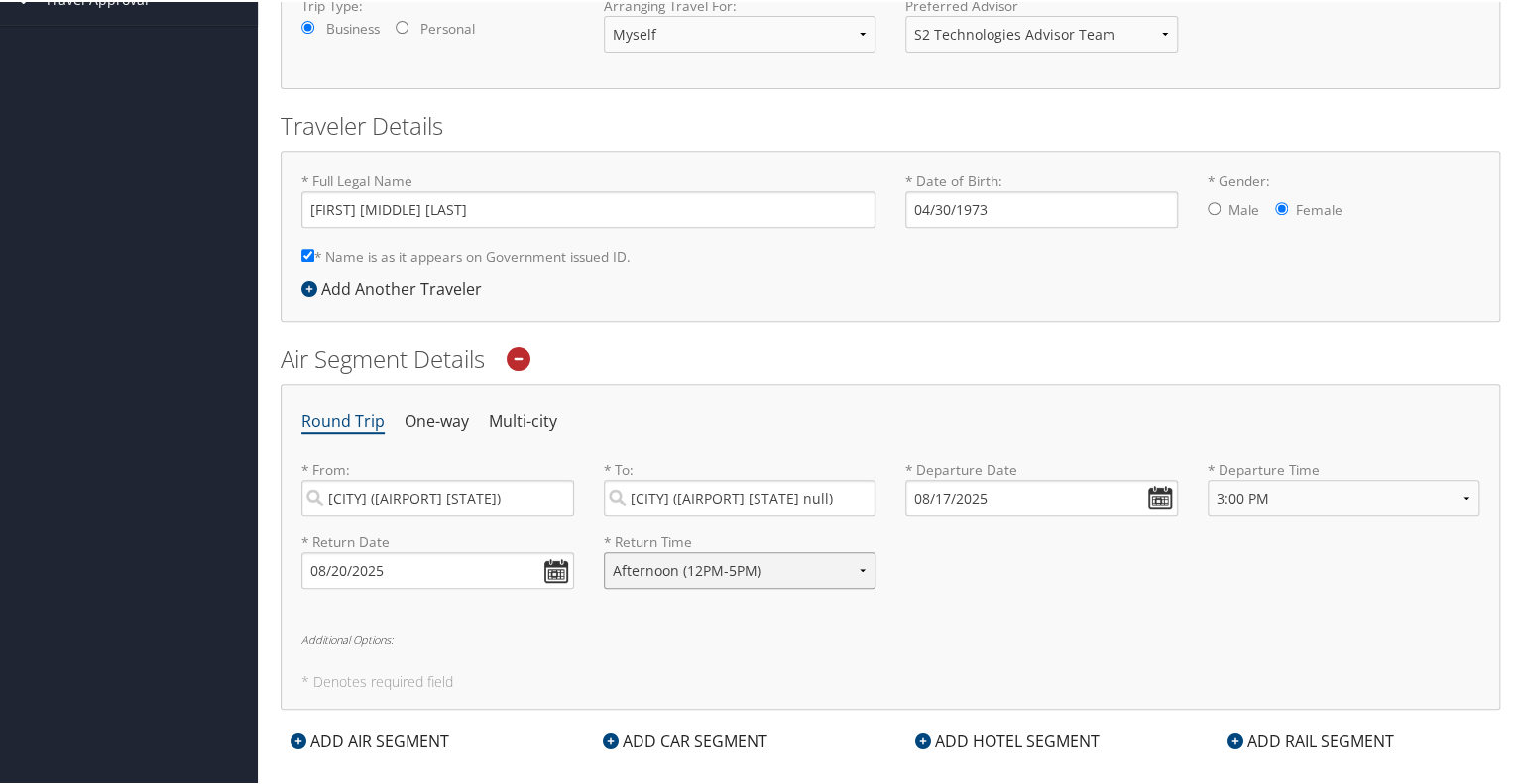 click on "Anytime Early Morning (5AM-7AM) Morning (7AM-12PM) Afternoon (12PM-5PM) Evening (5PM-10PM) Red Eye (10PM-5AM)  12:00 AM   1:00 AM   2:00 AM   3:00 AM   4:00 AM   5:00 AM   6:00 AM   7:00 AM   8:00 AM   9:00 AM   10:00 AM   11:00 AM   12:00 PM (Noon)   1:00 PM   2:00 PM   3:00 PM   4:00 PM   5:00 PM   6:00 PM   7:00 PM   8:00 PM   9:00 PM   10:00 PM   11:00 PM" at bounding box center [740, 568] 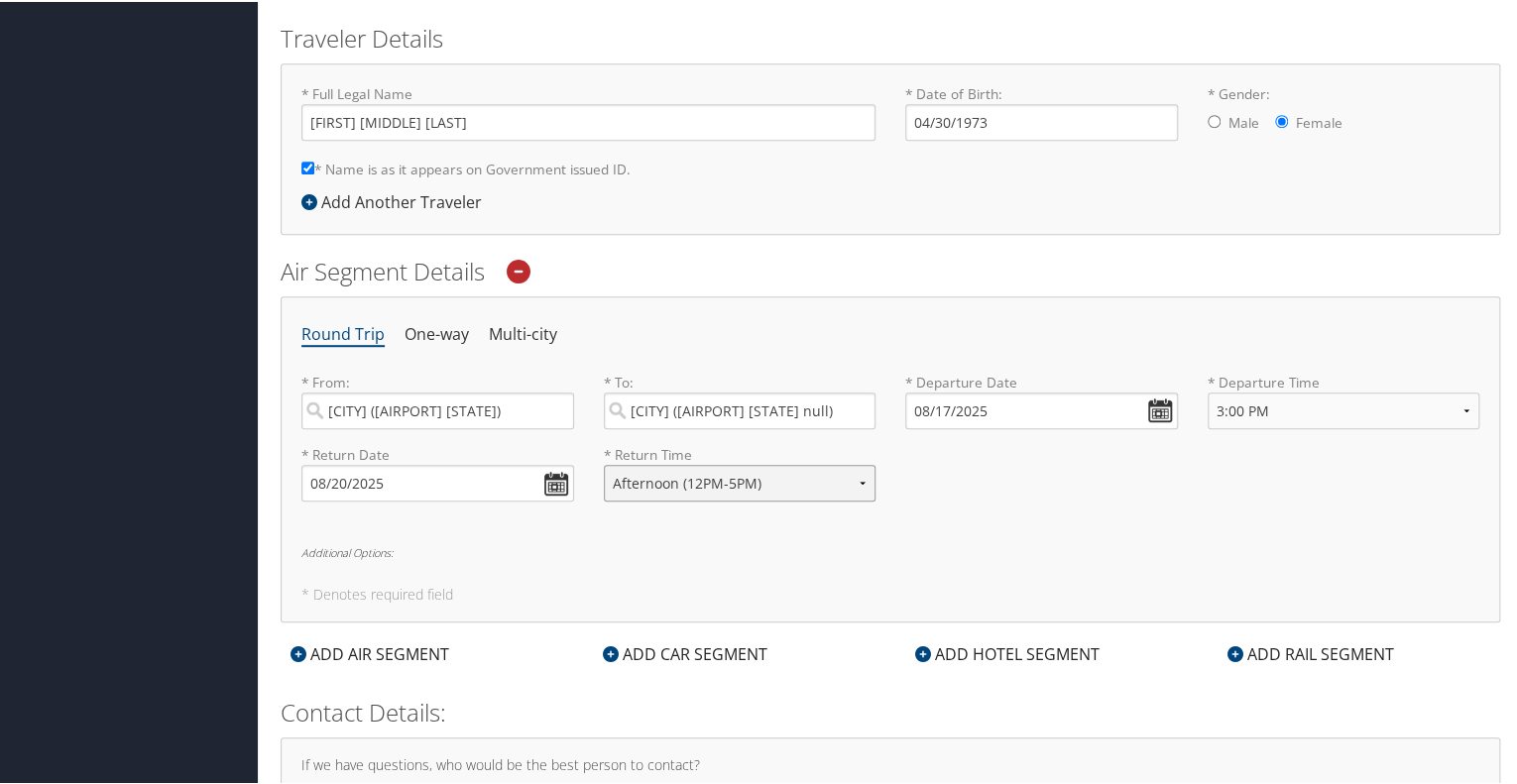 scroll, scrollTop: 484, scrollLeft: 0, axis: vertical 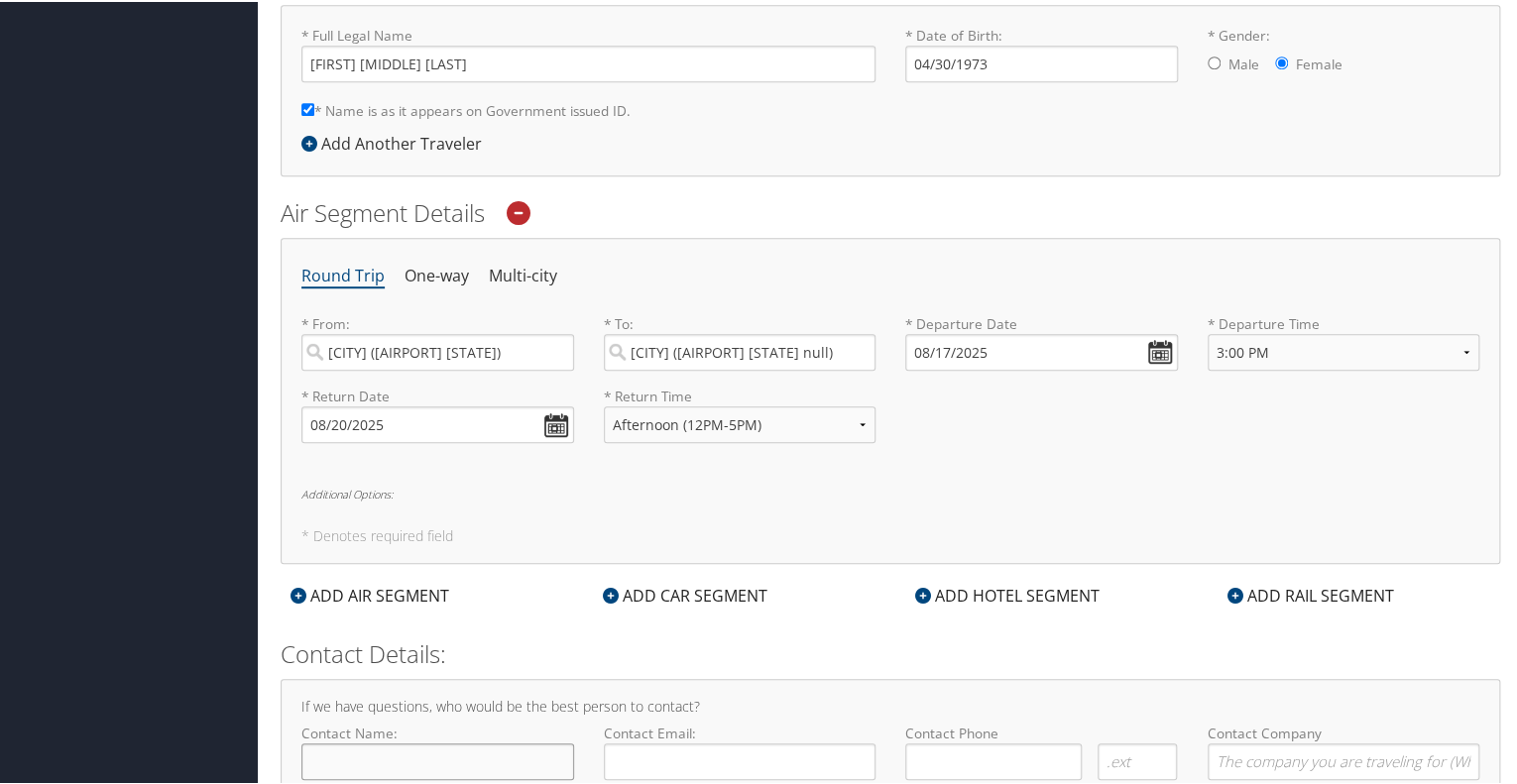 click on "Contact Name:" 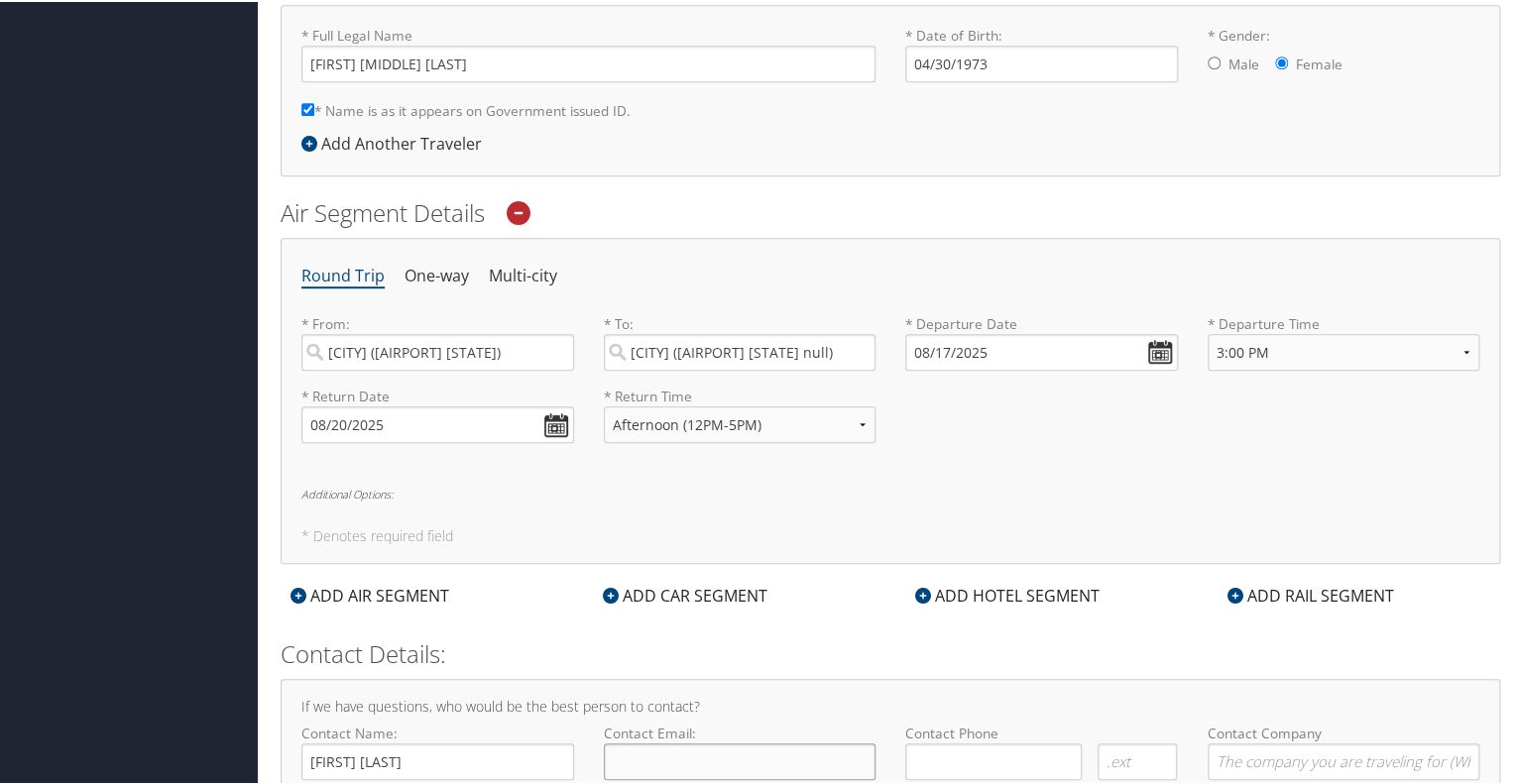 type on "[EMAIL]" 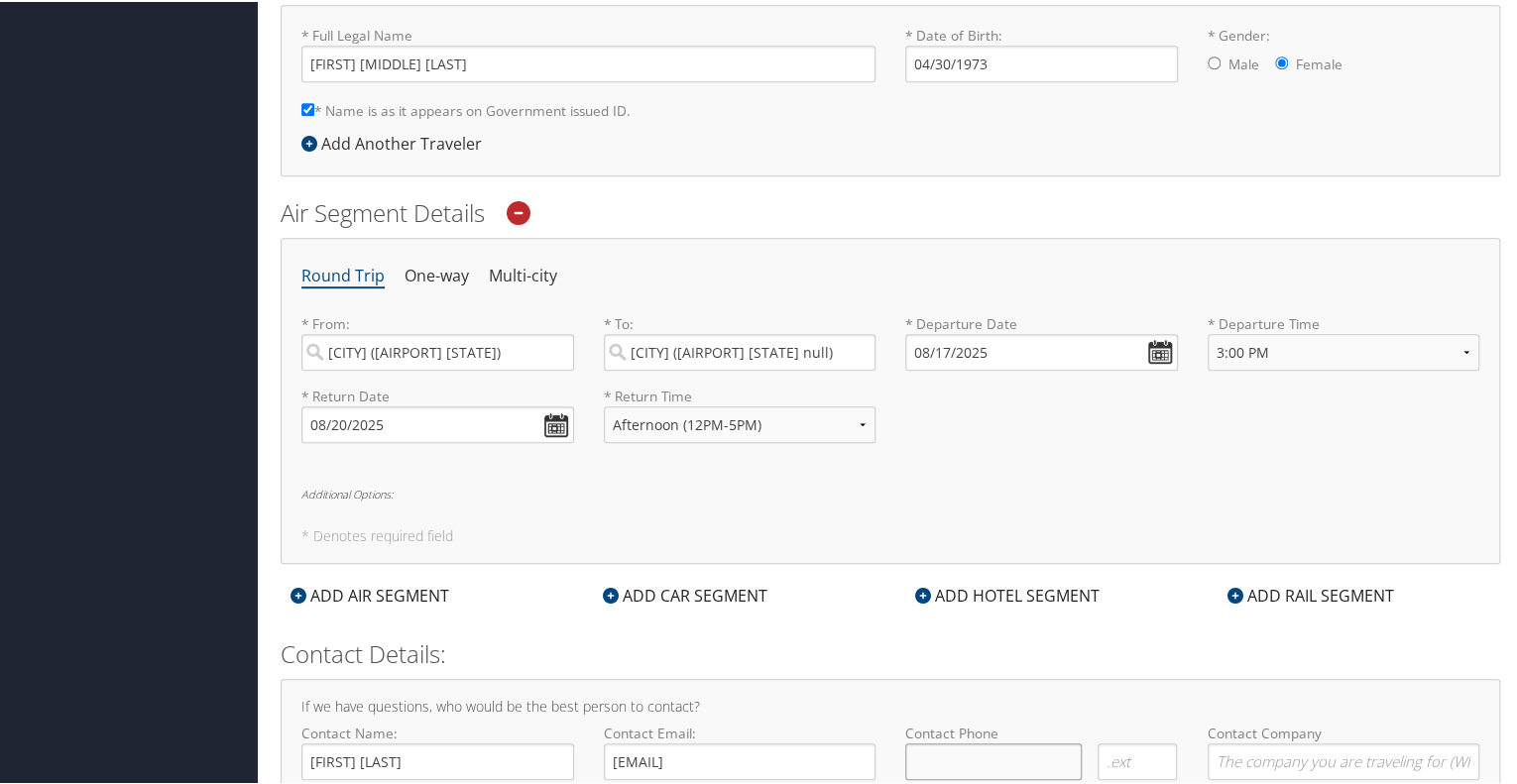 type on "(   )    -" 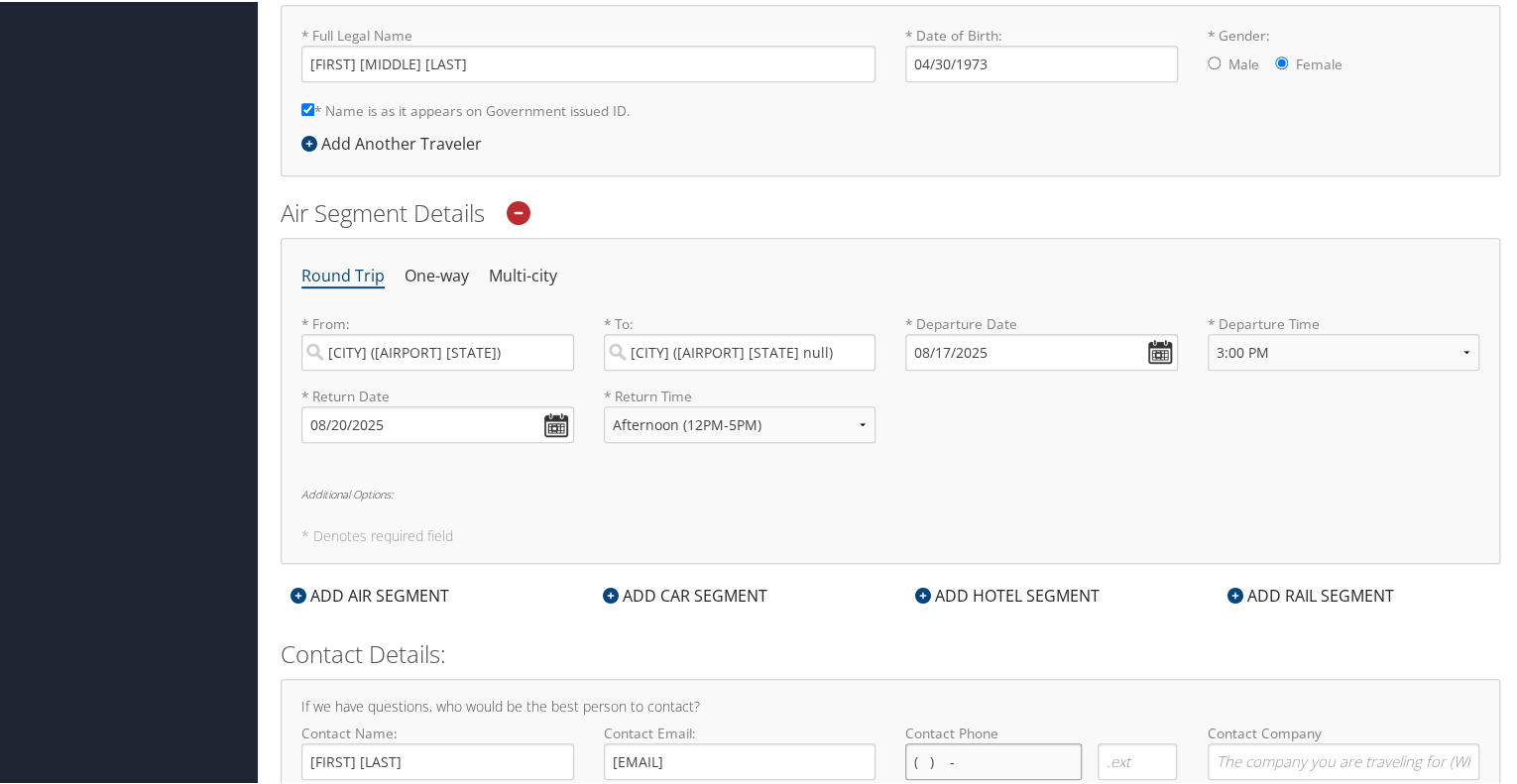 click on "(   )    -" at bounding box center [993, 759] 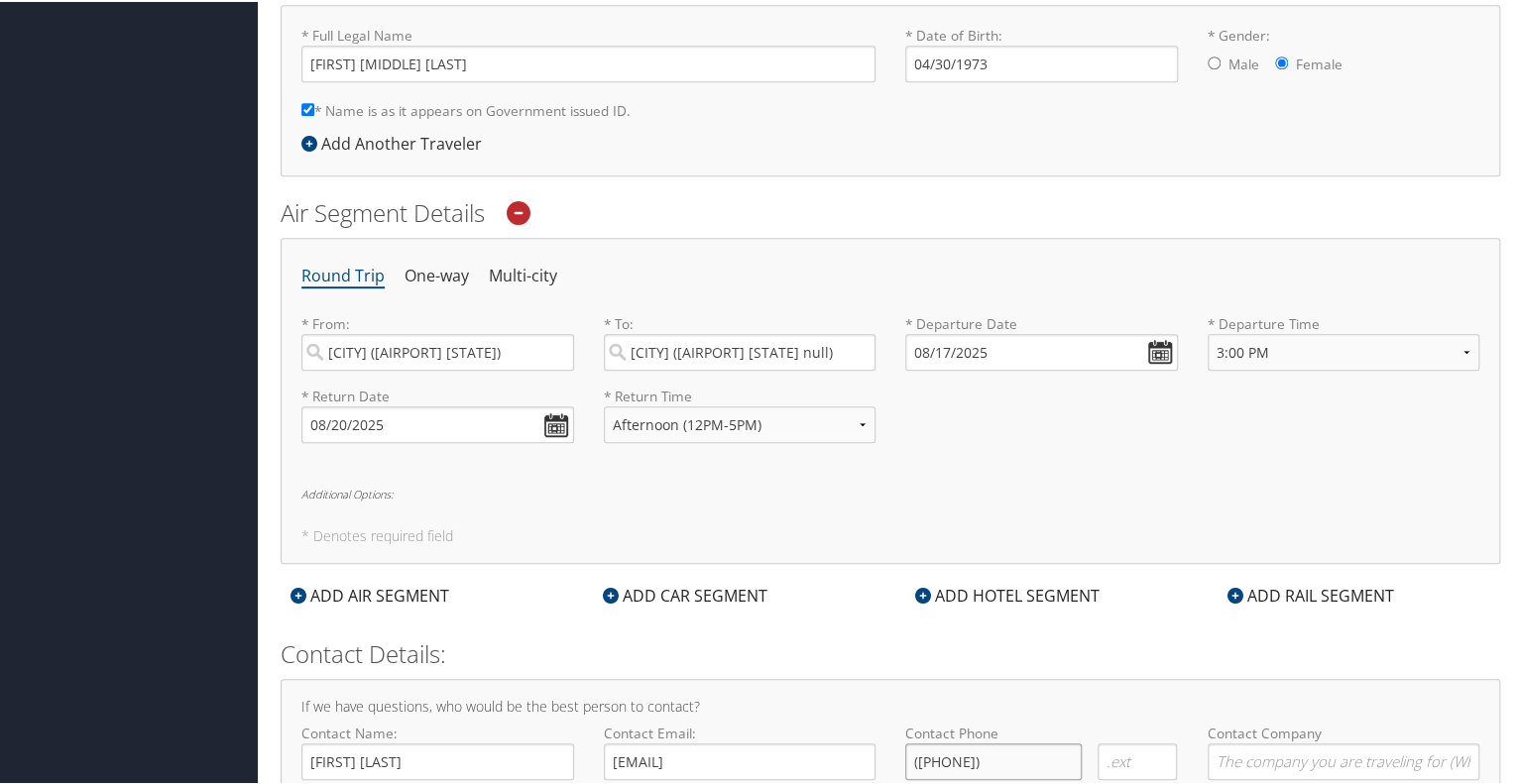 type on "([PHONE])" 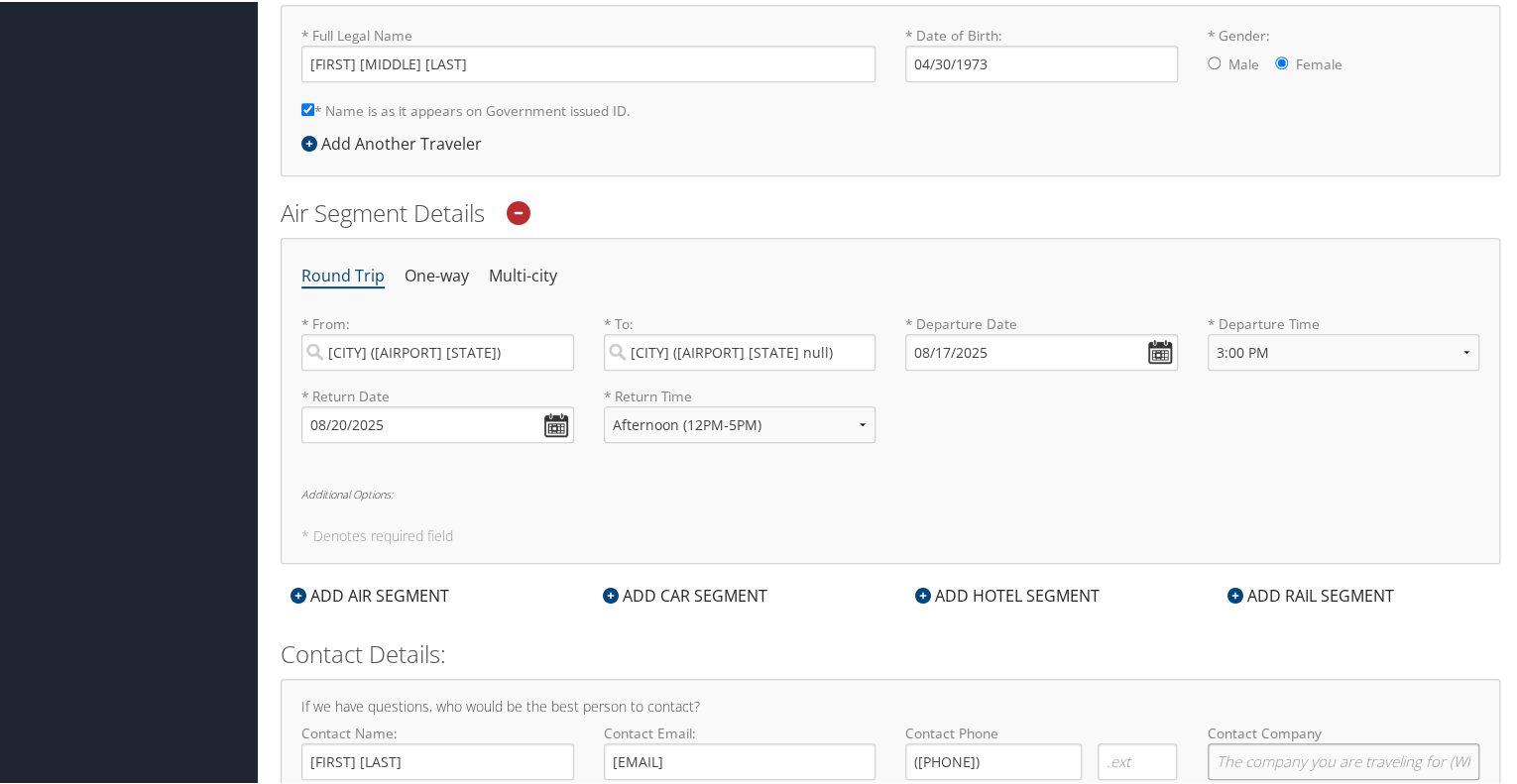 click on "Contact Company" 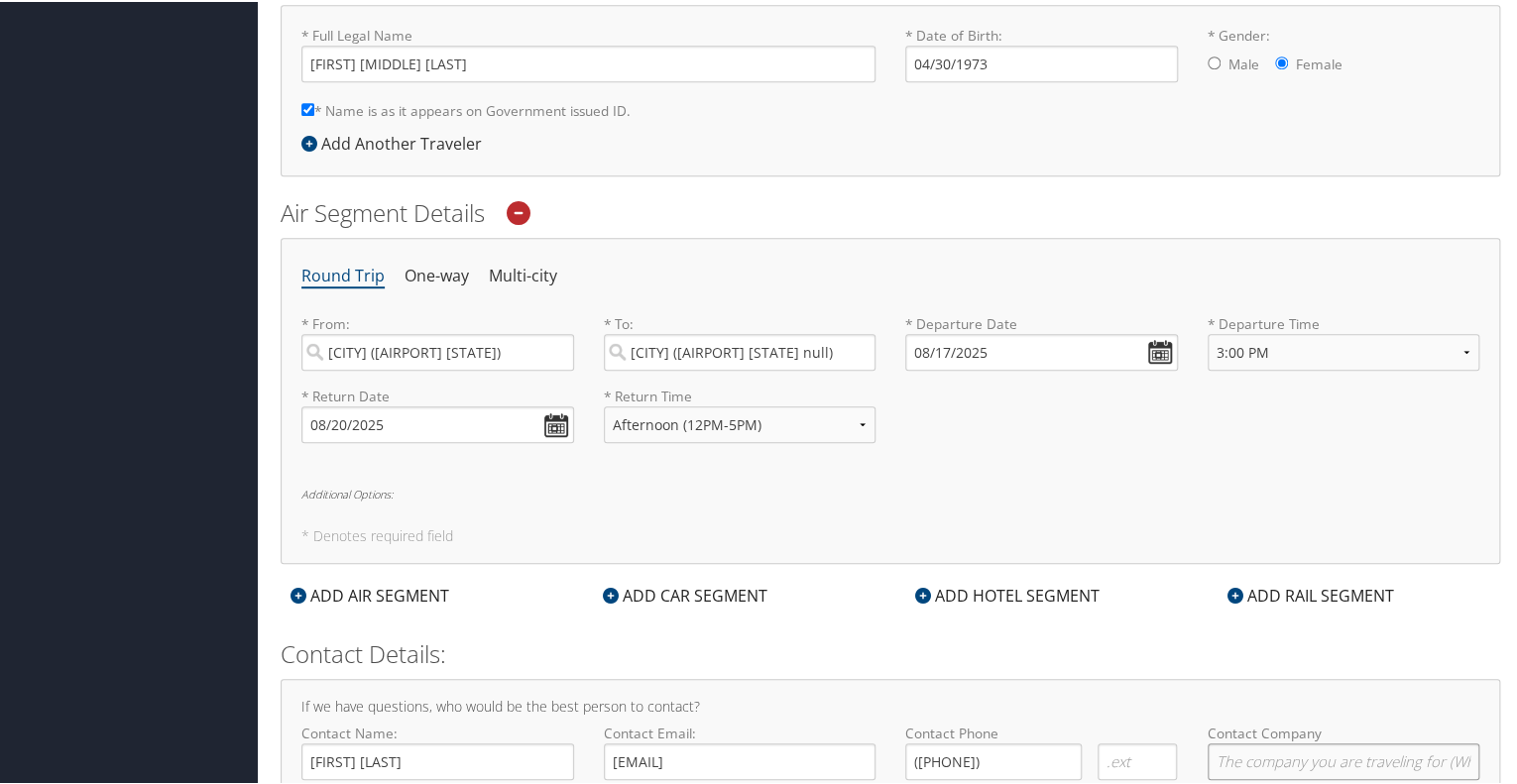 type on "S2TECHNOLOGIES" 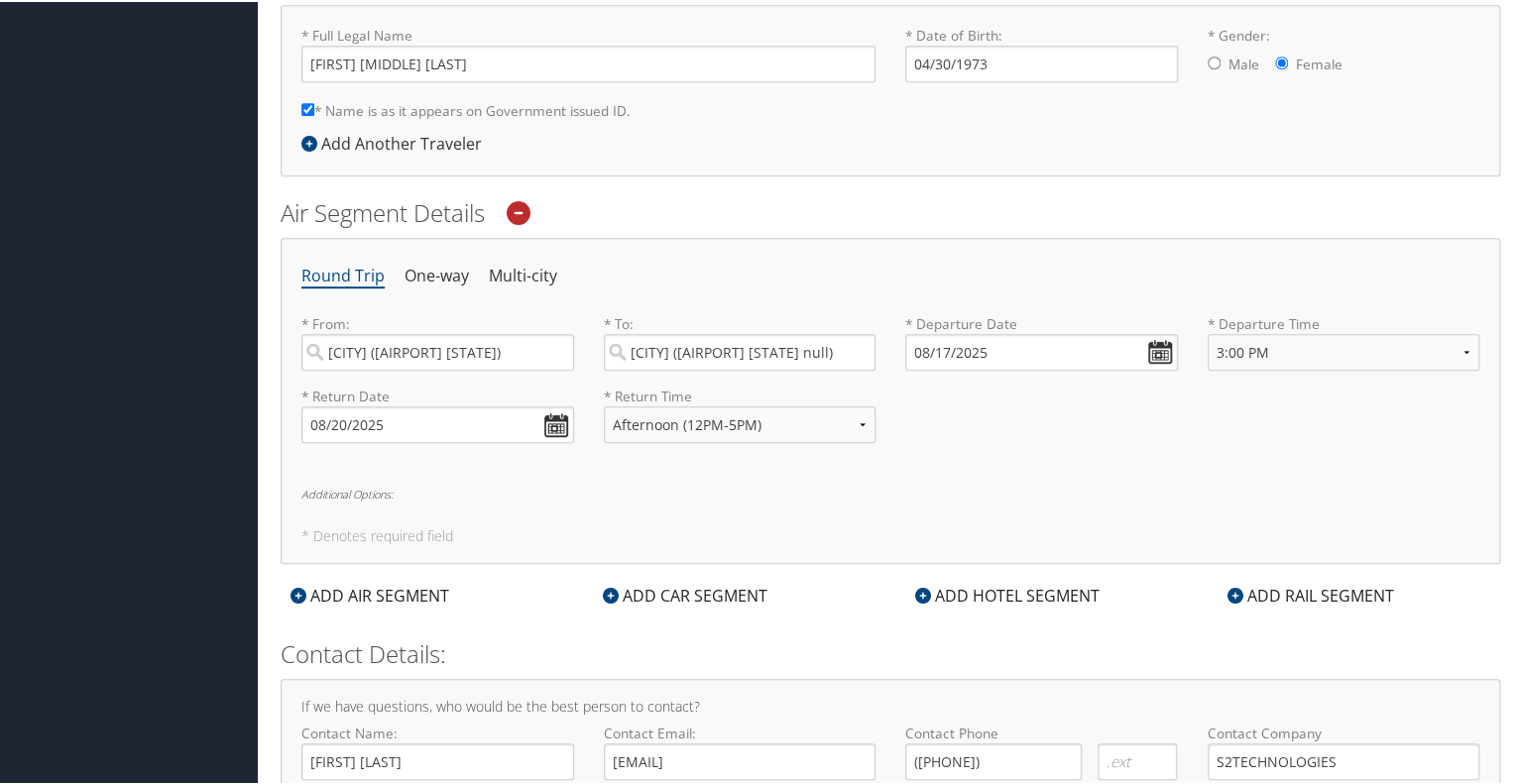 click on "If we have questions, who would be the best person to contact?    Contact Name: [FIRST] [LAST] Required    Contact Email: [DOMAIN] Required Contact Phone [PHONE] Required Required Required Required Contact Company S2TECHNOLOGIES Required    Add Secondary Contact" at bounding box center (890, 757) 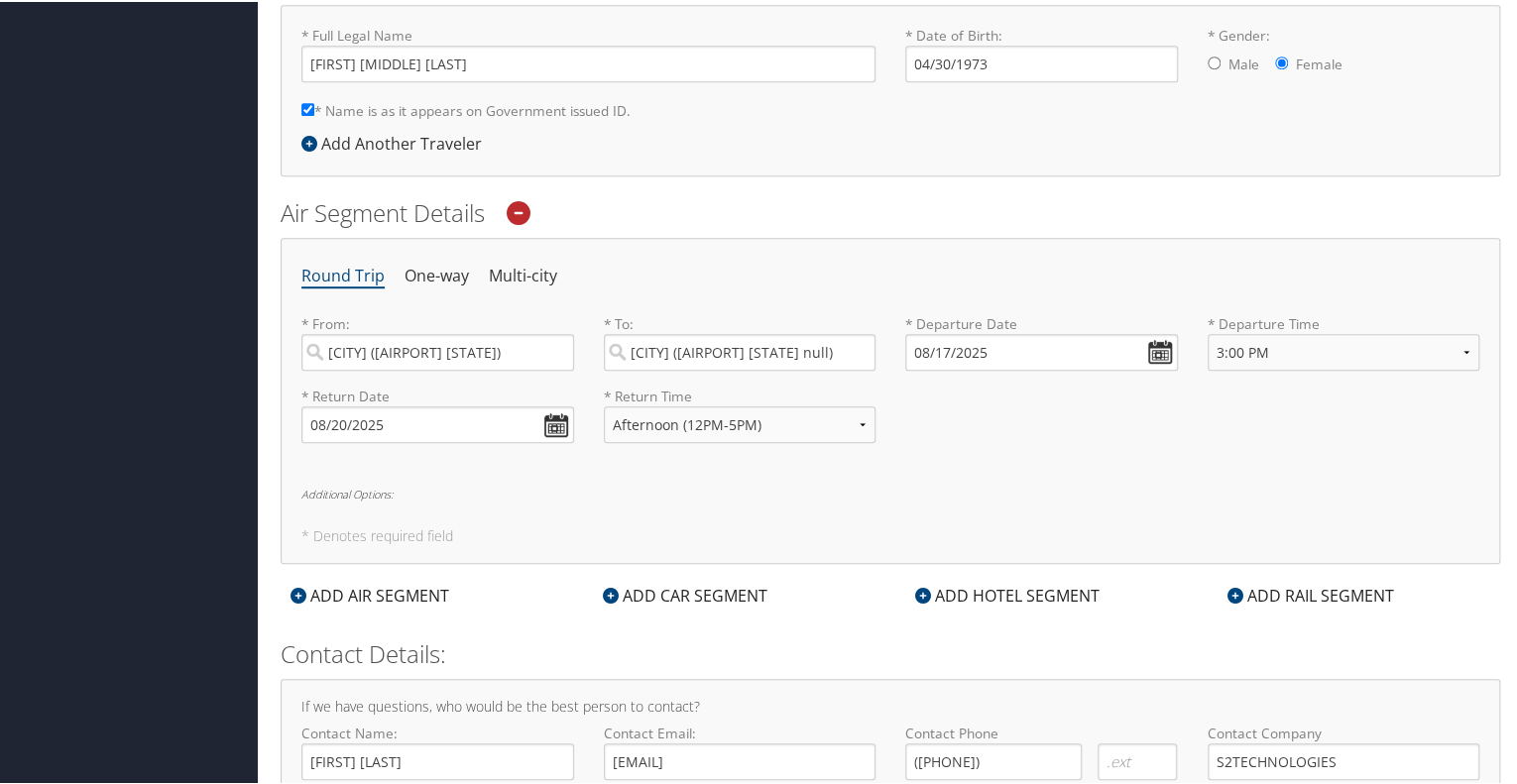 click at bounding box center [611, 594] 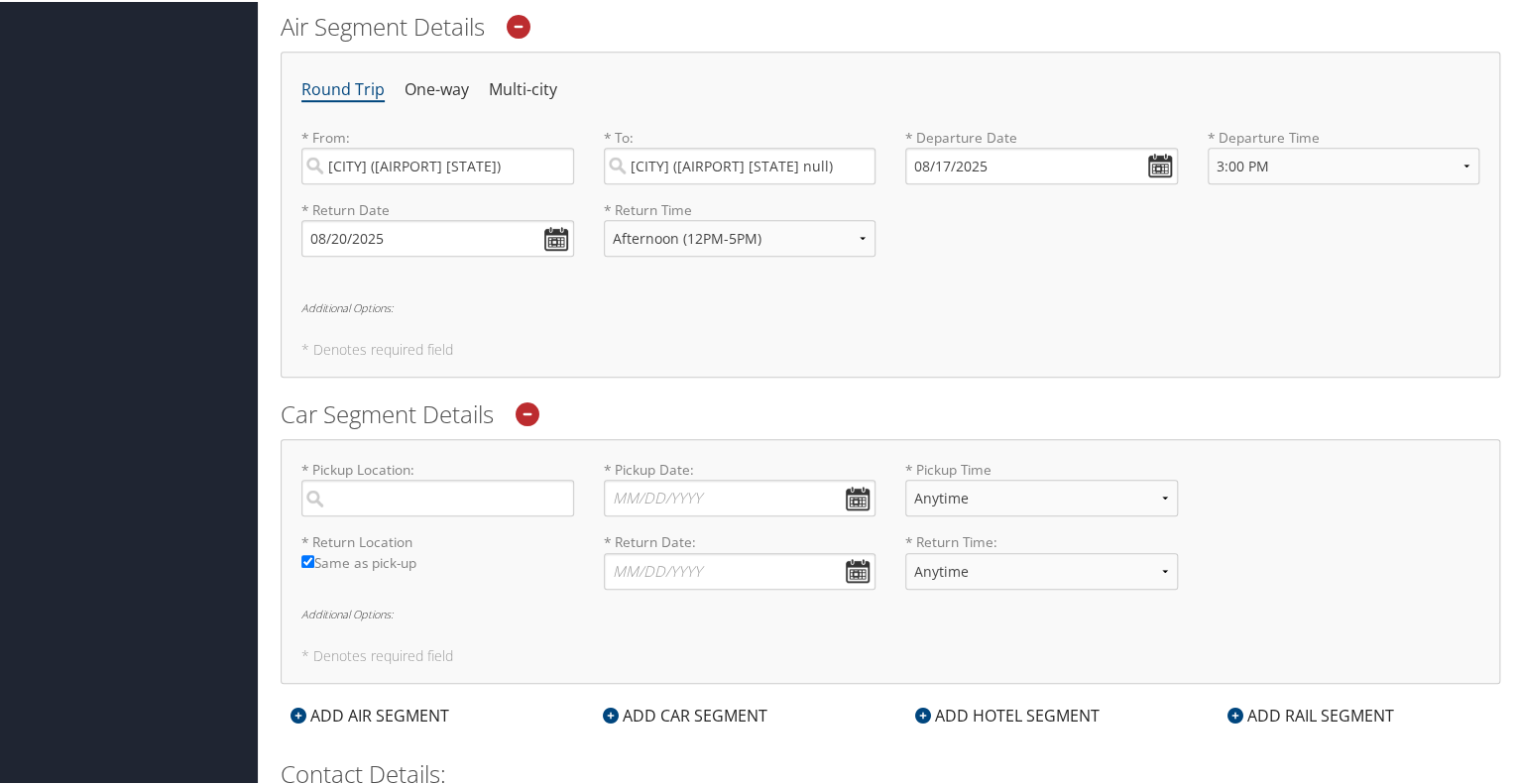 scroll, scrollTop: 627, scrollLeft: 0, axis: vertical 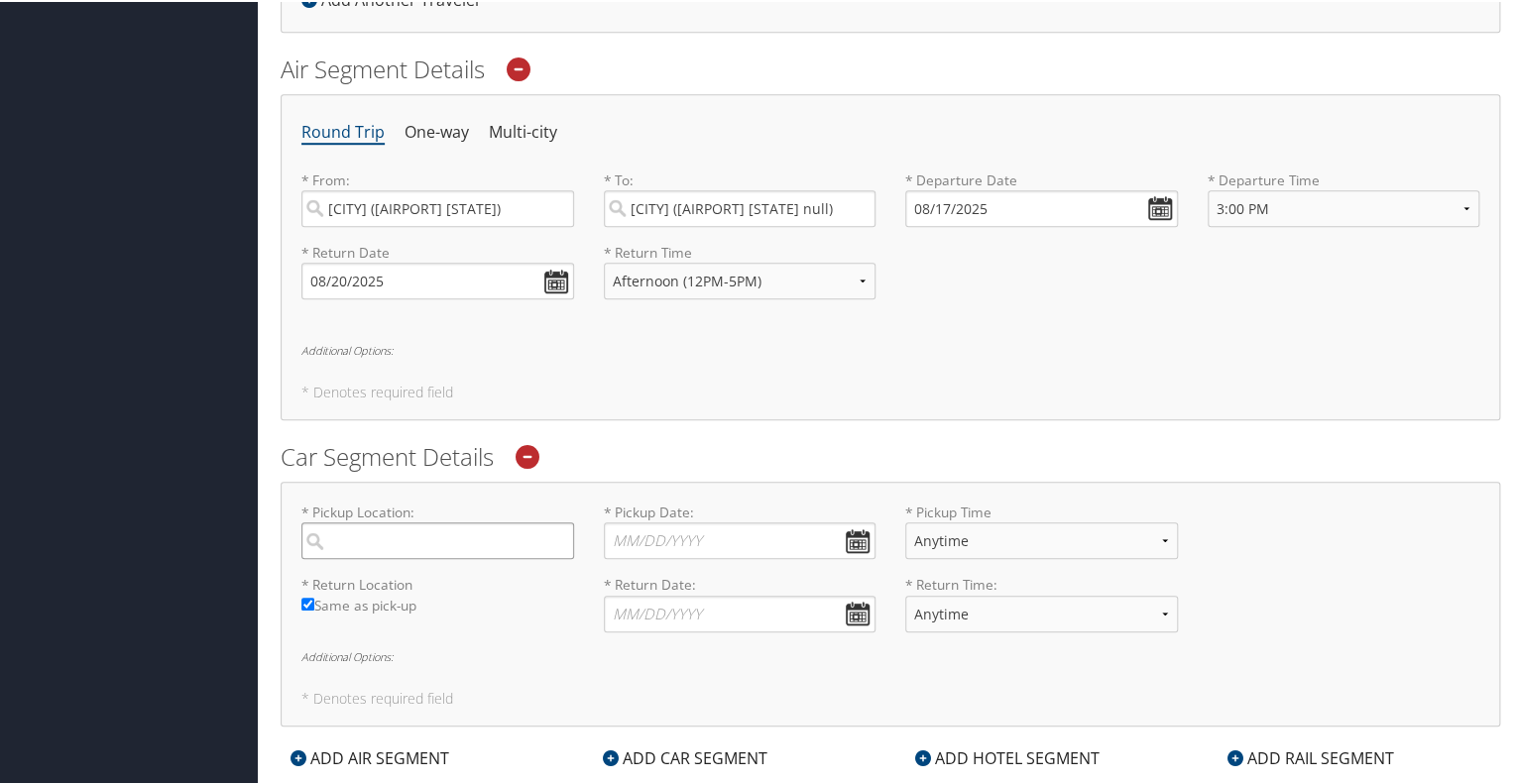 click at bounding box center (437, 538) 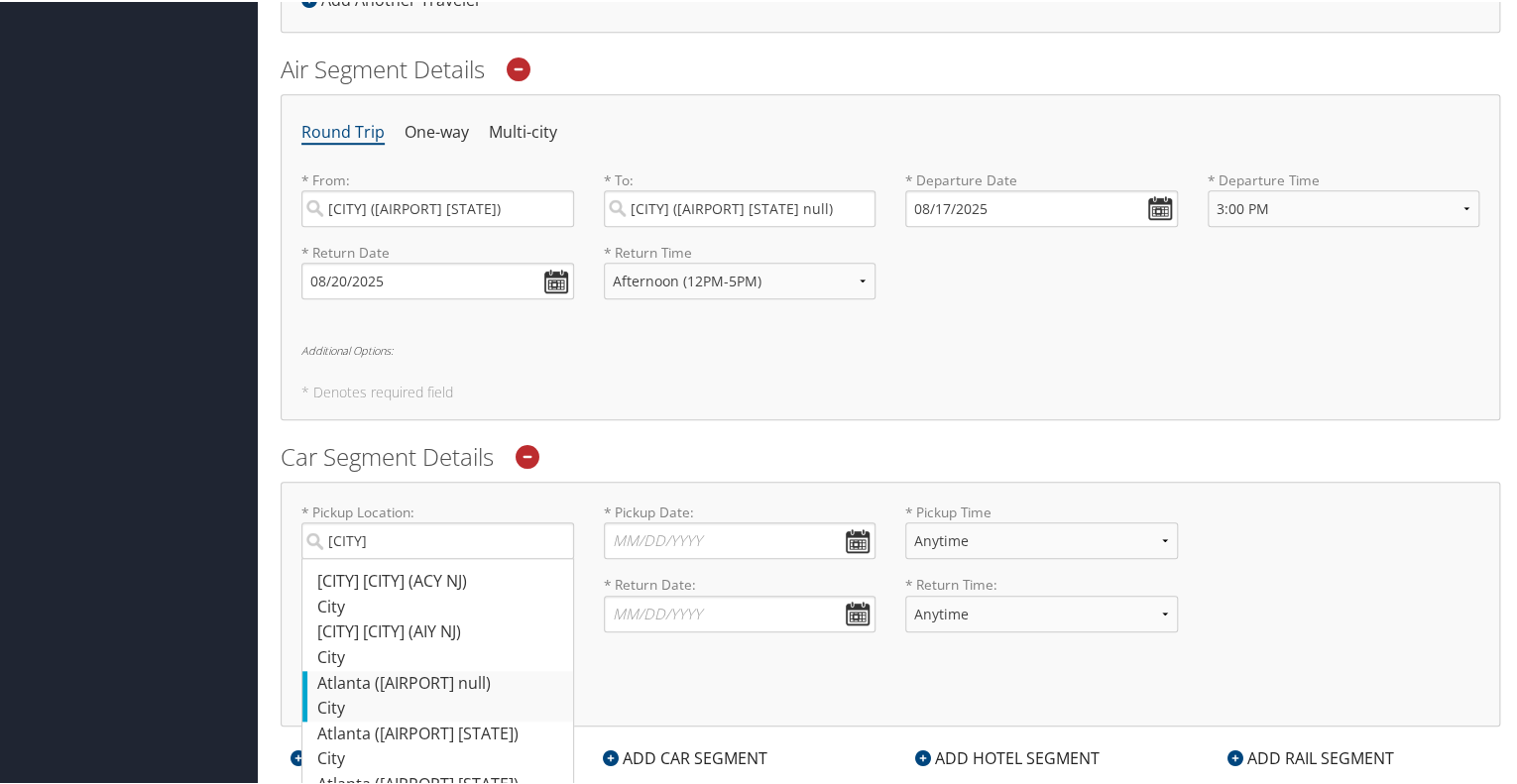 click on "[CITY]   ([AIRPORT] [STATE] null)" at bounding box center [440, 682] 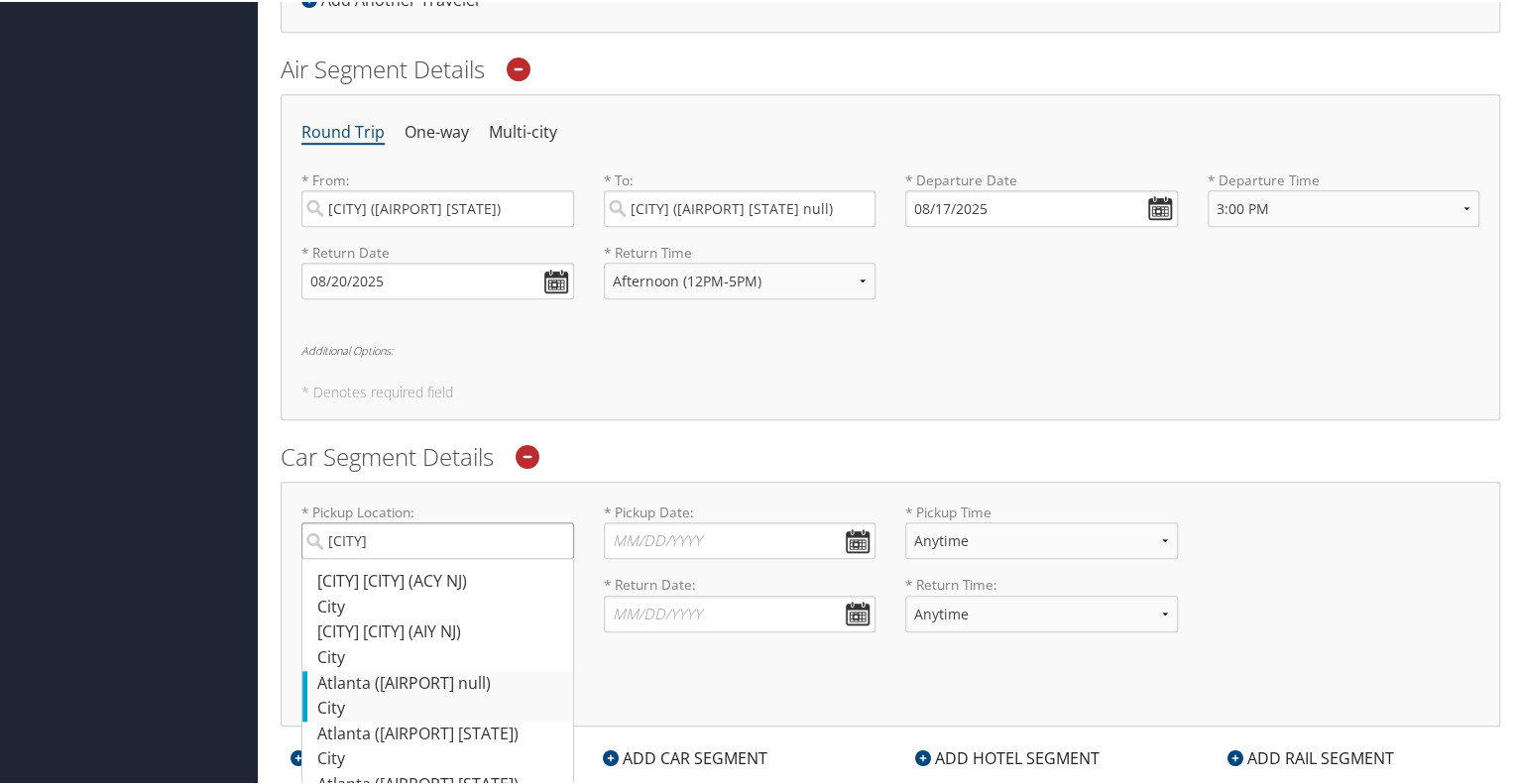 click on "[CITY]" at bounding box center [437, 538] 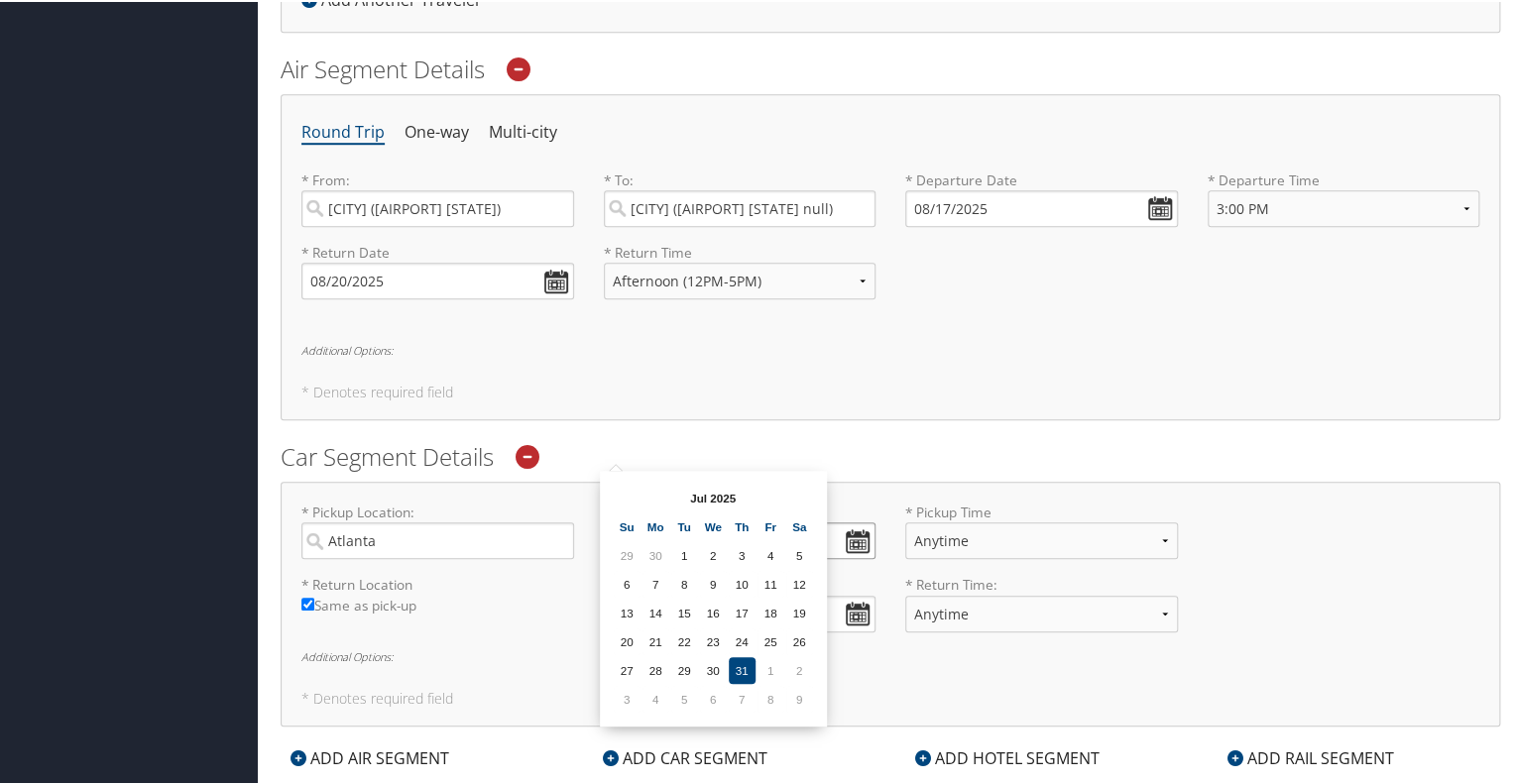 click on "* Pickup Date: Dates must be valid" at bounding box center [740, 538] 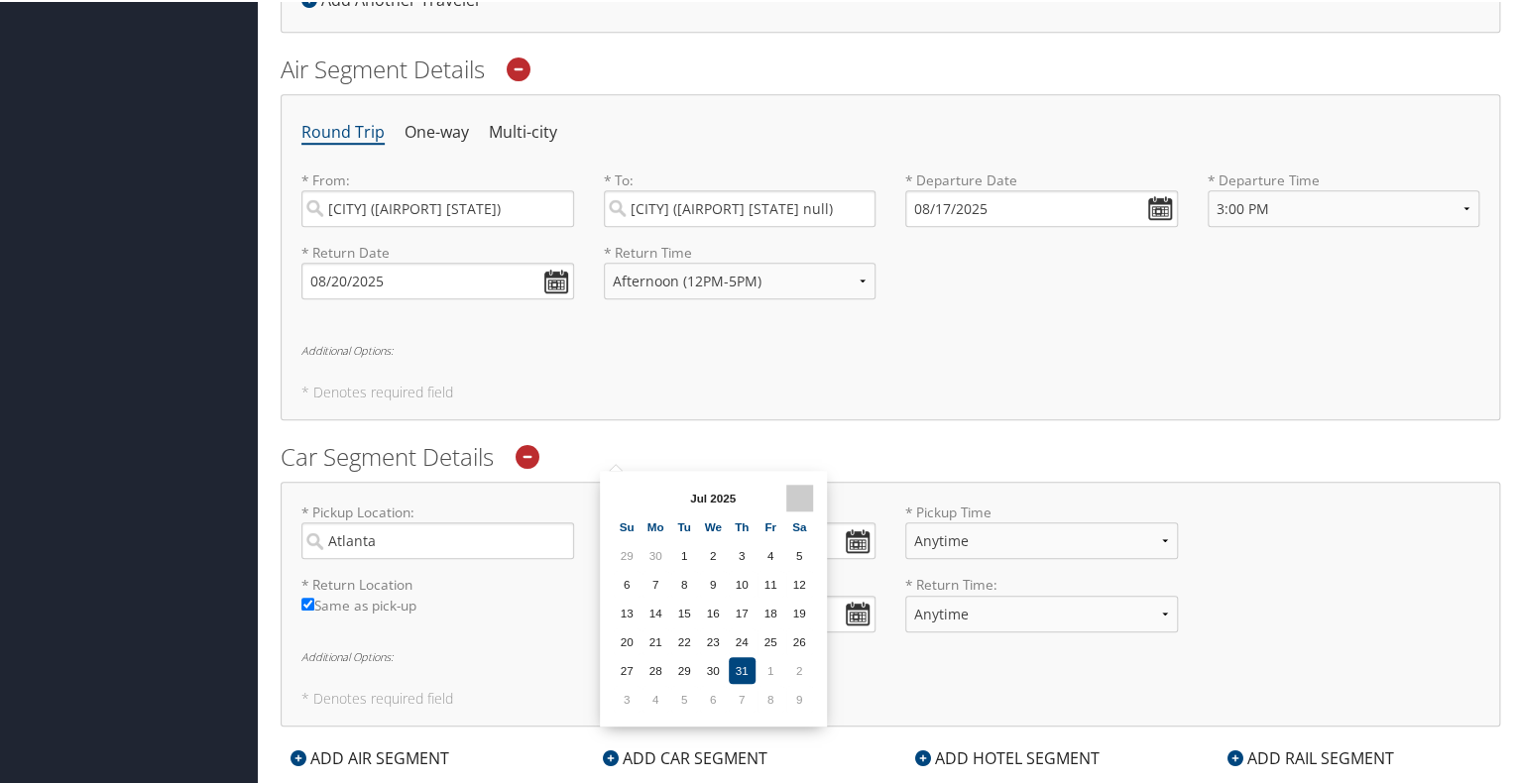 click at bounding box center (799, 496) 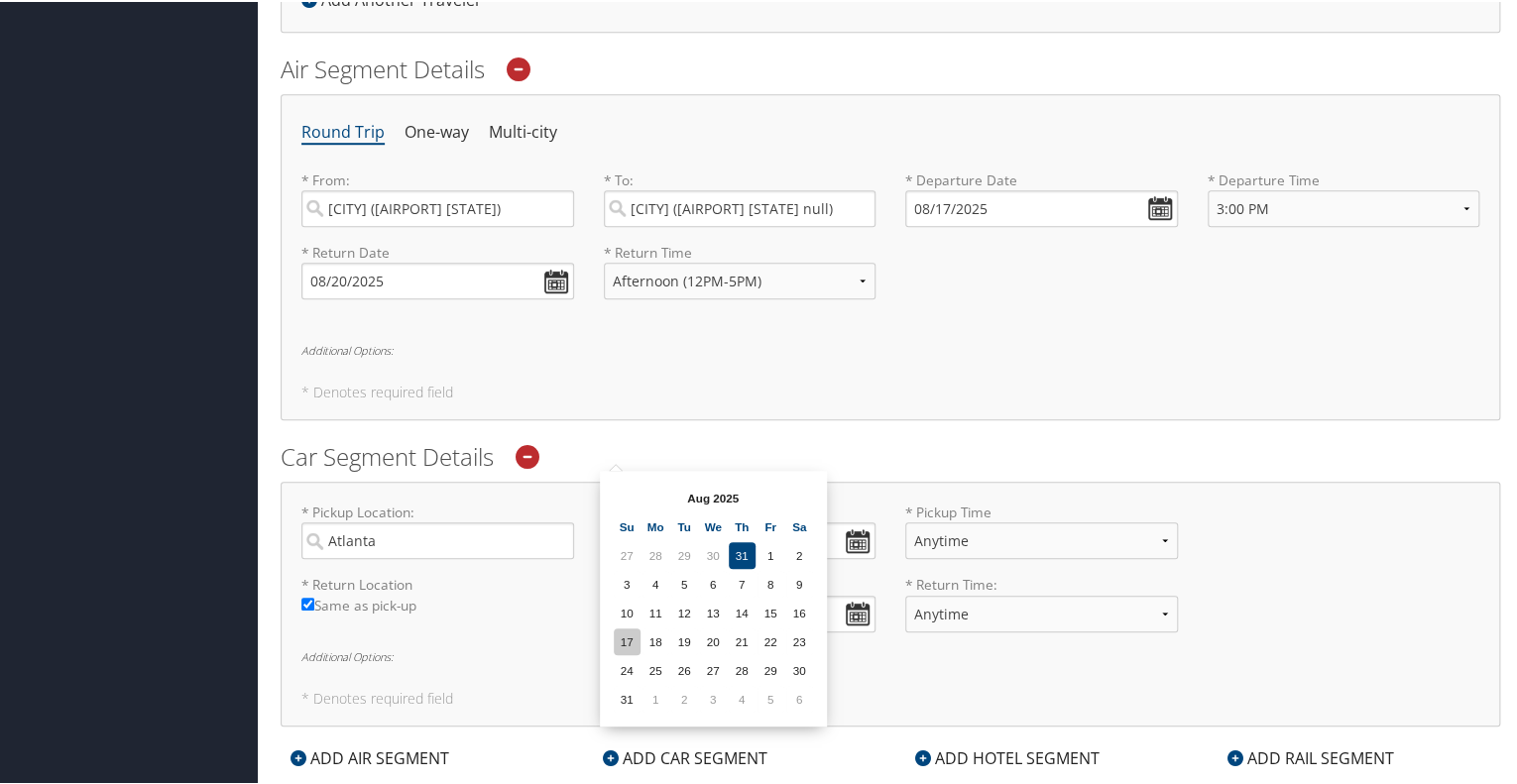 click on "17" at bounding box center [627, 639] 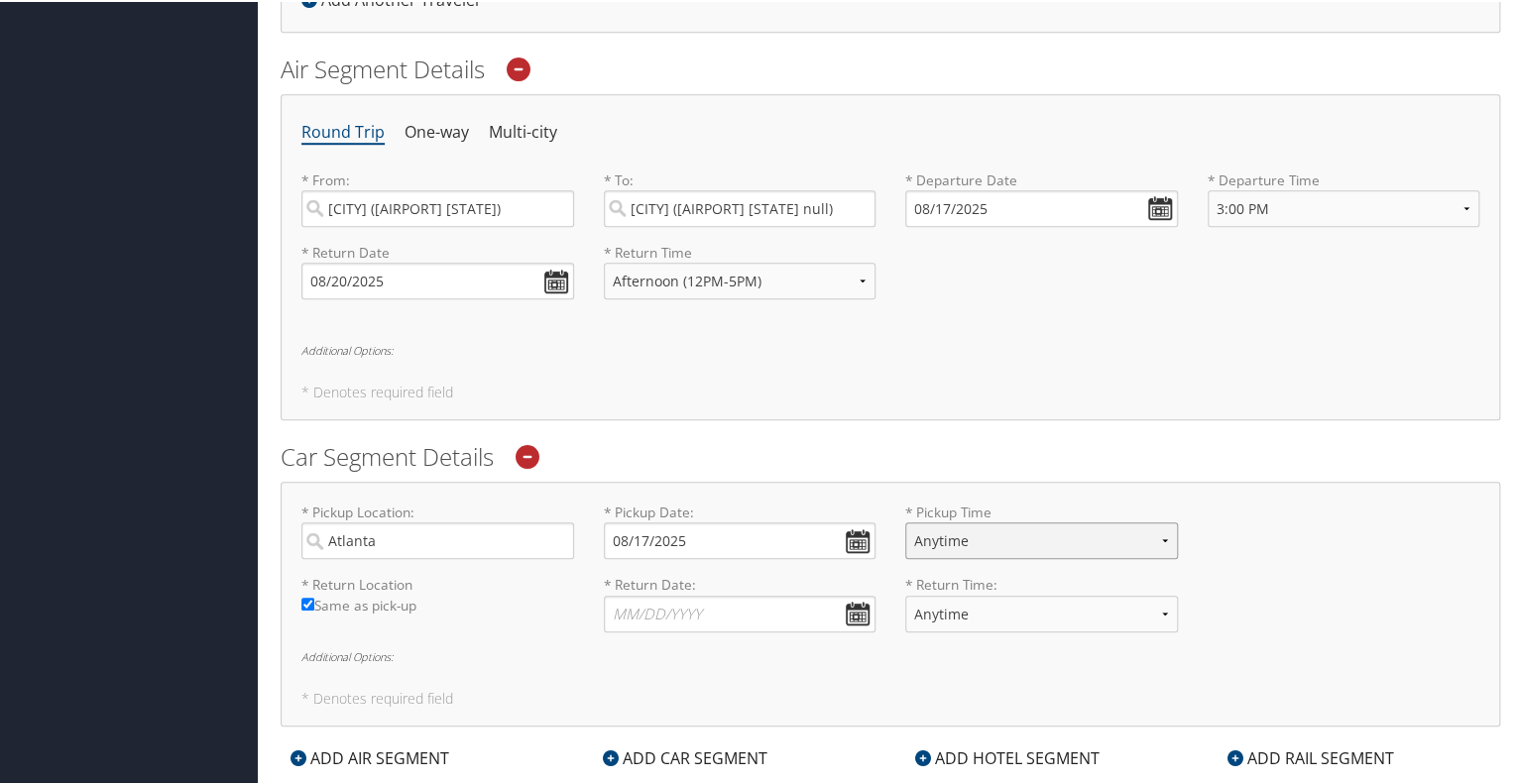 click on "Anytime   12:00 AM   1:00 AM   2:00 AM   3:00 AM   4:00 AM   5:00 AM   6:00 AM   7:00 AM   8:00 AM   9:00 AM   10:00 AM   11:00 AM   12:00 PM (Noon)   1:00 PM   2:00 PM   3:00 PM   4:00 PM   5:00 PM   6:00 PM   7:00 PM   8:00 PM   9:00 PM   10:00 PM   11:00 PM" at bounding box center (1041, 538) 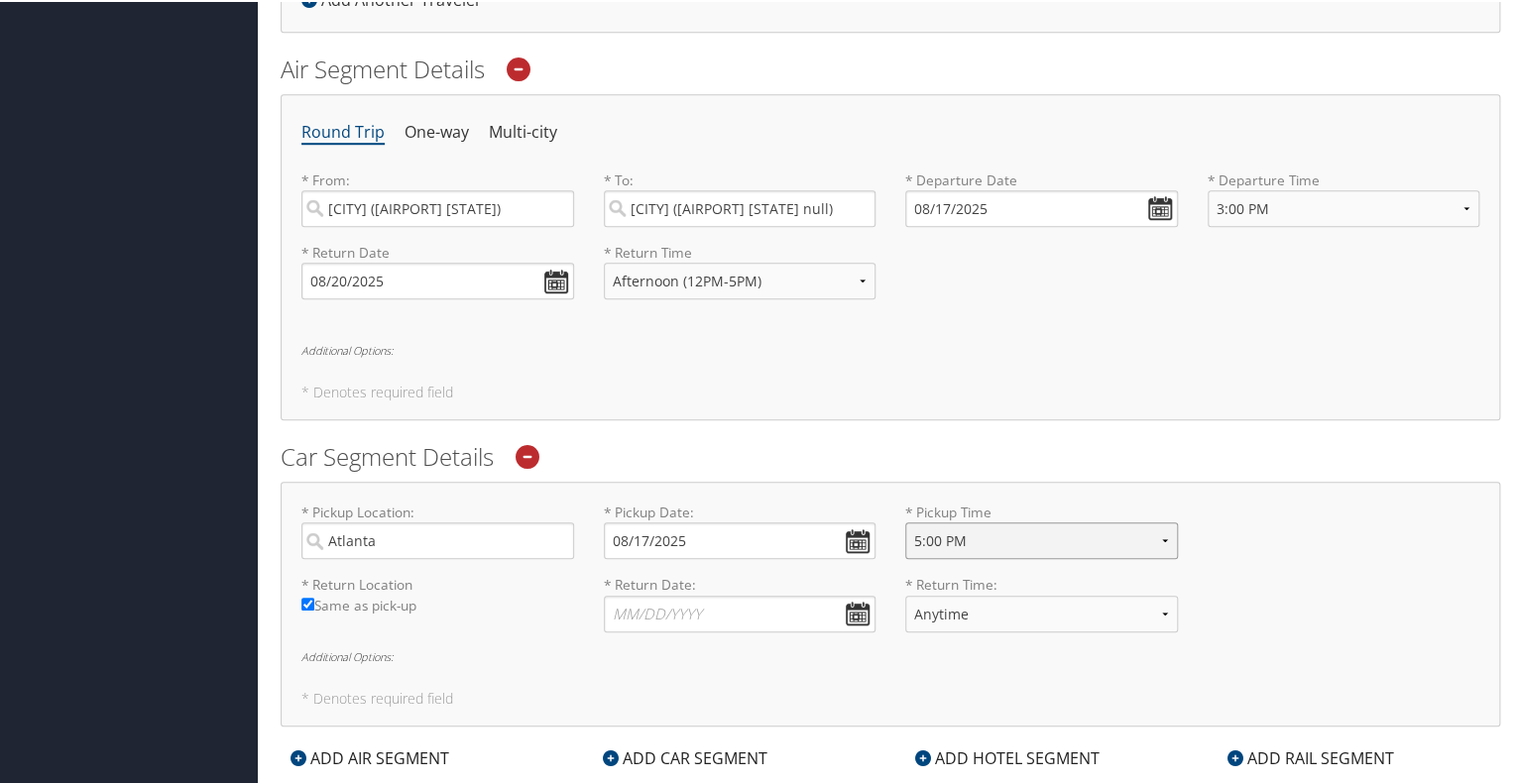 click on "Anytime   12:00 AM   1:00 AM   2:00 AM   3:00 AM   4:00 AM   5:00 AM   6:00 AM   7:00 AM   8:00 AM   9:00 AM   10:00 AM   11:00 AM   12:00 PM (Noon)   1:00 PM   2:00 PM   3:00 PM   4:00 PM   5:00 PM   6:00 PM   7:00 PM   8:00 PM   9:00 PM   10:00 PM   11:00 PM" at bounding box center (1041, 538) 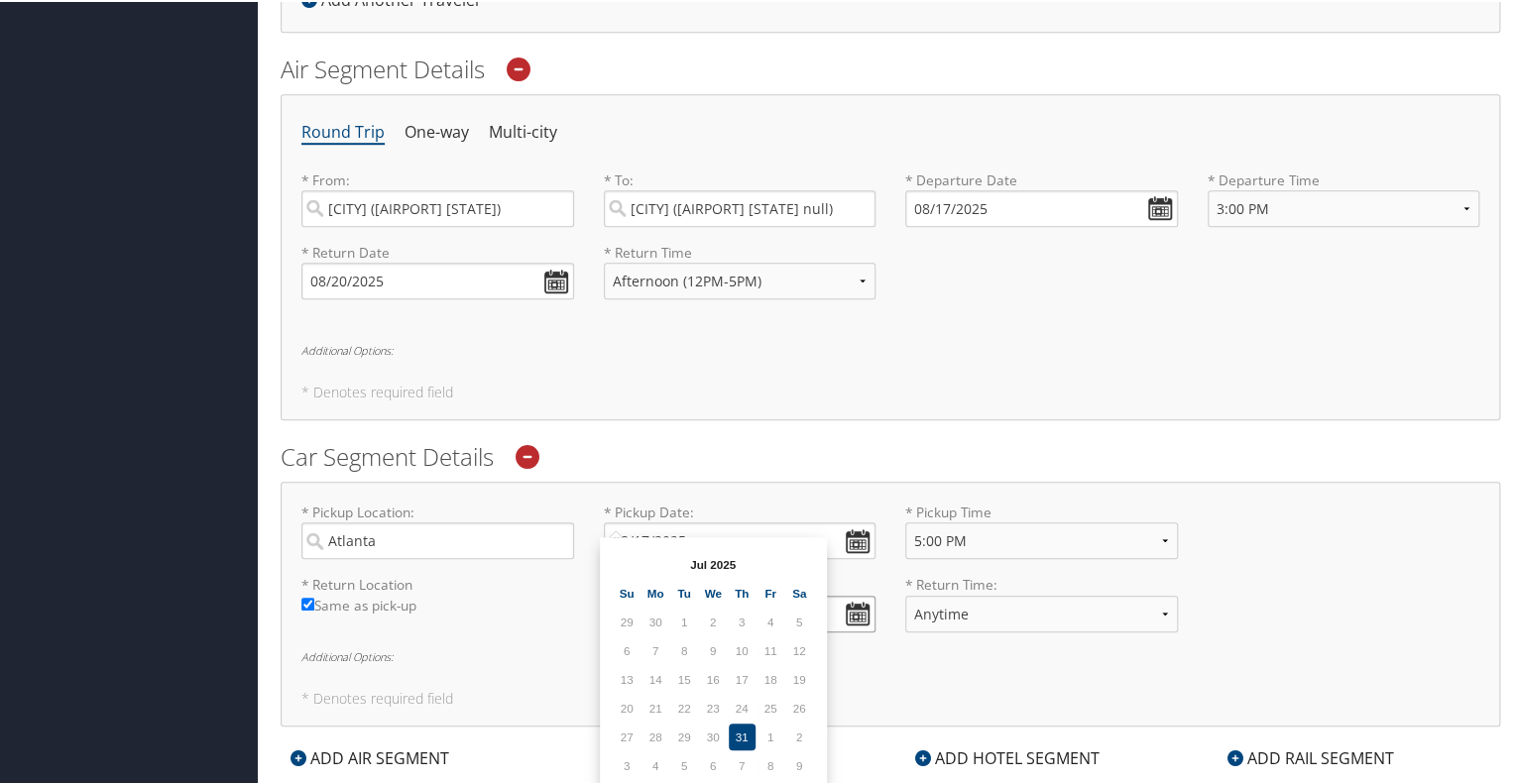 click on "* Return Date: Dates must be valid" at bounding box center (740, 612) 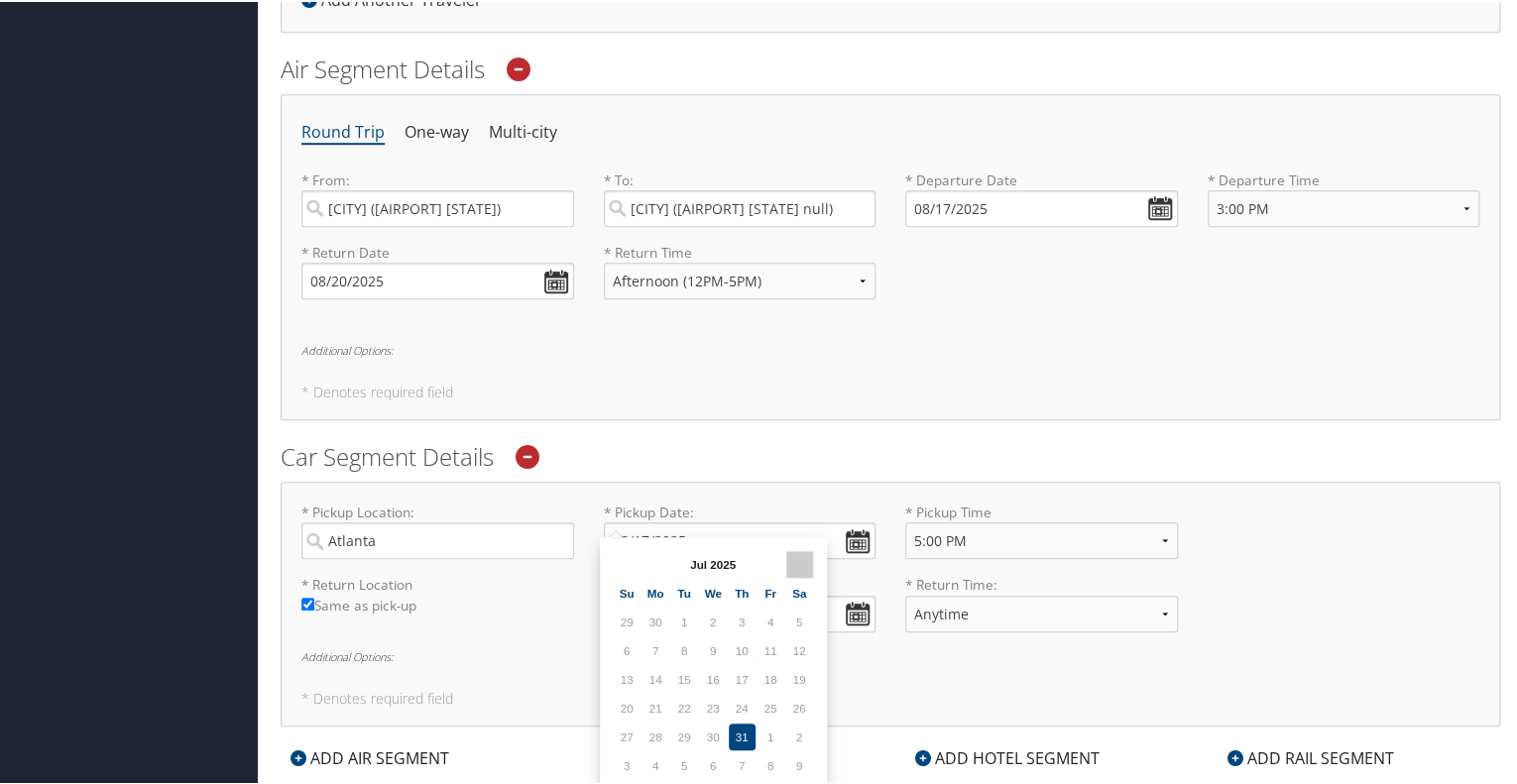 click at bounding box center (799, 562) 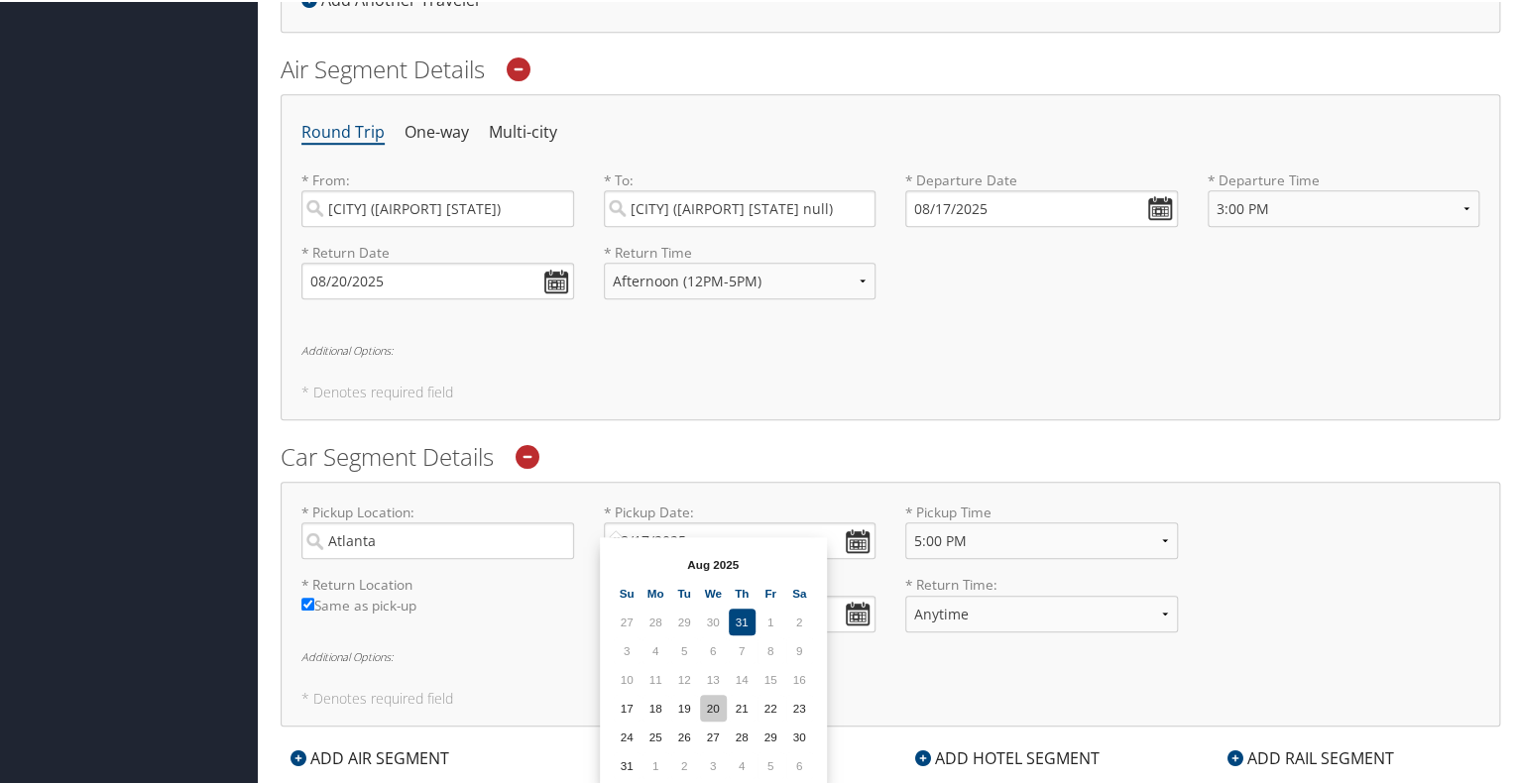 click on "20" at bounding box center [713, 706] 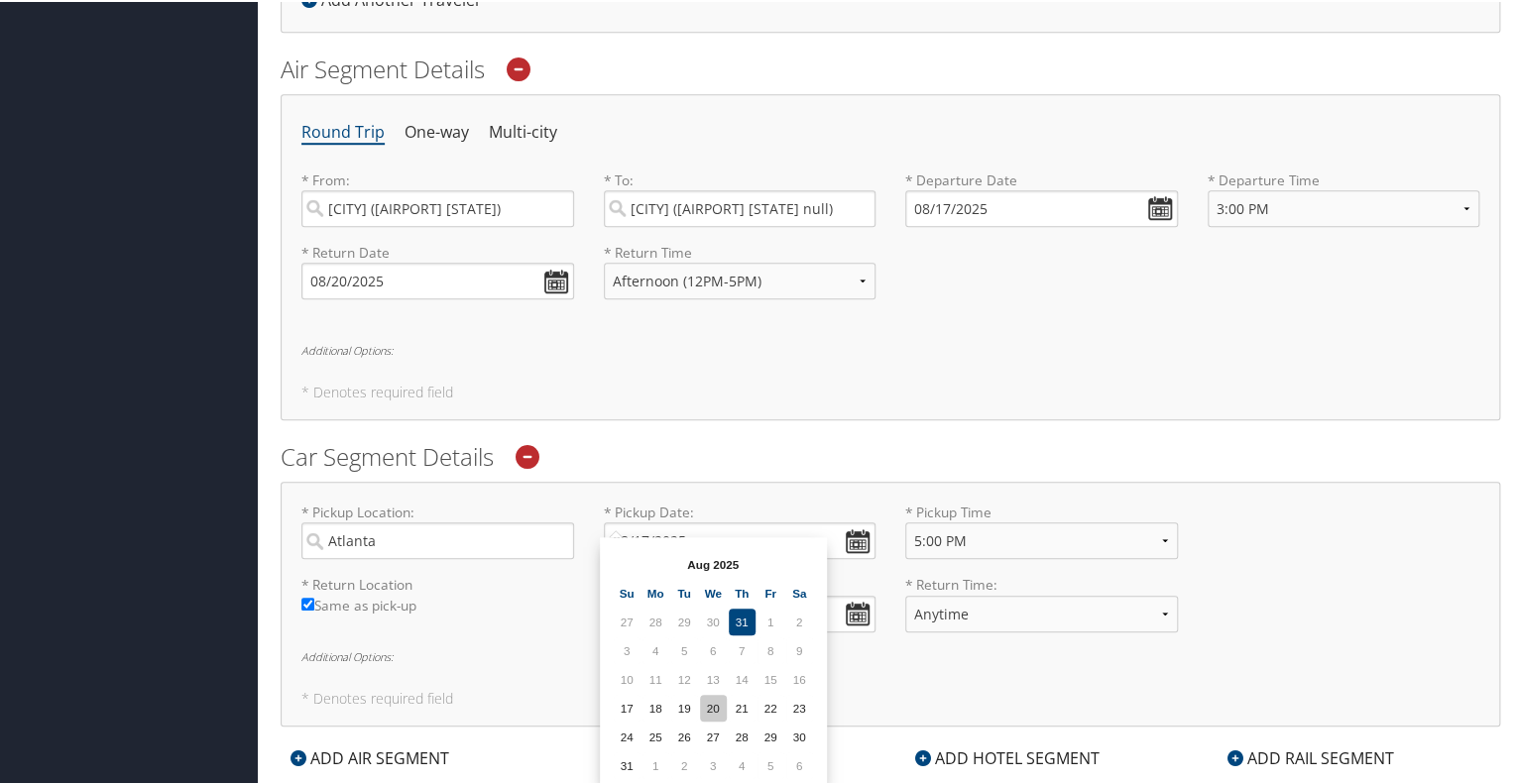 type on "08/20/2025" 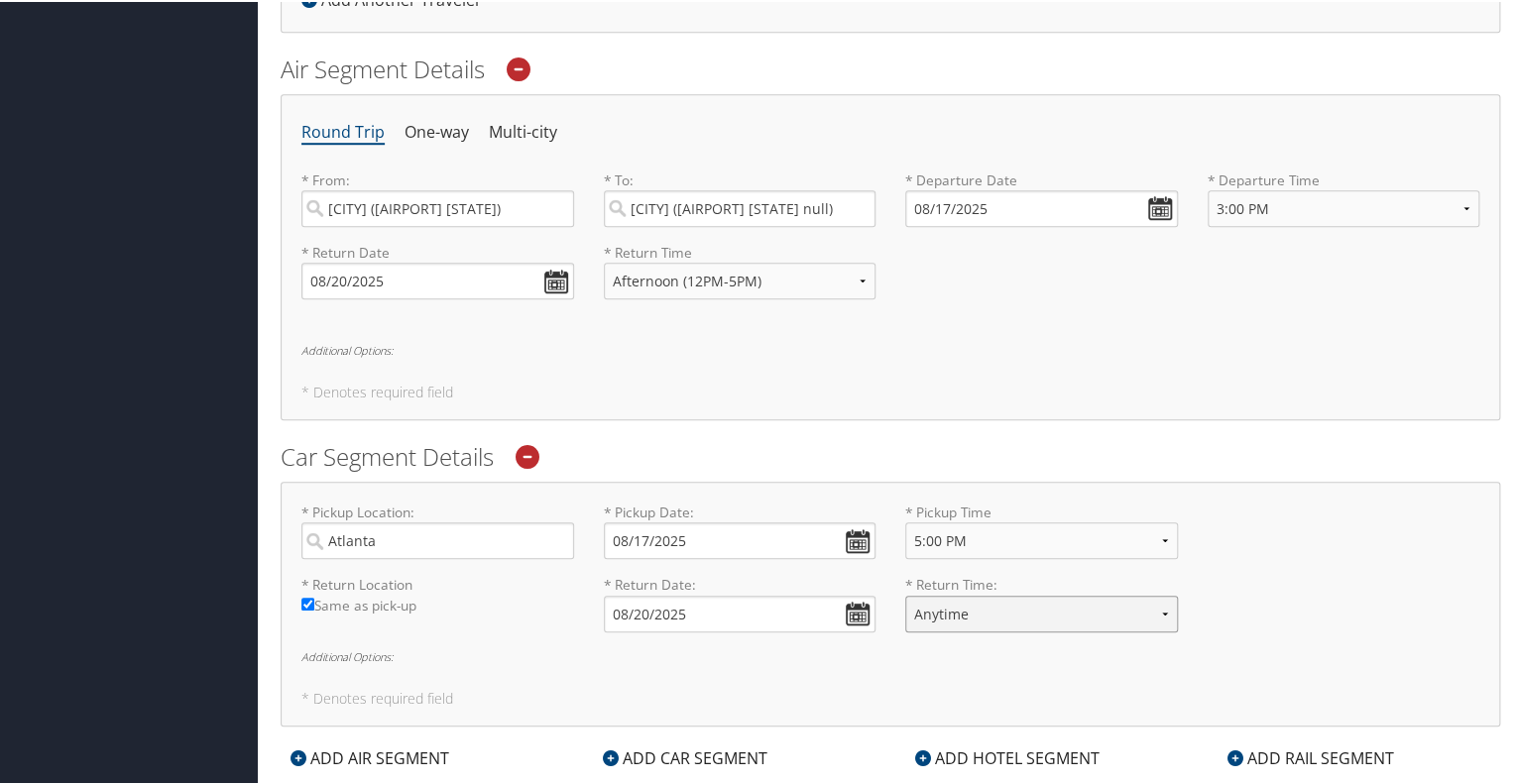 click on "Anytime   12:00 AM   1:00 AM   2:00 AM   3:00 AM   4:00 AM   5:00 AM   6:00 AM   7:00 AM   8:00 AM   9:00 AM   10:00 AM   11:00 AM   12:00 PM (Noon)   1:00 PM   2:00 PM   3:00 PM   4:00 PM   5:00 PM   6:00 PM   7:00 PM   8:00 PM   9:00 PM   10:00 PM   11:00 PM" at bounding box center [1041, 612] 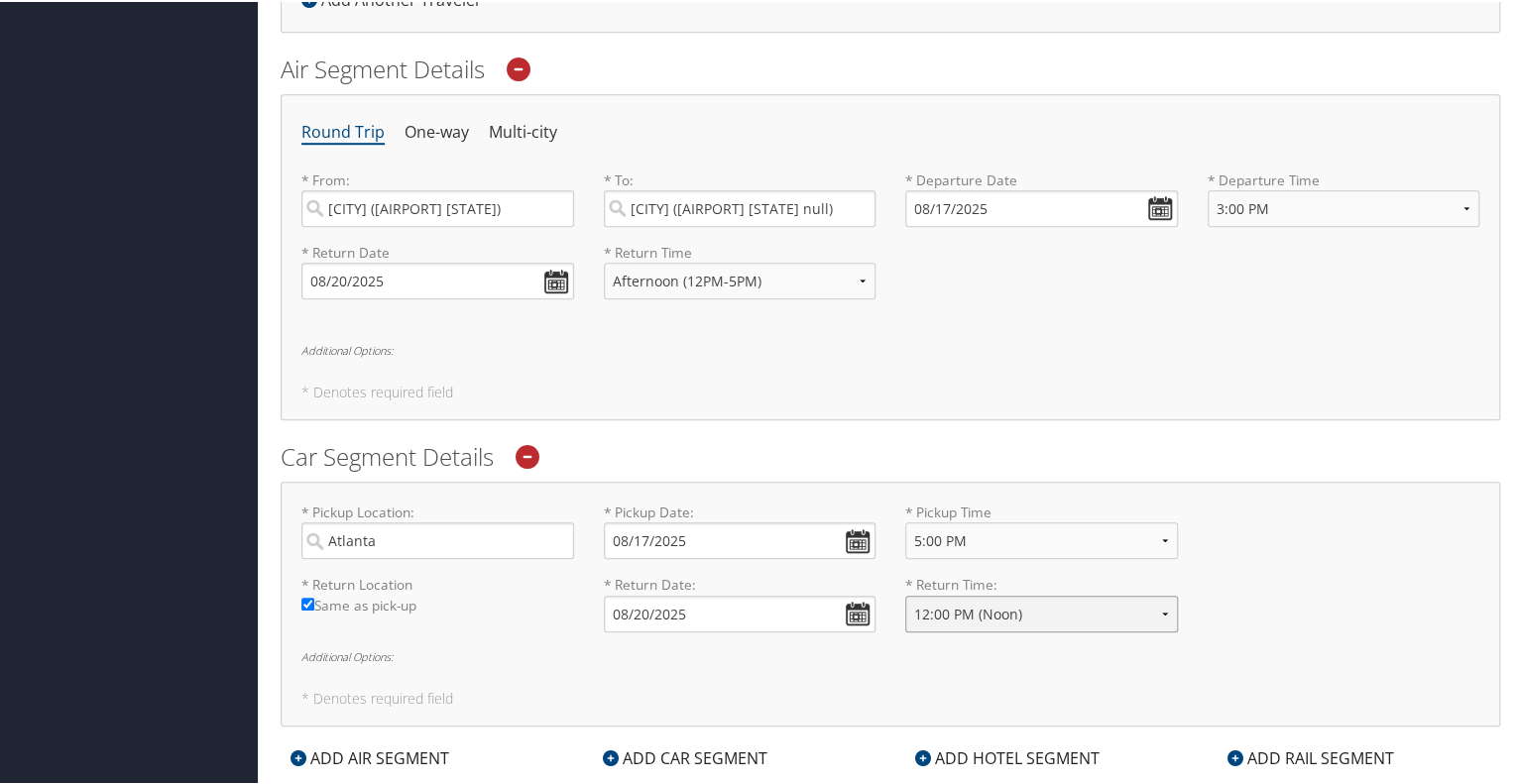 click on "Anytime   12:00 AM   1:00 AM   2:00 AM   3:00 AM   4:00 AM   5:00 AM   6:00 AM   7:00 AM   8:00 AM   9:00 AM   10:00 AM   11:00 AM   12:00 PM (Noon)   1:00 PM   2:00 PM   3:00 PM   4:00 PM   5:00 PM   6:00 PM   7:00 PM   8:00 PM   9:00 PM   10:00 PM   11:00 PM" at bounding box center [1041, 612] 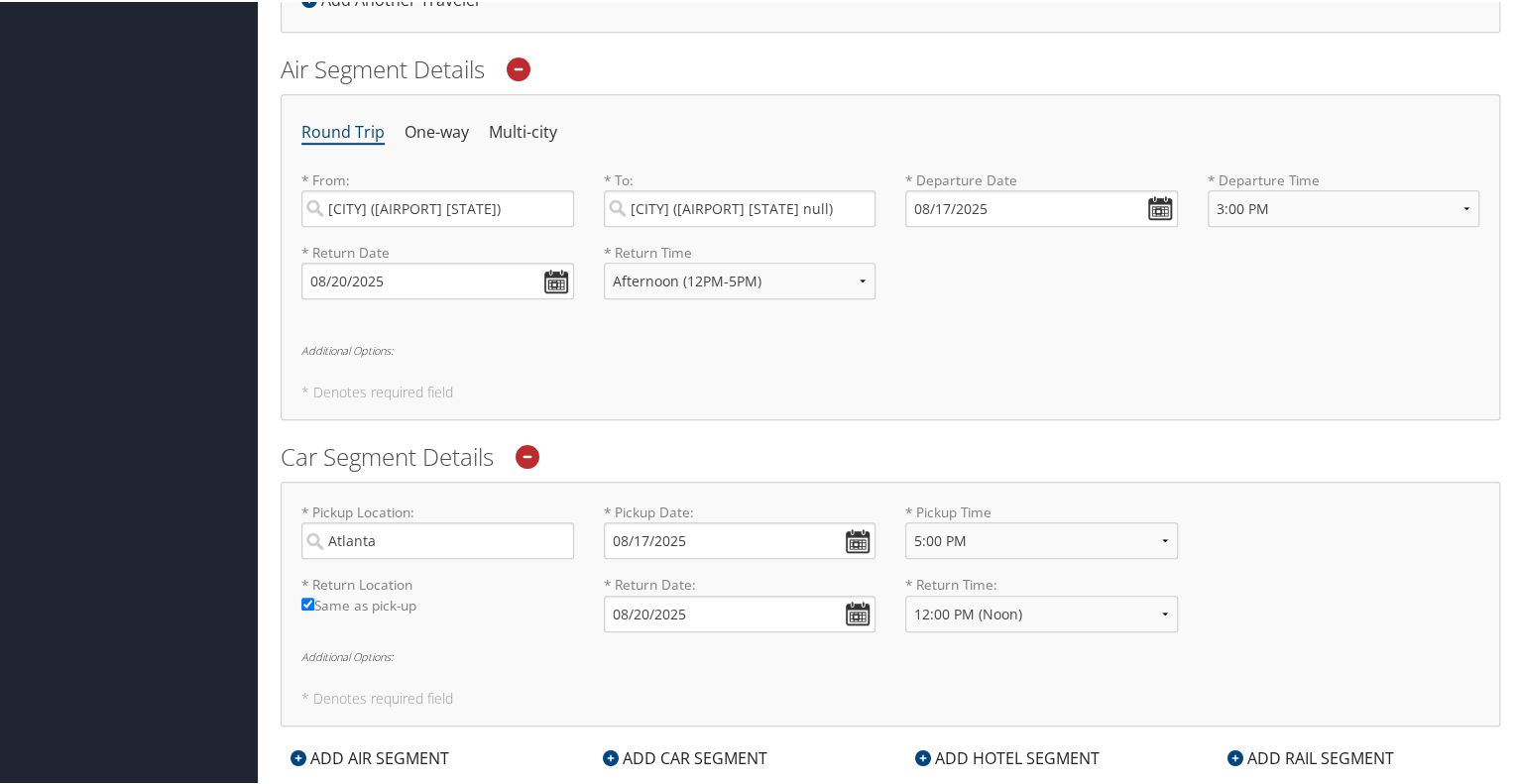 click on "* Return Location Required   Same as pick-up * Return Date: [DATE] Dates must be valid * Return Time:  Anytime   12:00 AM   1:00 AM   2:00 AM   3:00 AM   4:00 AM   5:00 AM   6:00 AM   7:00 AM   8:00 AM   9:00 AM   10:00 AM   11:00 AM   12:00 PM (Noon)   1:00 PM   2:00 PM   3:00 PM   4:00 PM   5:00 PM   6:00 PM   7:00 PM   8:00 PM   9:00 PM   10:00 PM   11:00 PM  Required" at bounding box center (890, 609) 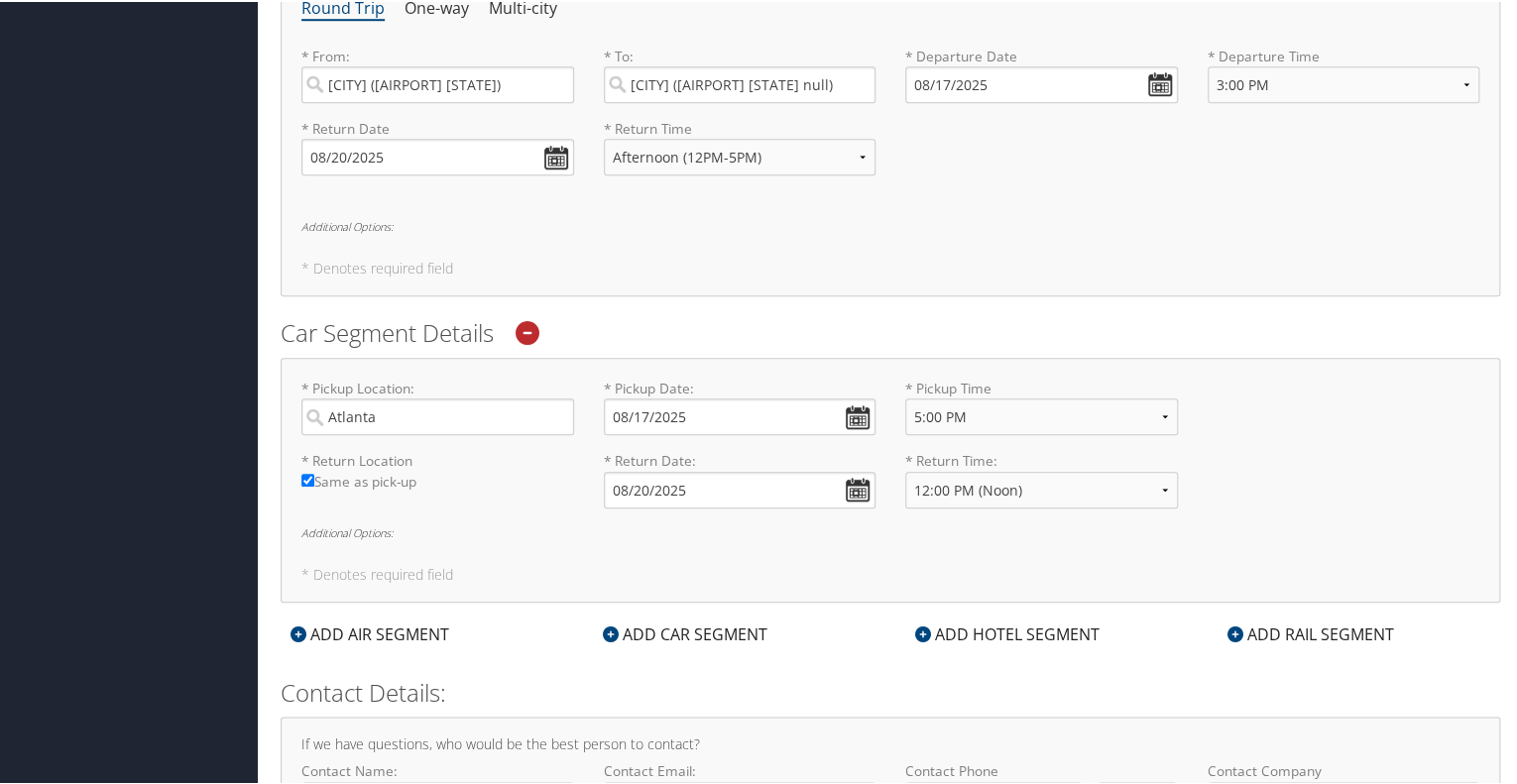 scroll, scrollTop: 772, scrollLeft: 0, axis: vertical 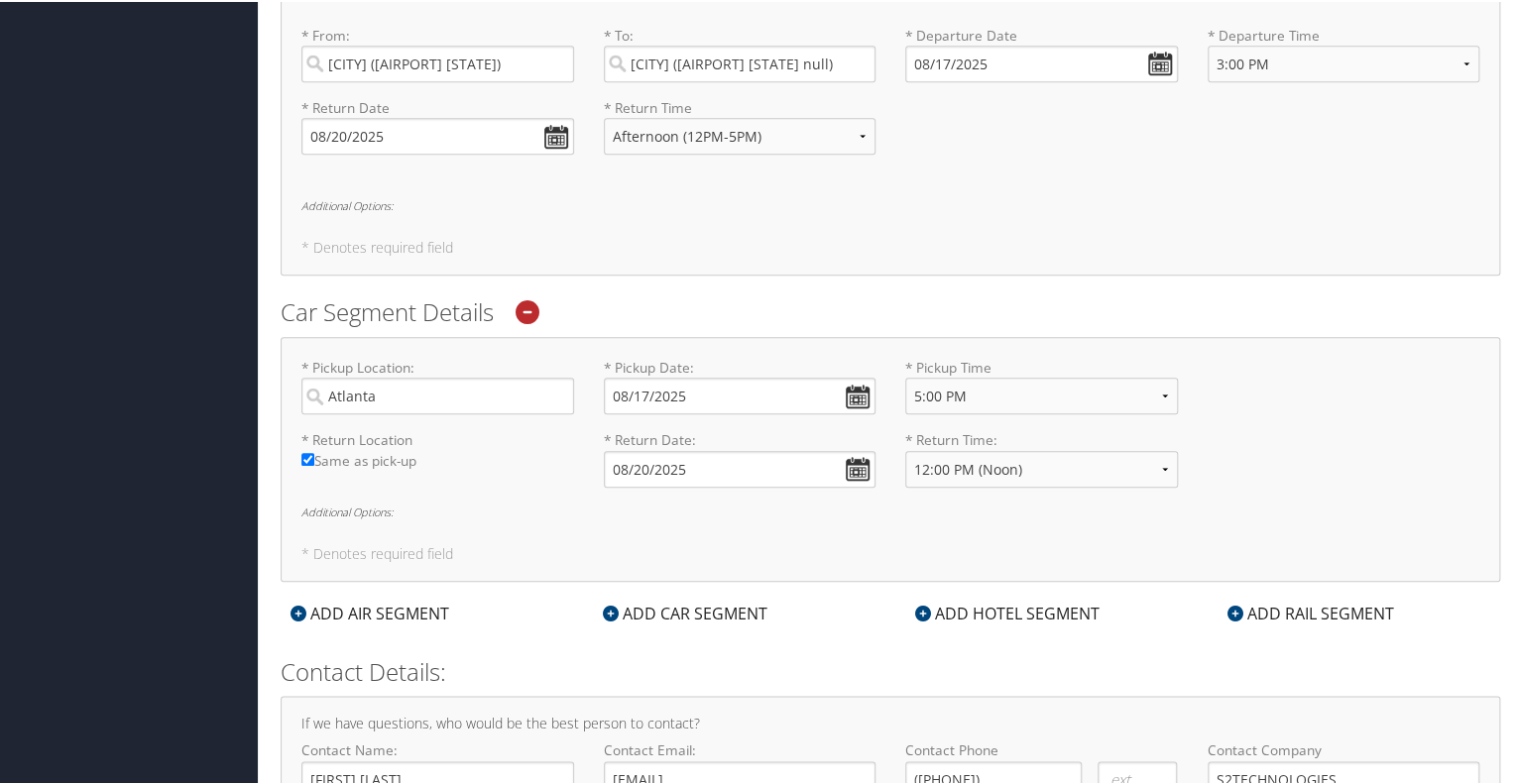 click on "Submit" at bounding box center (1439, 891) 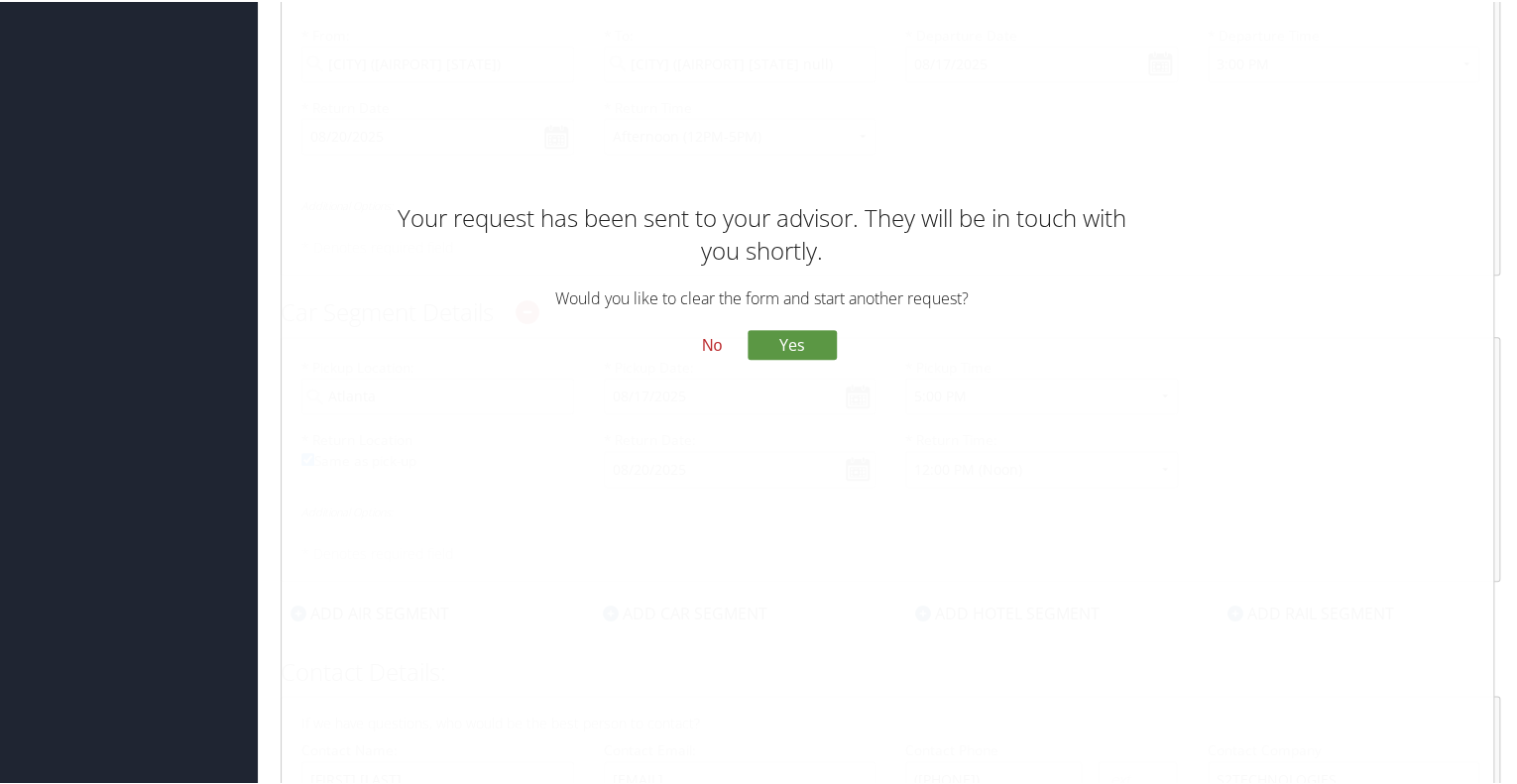 click on "No" at bounding box center (712, 345) 